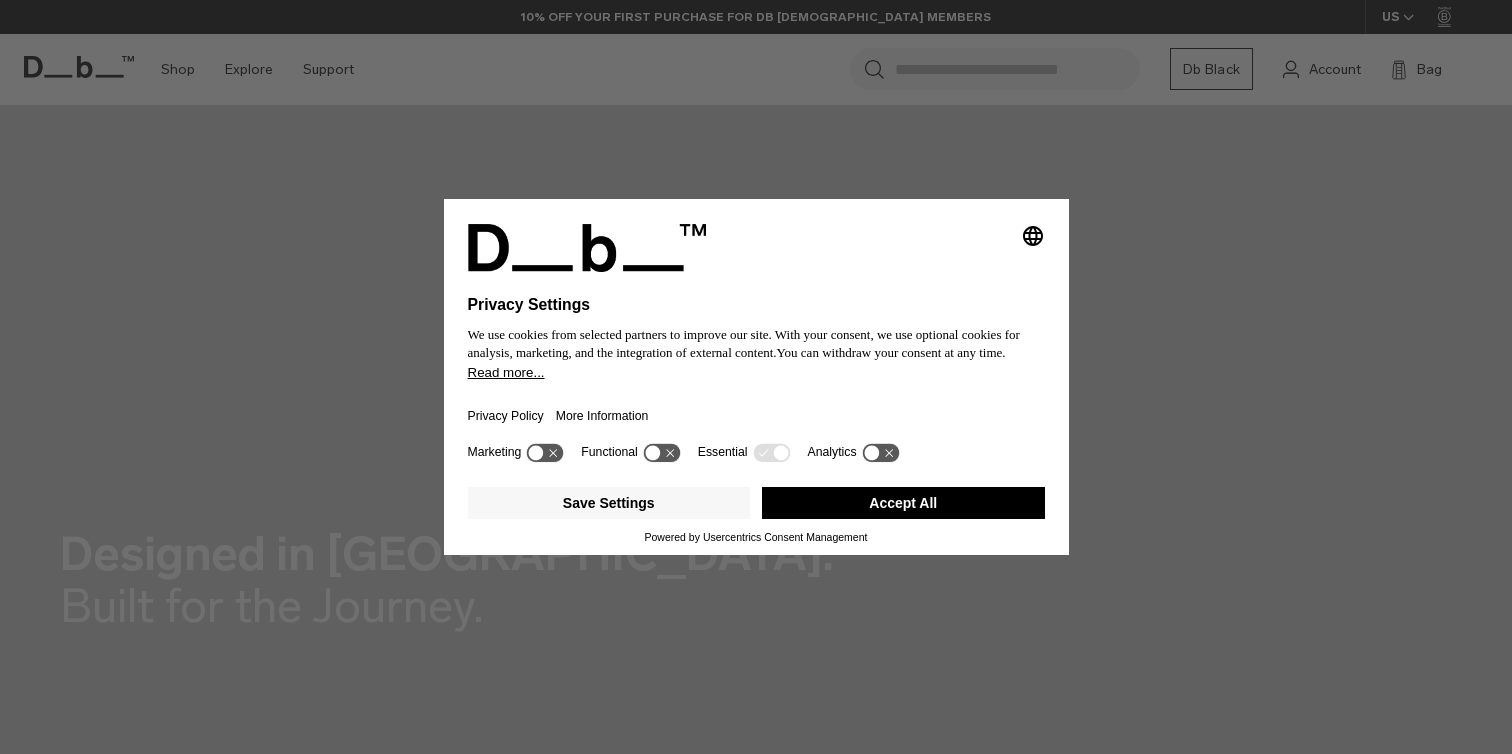 scroll, scrollTop: 0, scrollLeft: 0, axis: both 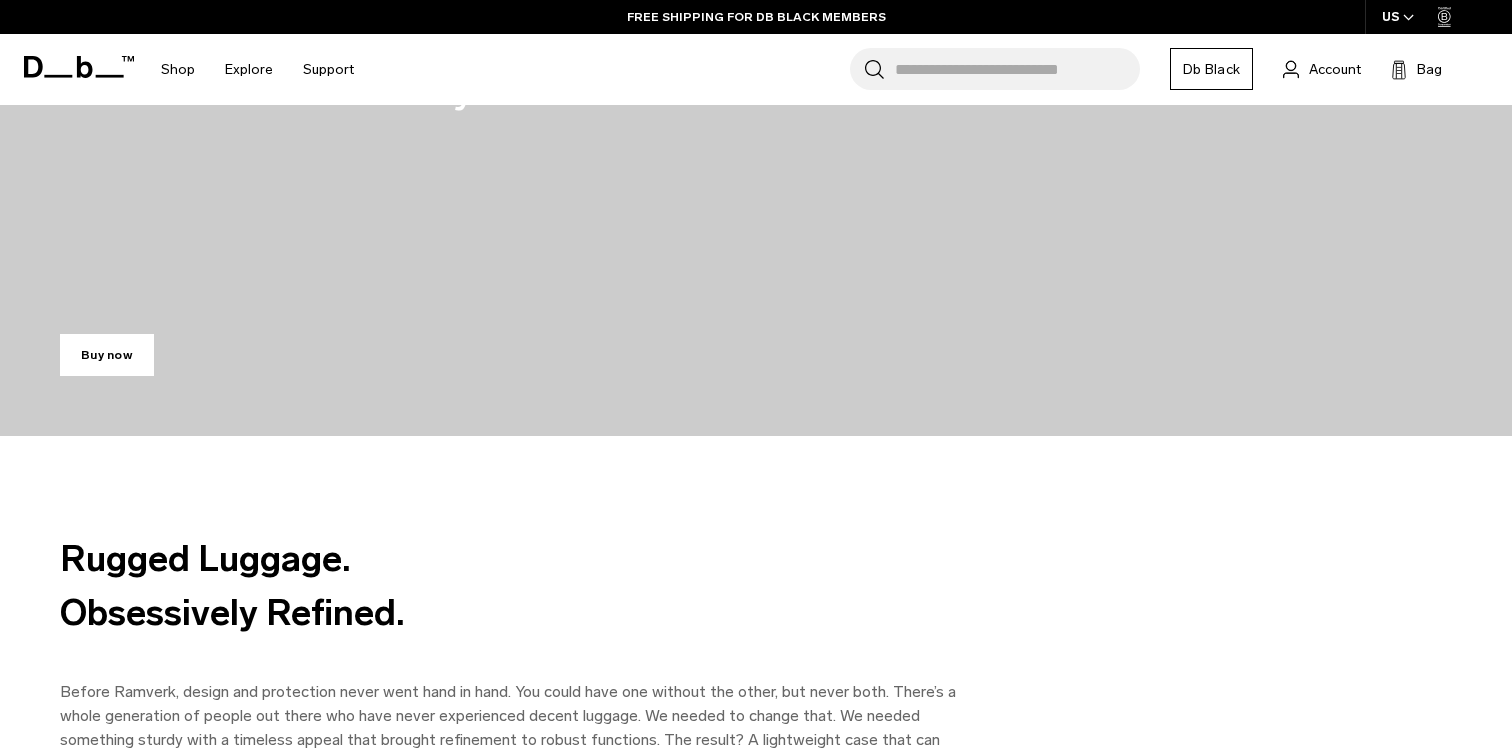 click on "Buy now" at bounding box center [107, 355] 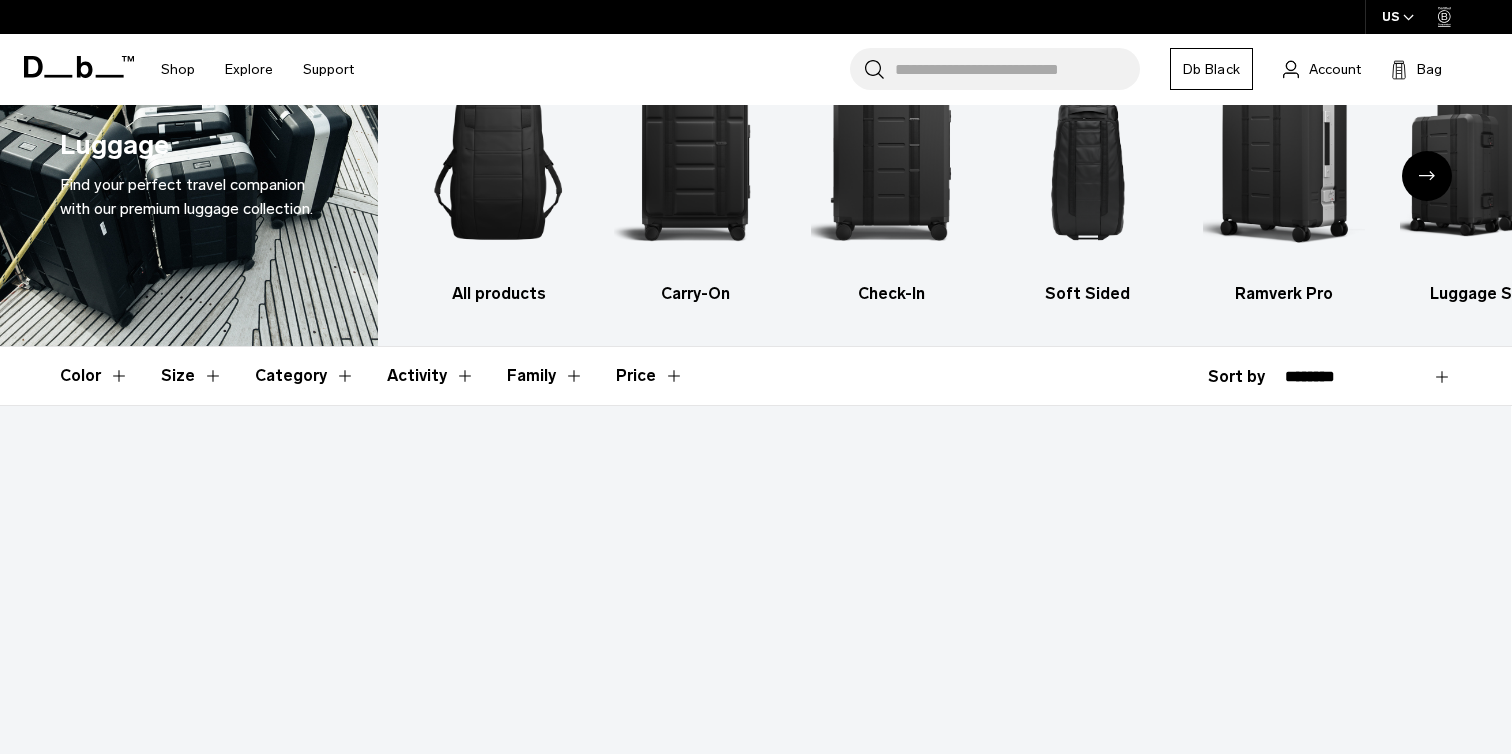 scroll, scrollTop: 0, scrollLeft: 0, axis: both 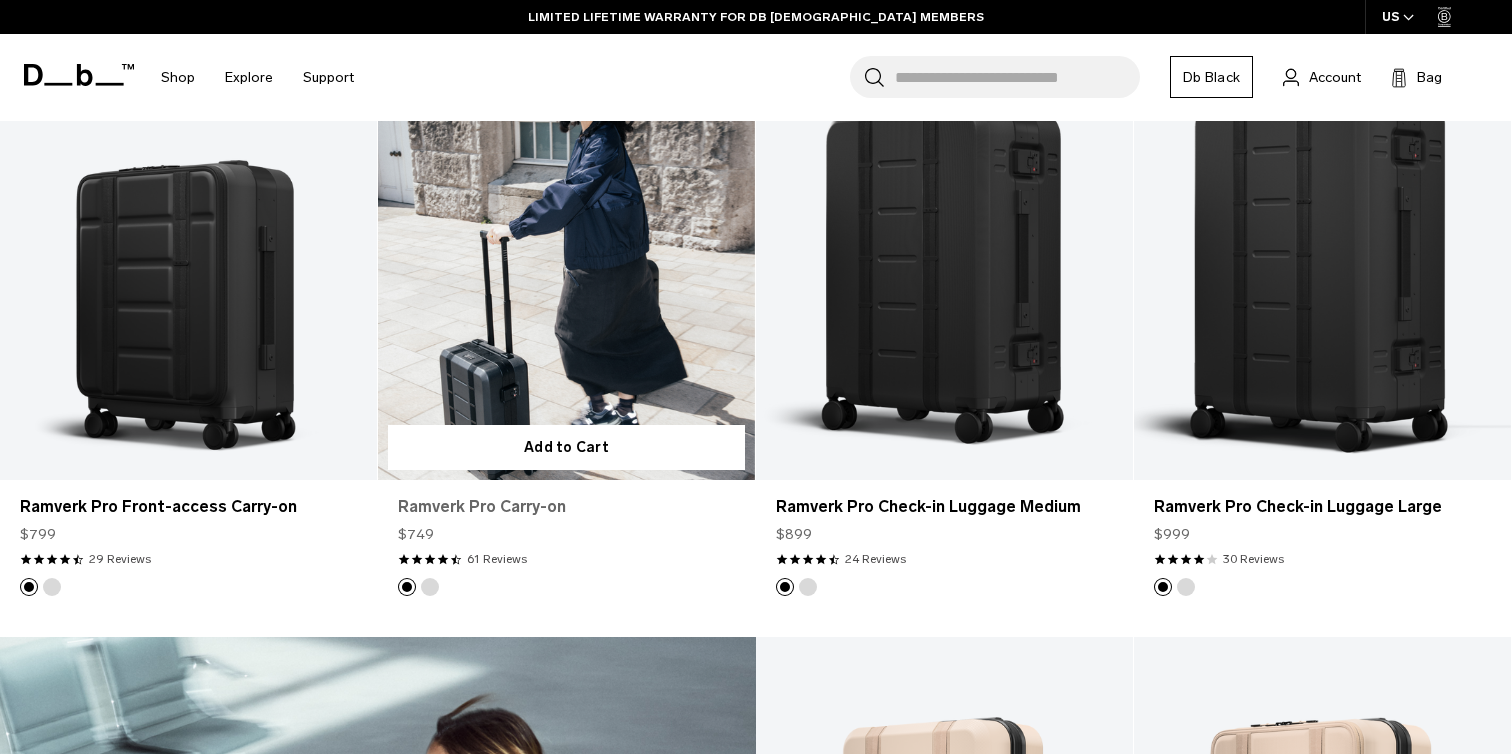 click on "Ramverk Pro Carry-on" at bounding box center [566, 507] 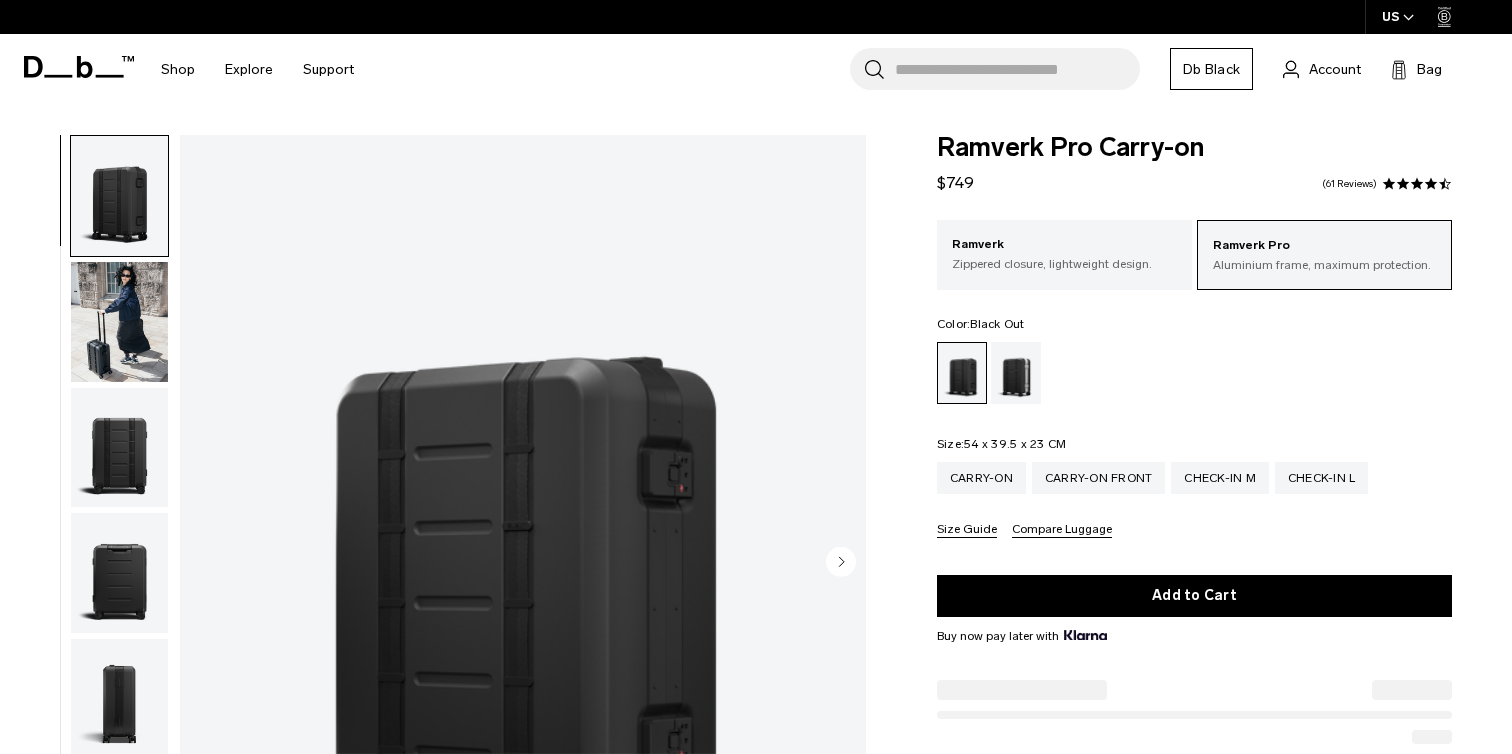 scroll, scrollTop: 0, scrollLeft: 0, axis: both 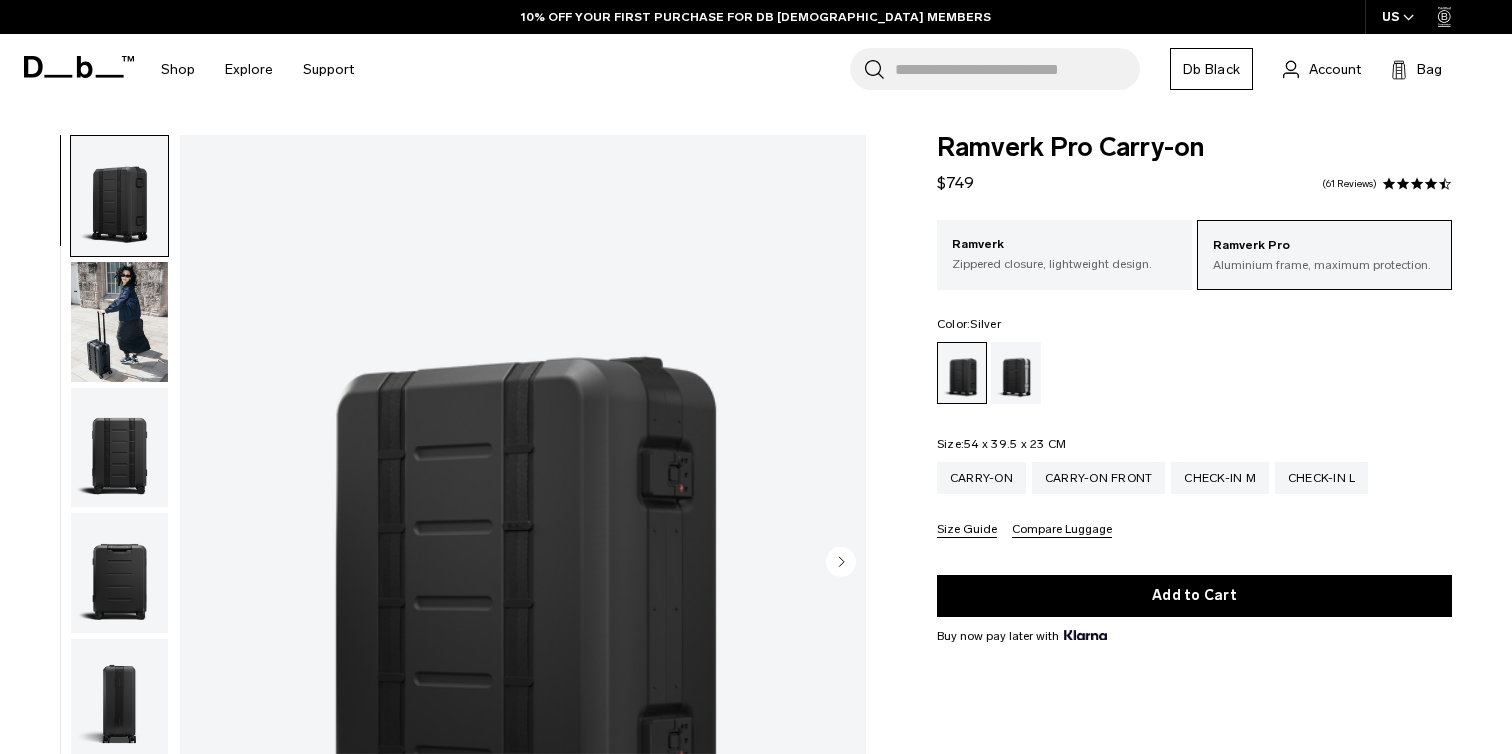 click at bounding box center (1016, 373) 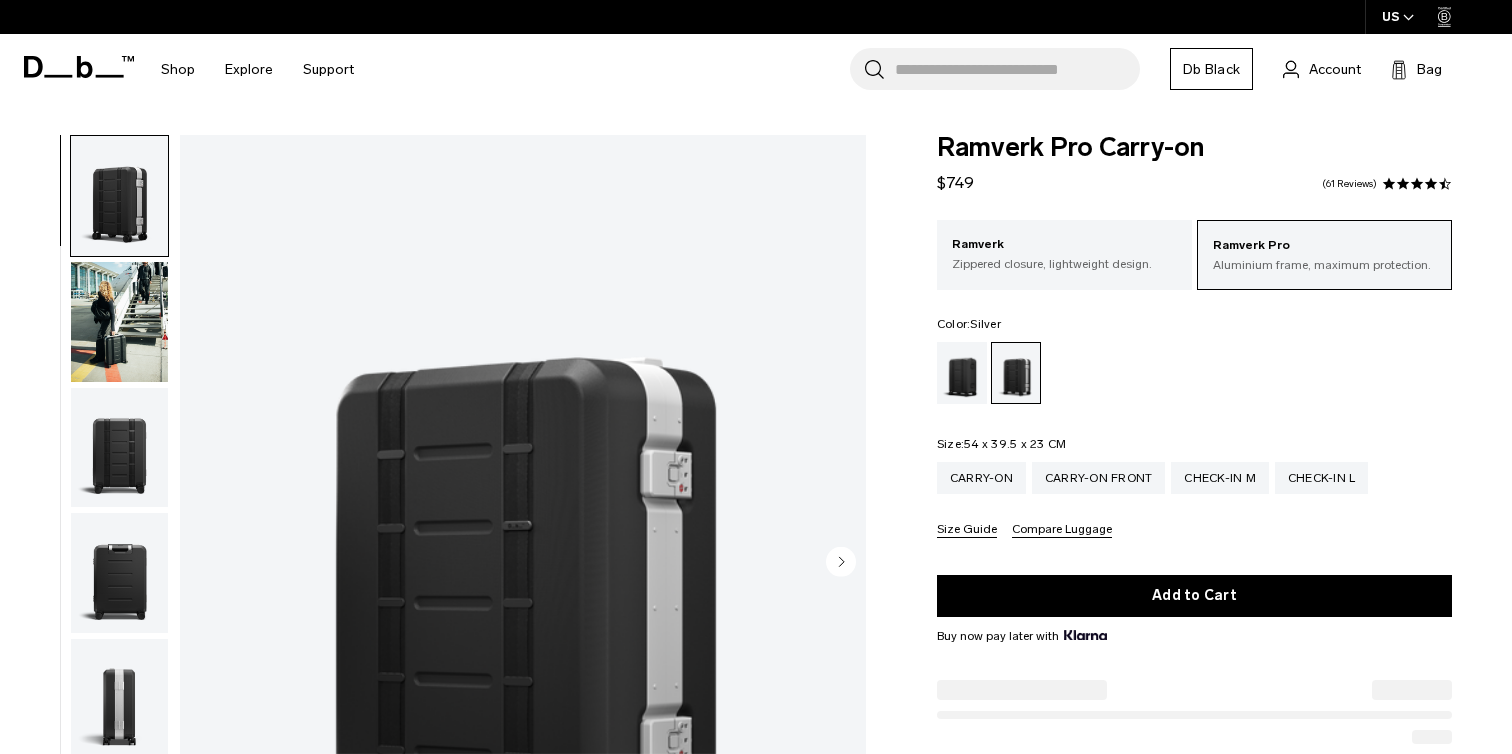scroll, scrollTop: 0, scrollLeft: 0, axis: both 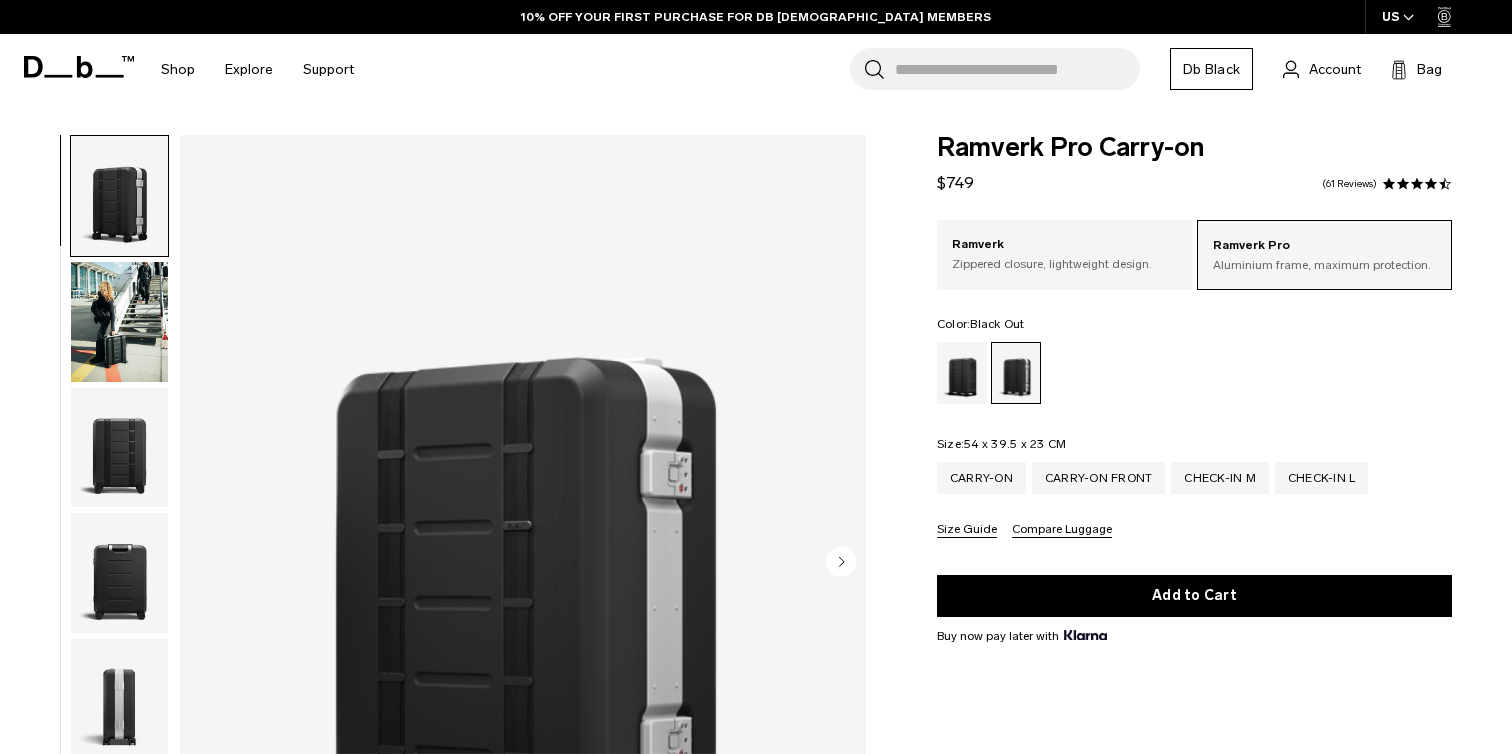 click at bounding box center (962, 373) 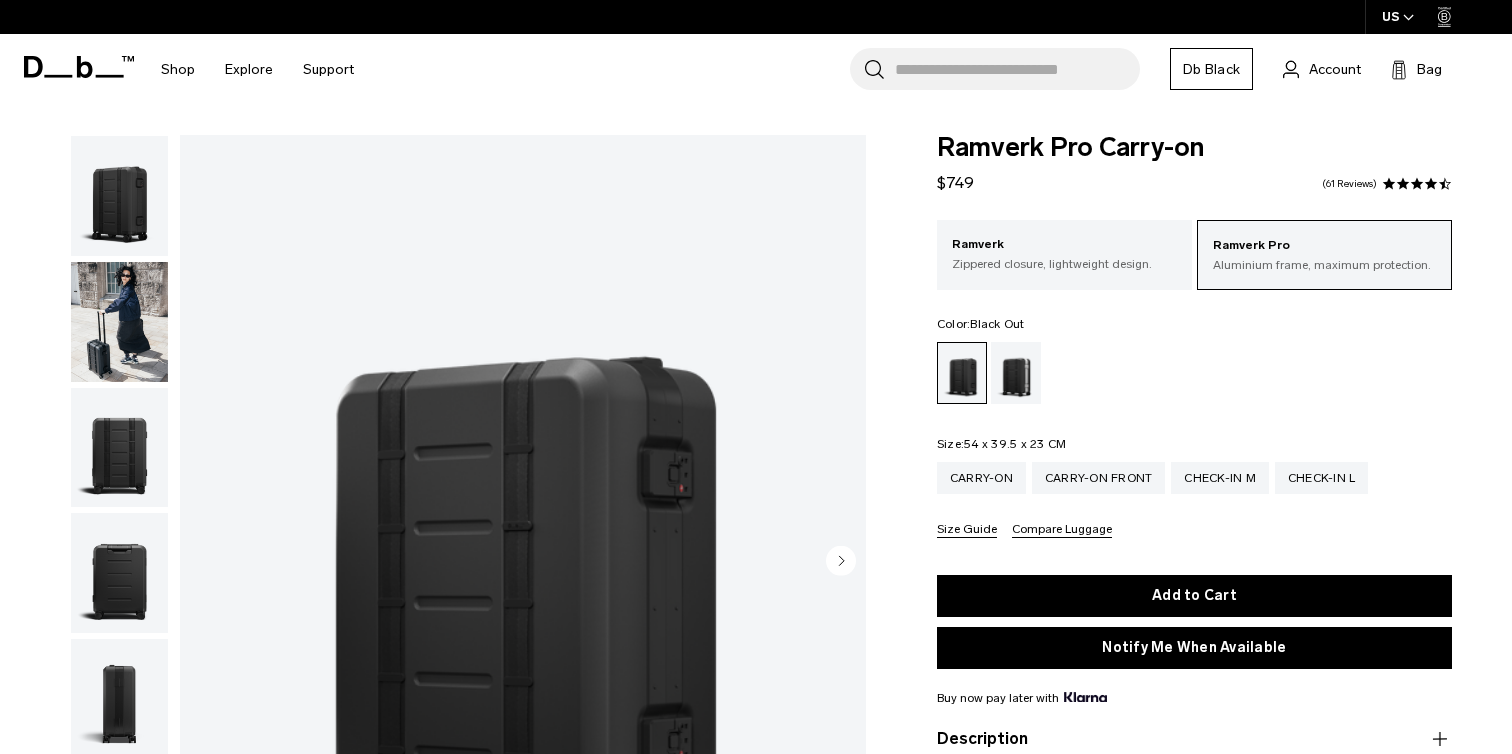 scroll, scrollTop: 0, scrollLeft: 0, axis: both 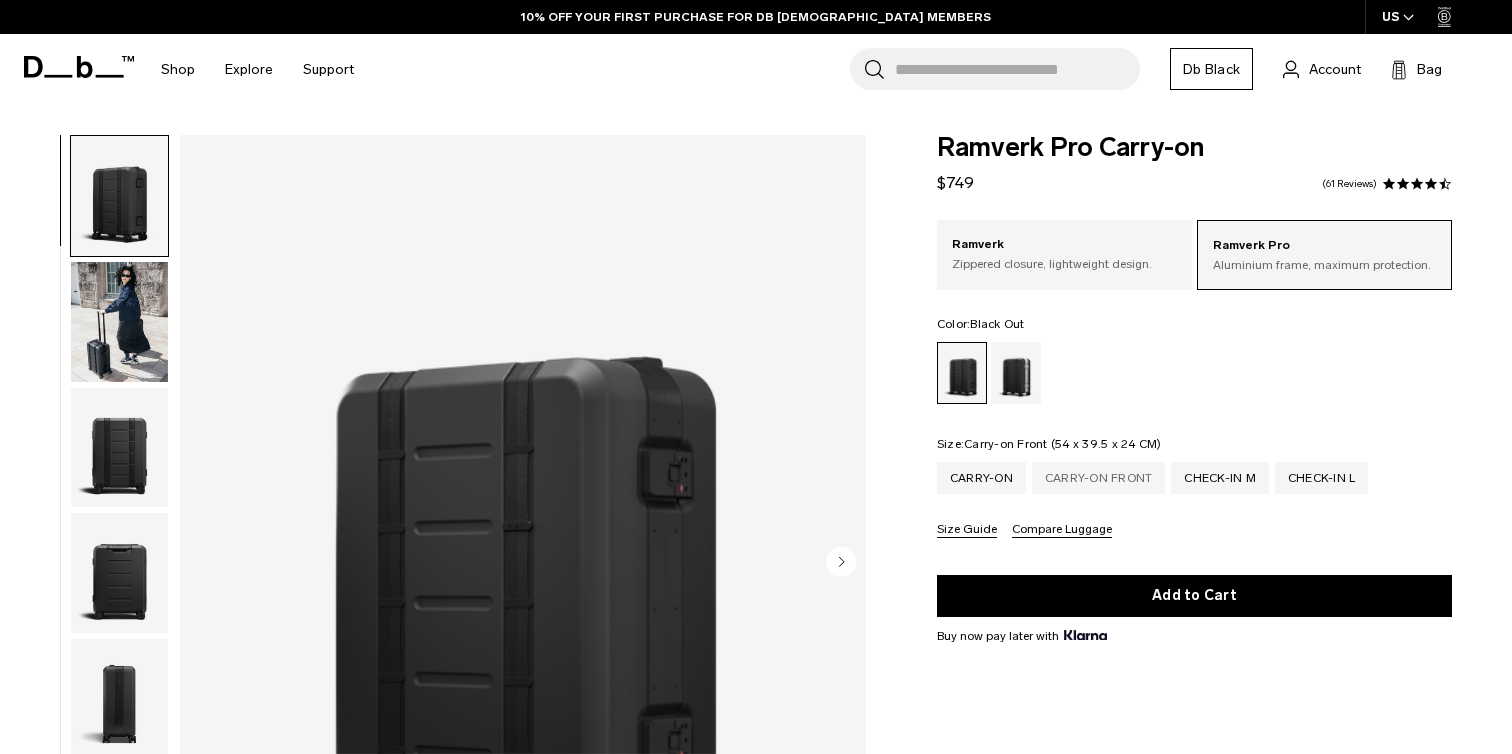 click on "Carry-on Front" at bounding box center [1099, 478] 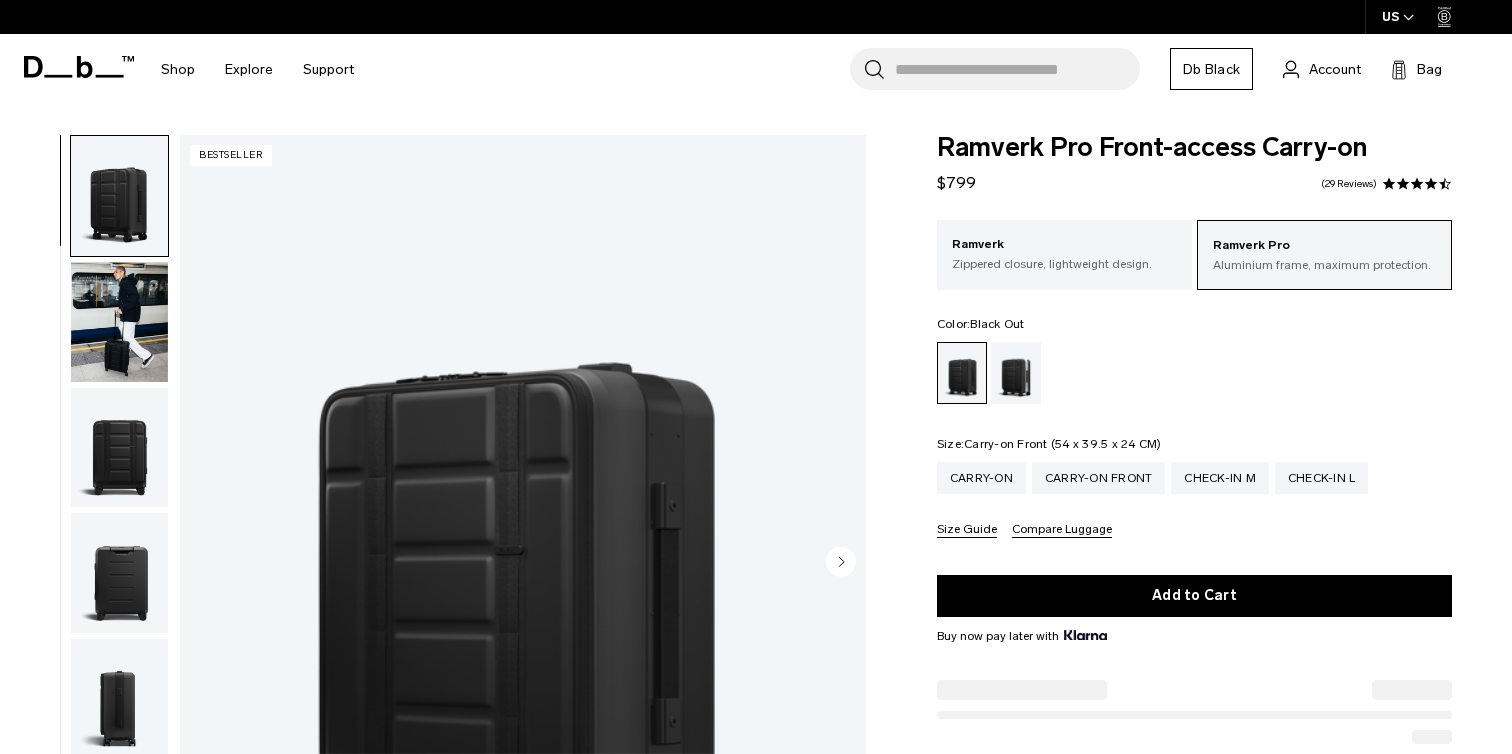 scroll, scrollTop: 0, scrollLeft: 0, axis: both 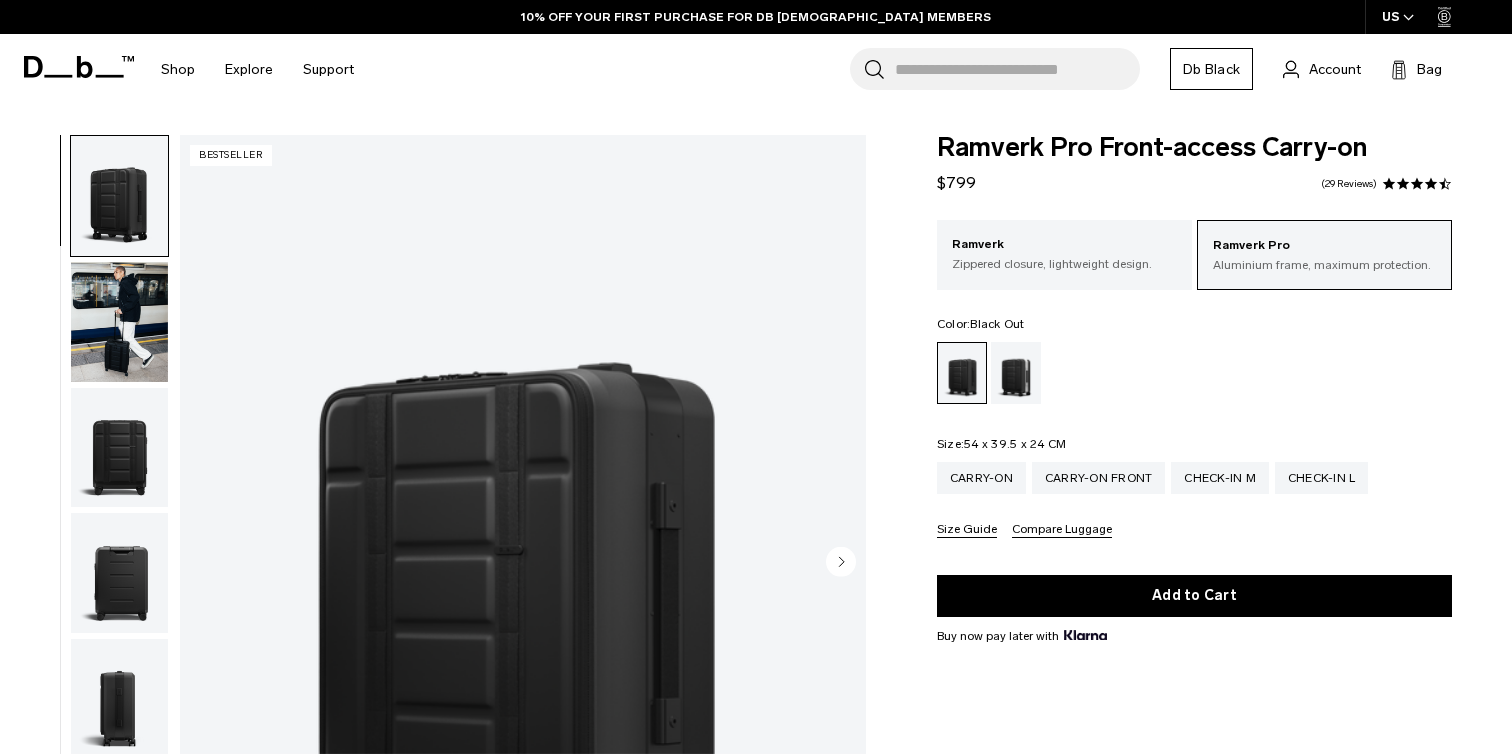 click 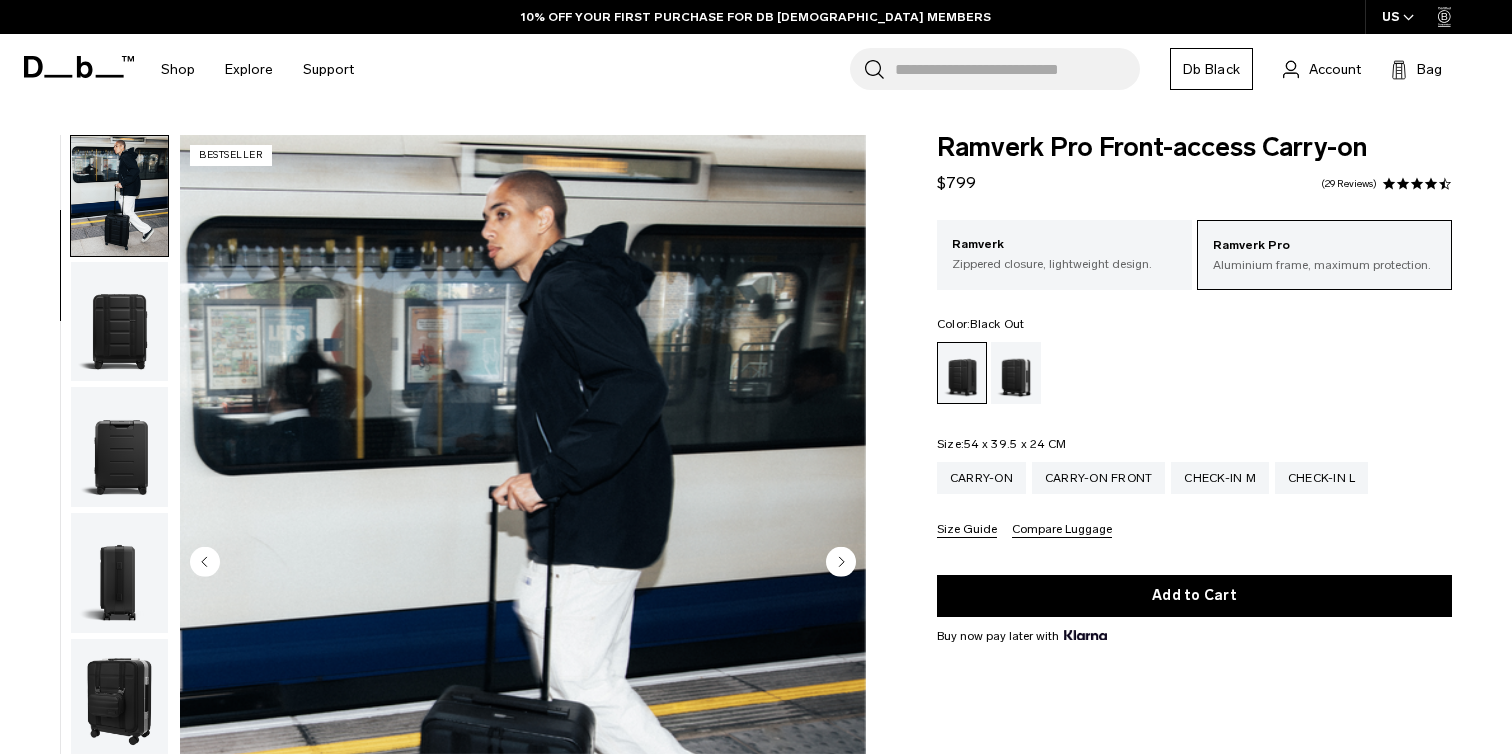 click 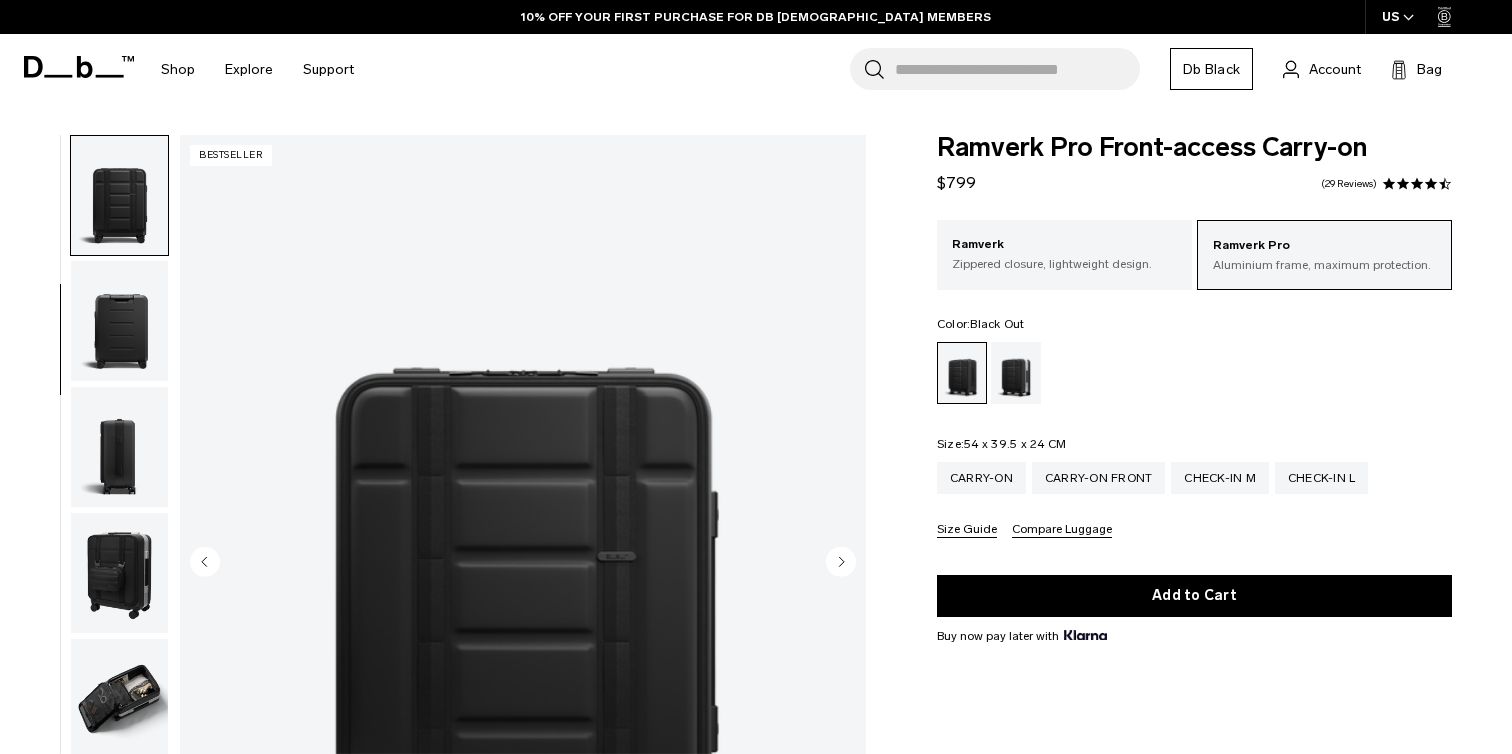 click 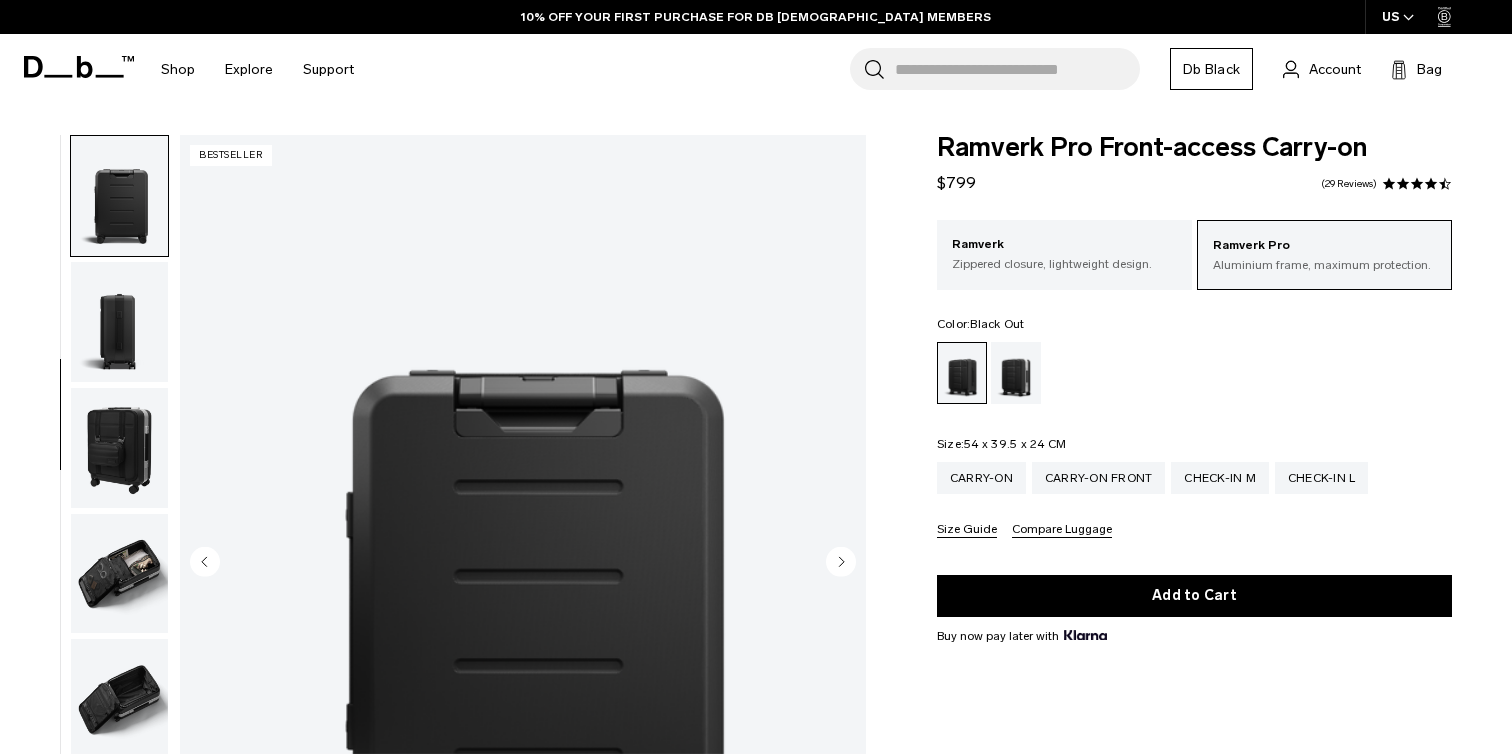 click 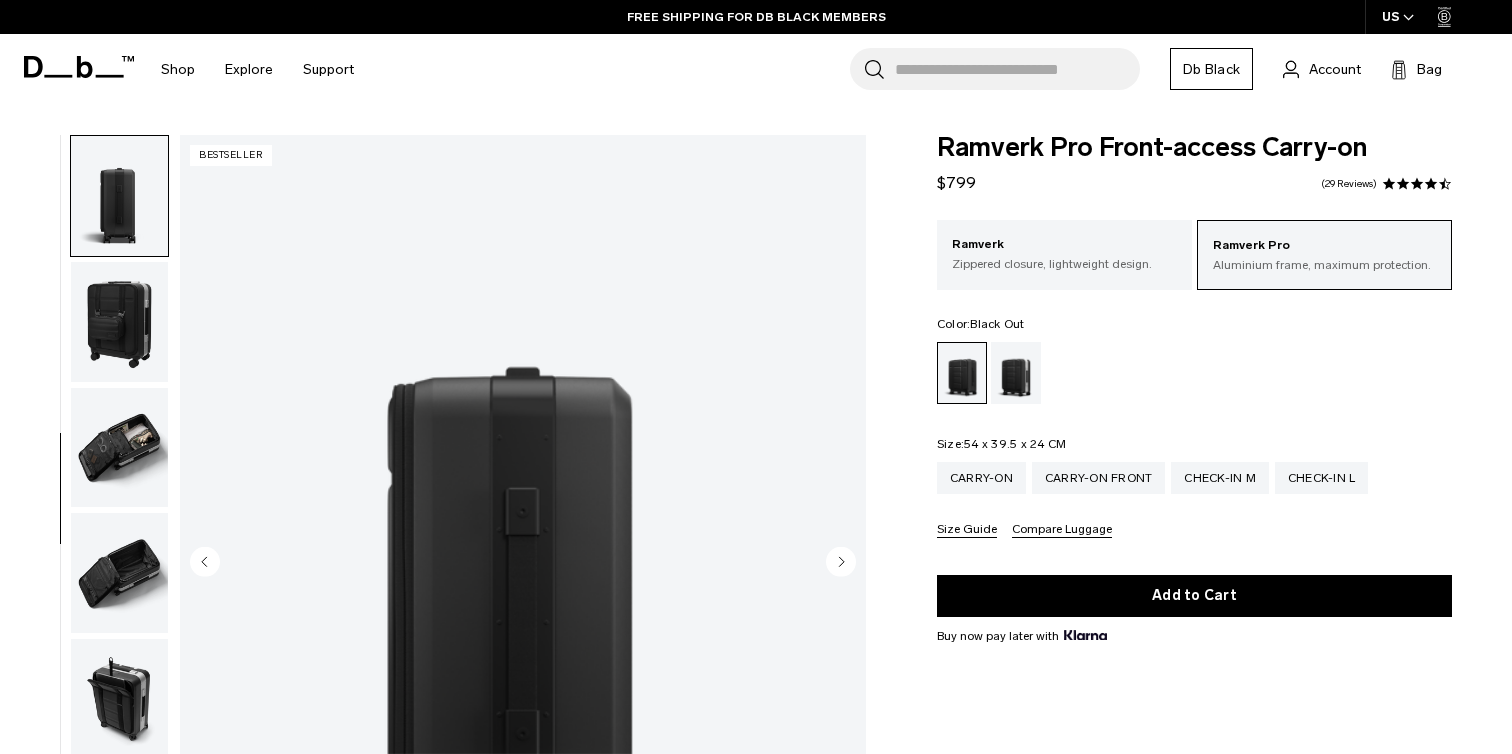 click 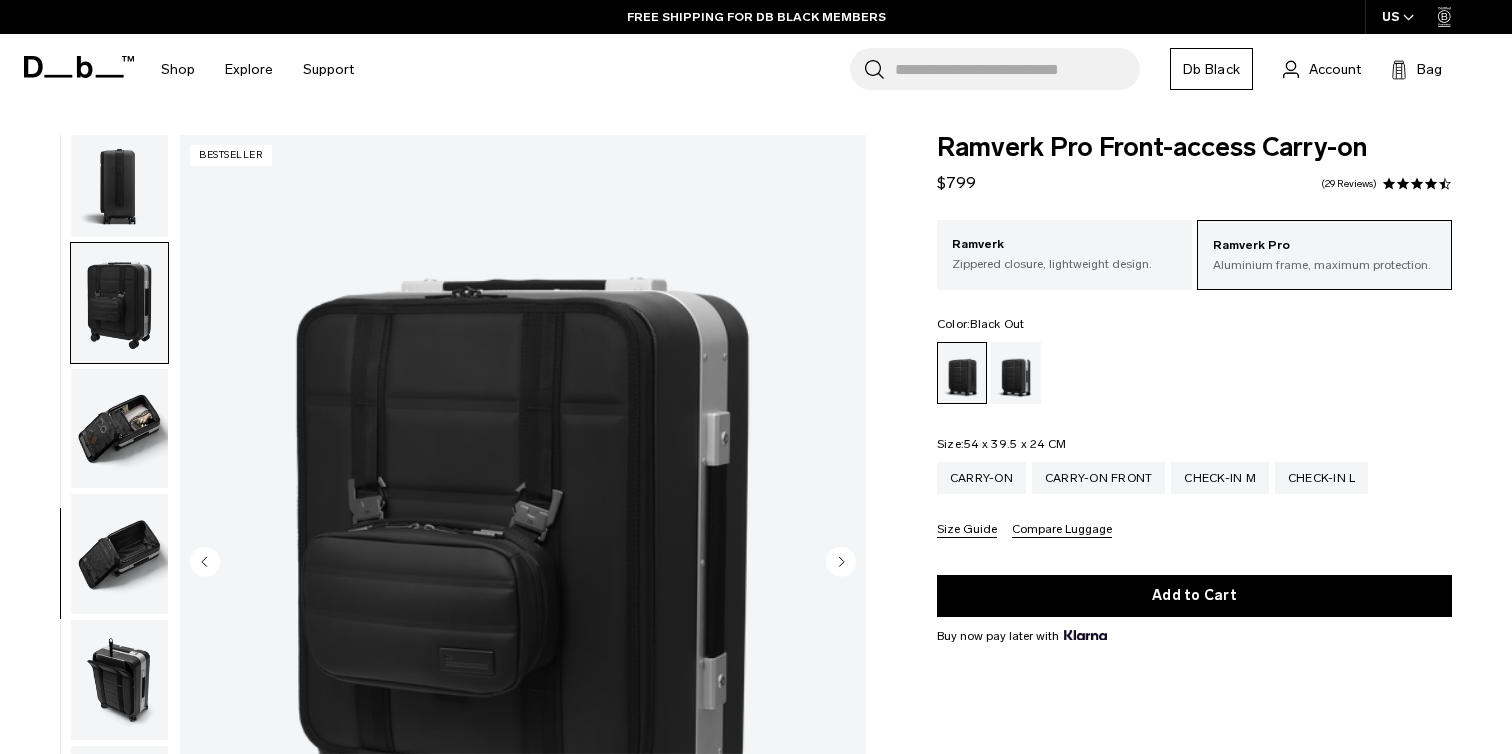 scroll, scrollTop: 522, scrollLeft: 0, axis: vertical 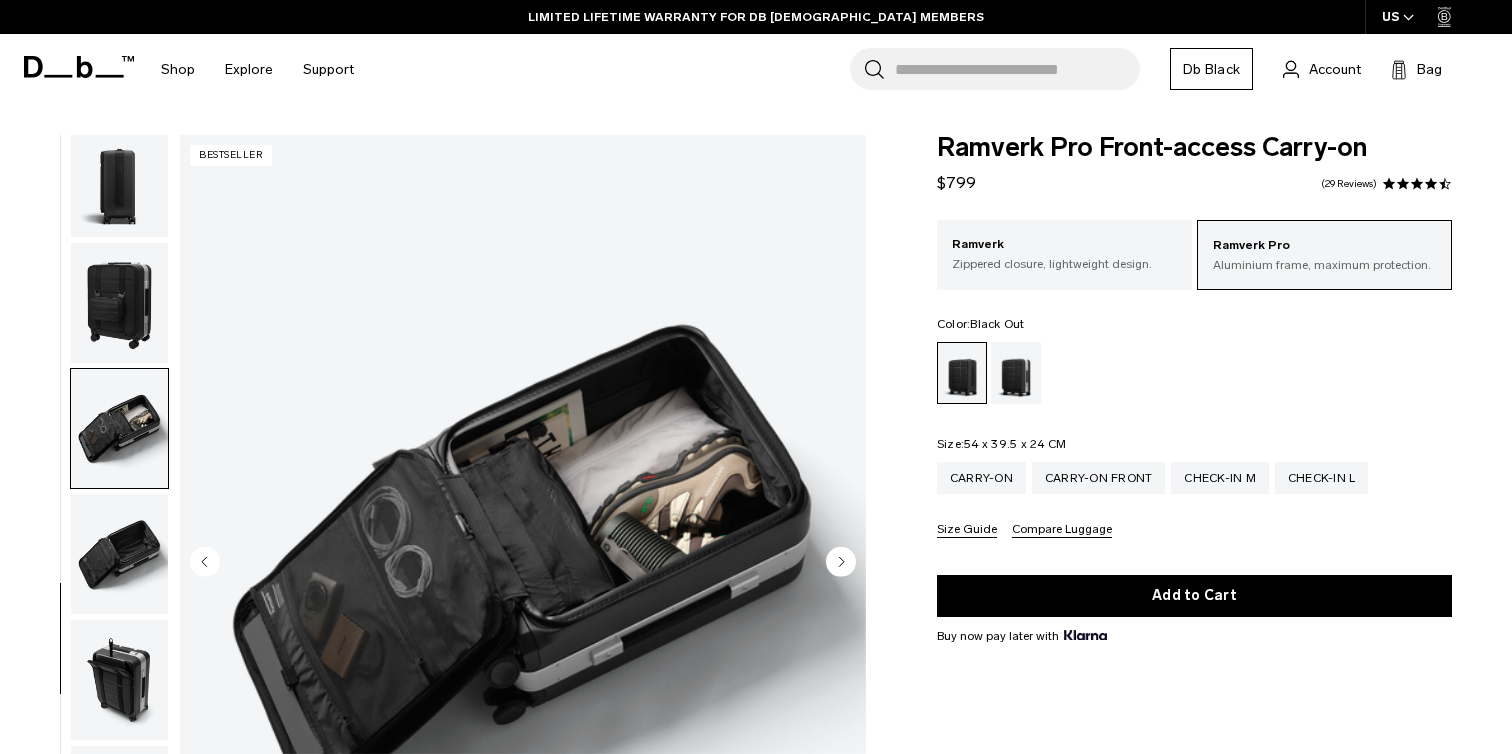 click 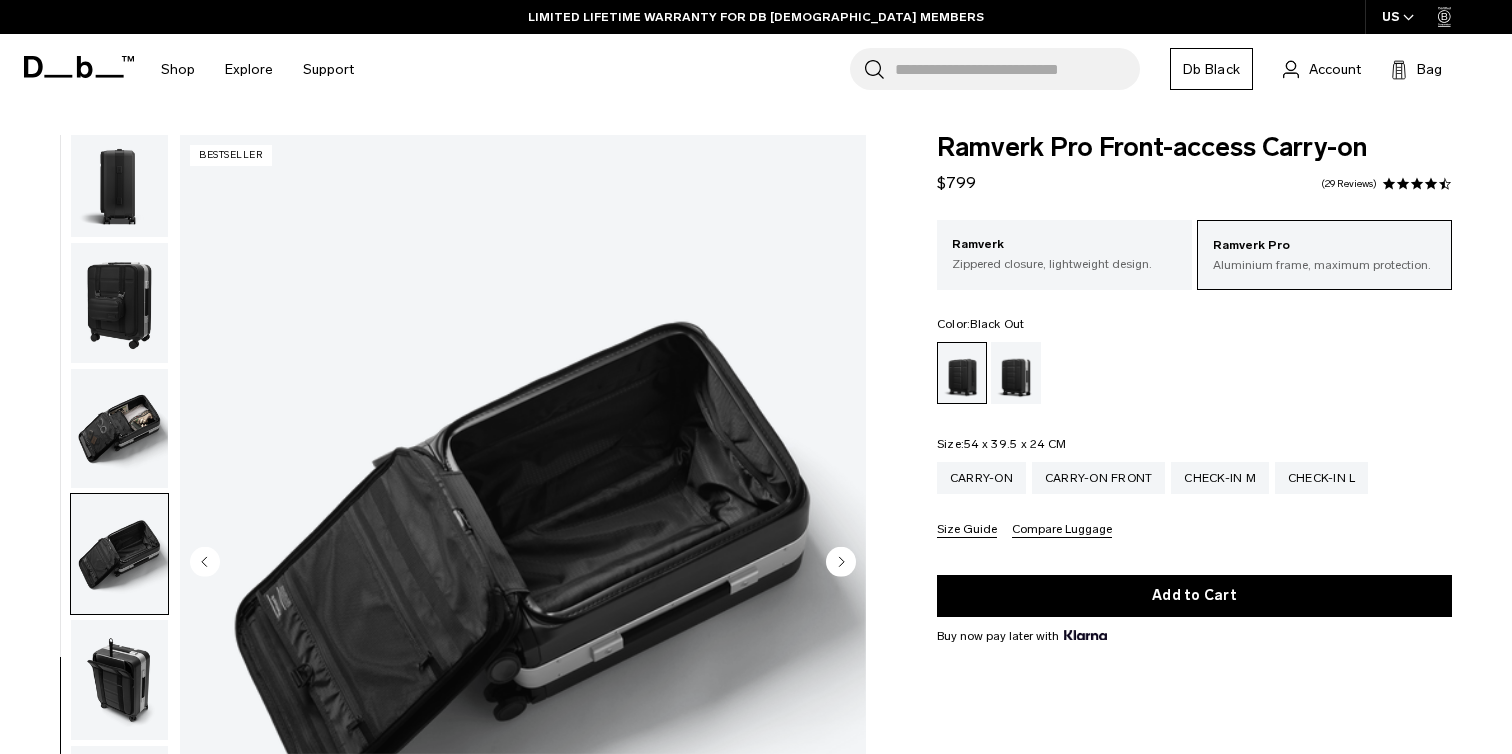 click 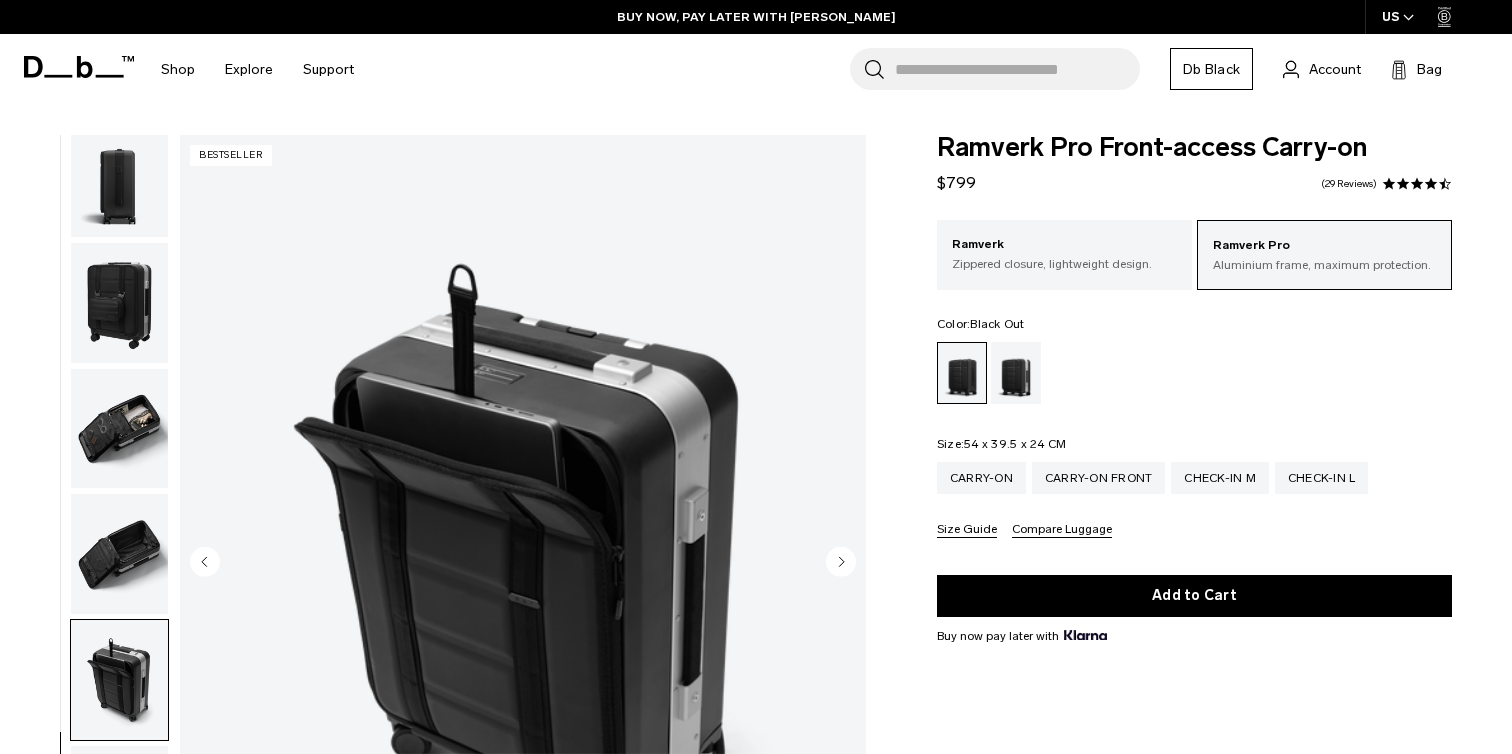 click at bounding box center (962, 373) 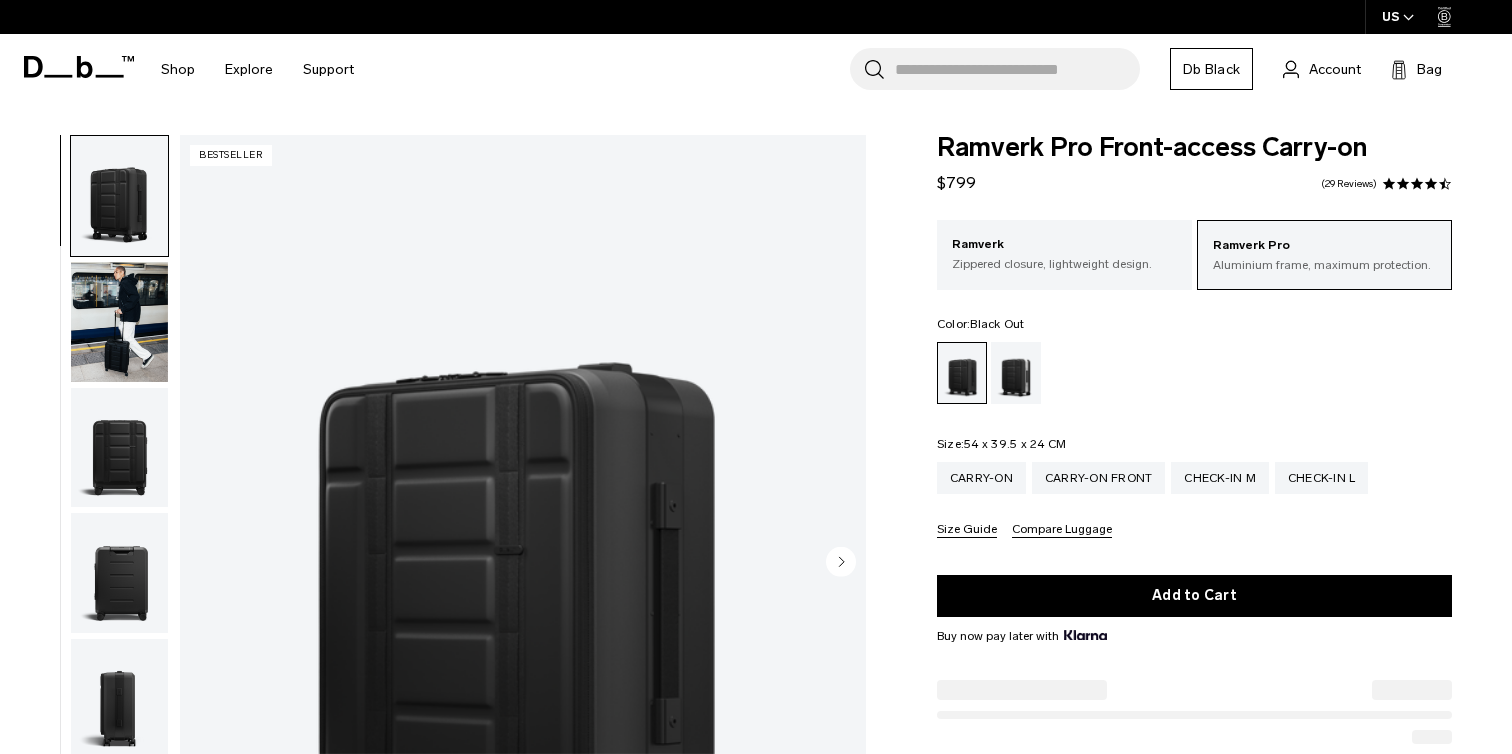 scroll, scrollTop: 0, scrollLeft: 0, axis: both 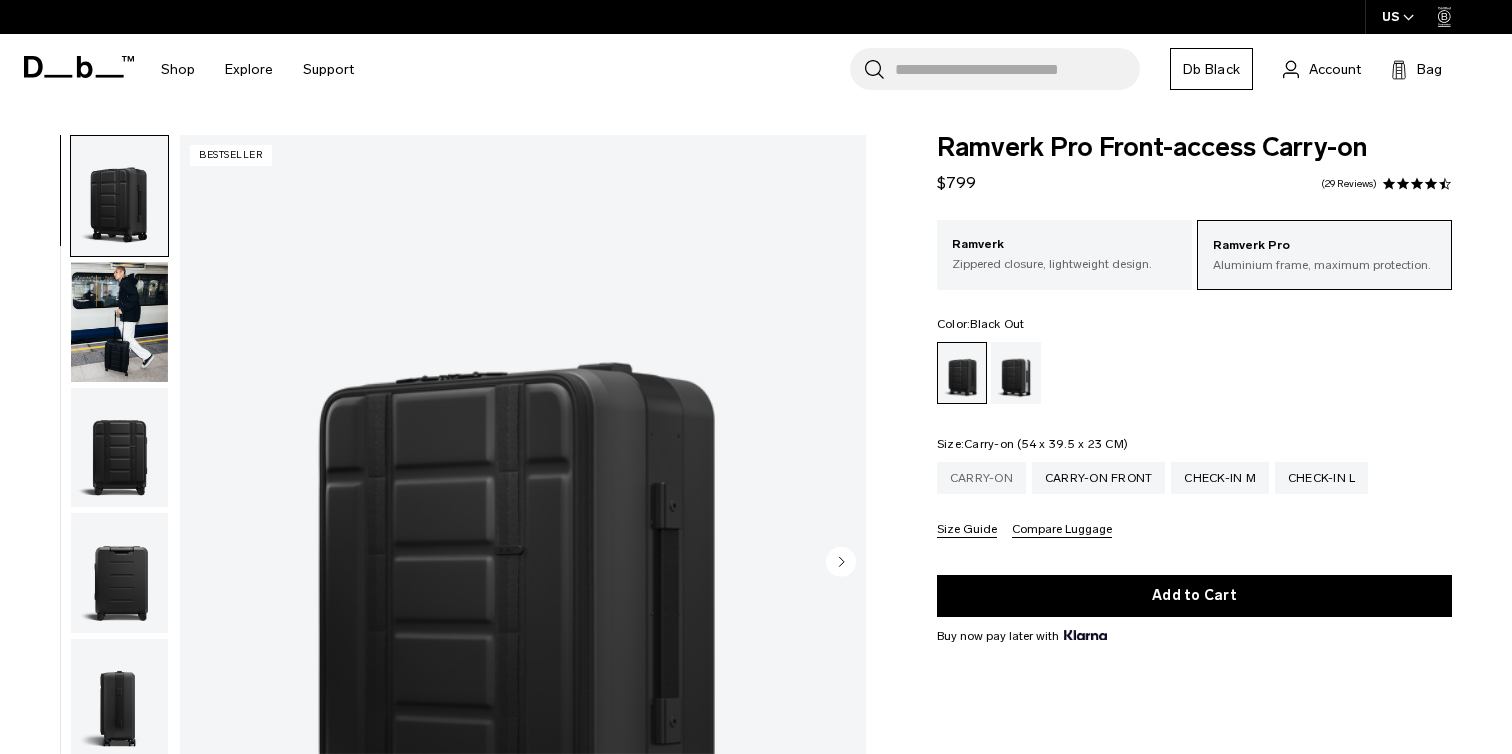 click on "Carry-on" at bounding box center (981, 478) 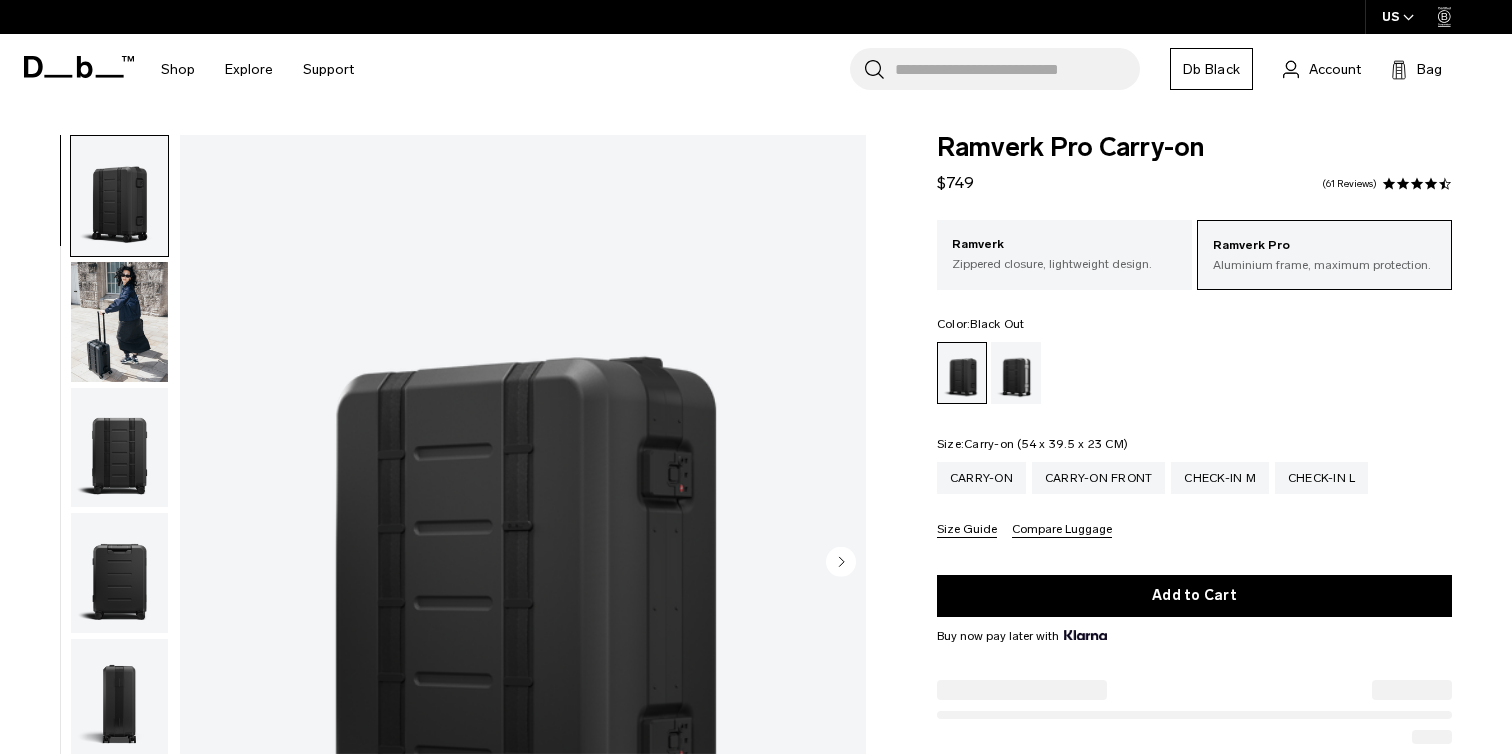 scroll, scrollTop: 0, scrollLeft: 0, axis: both 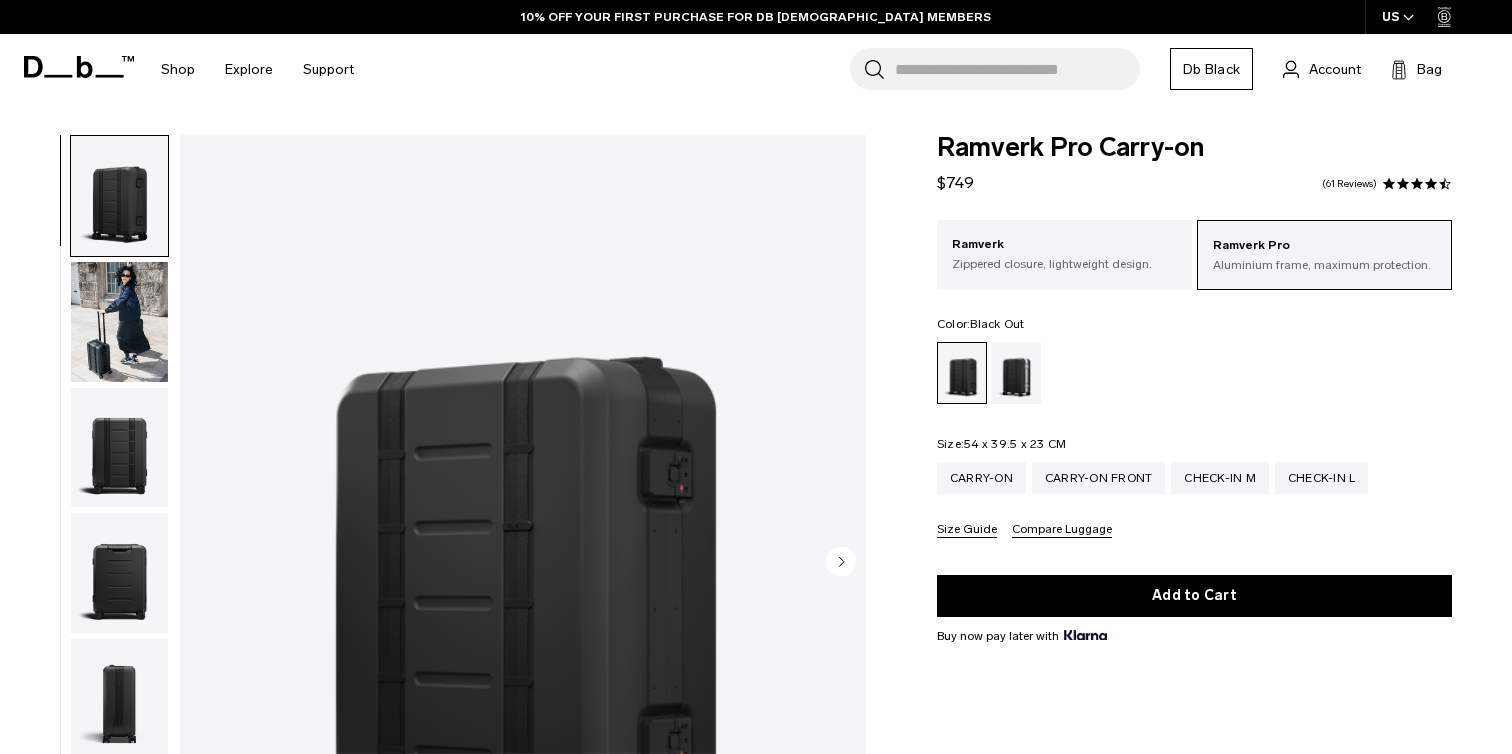 click 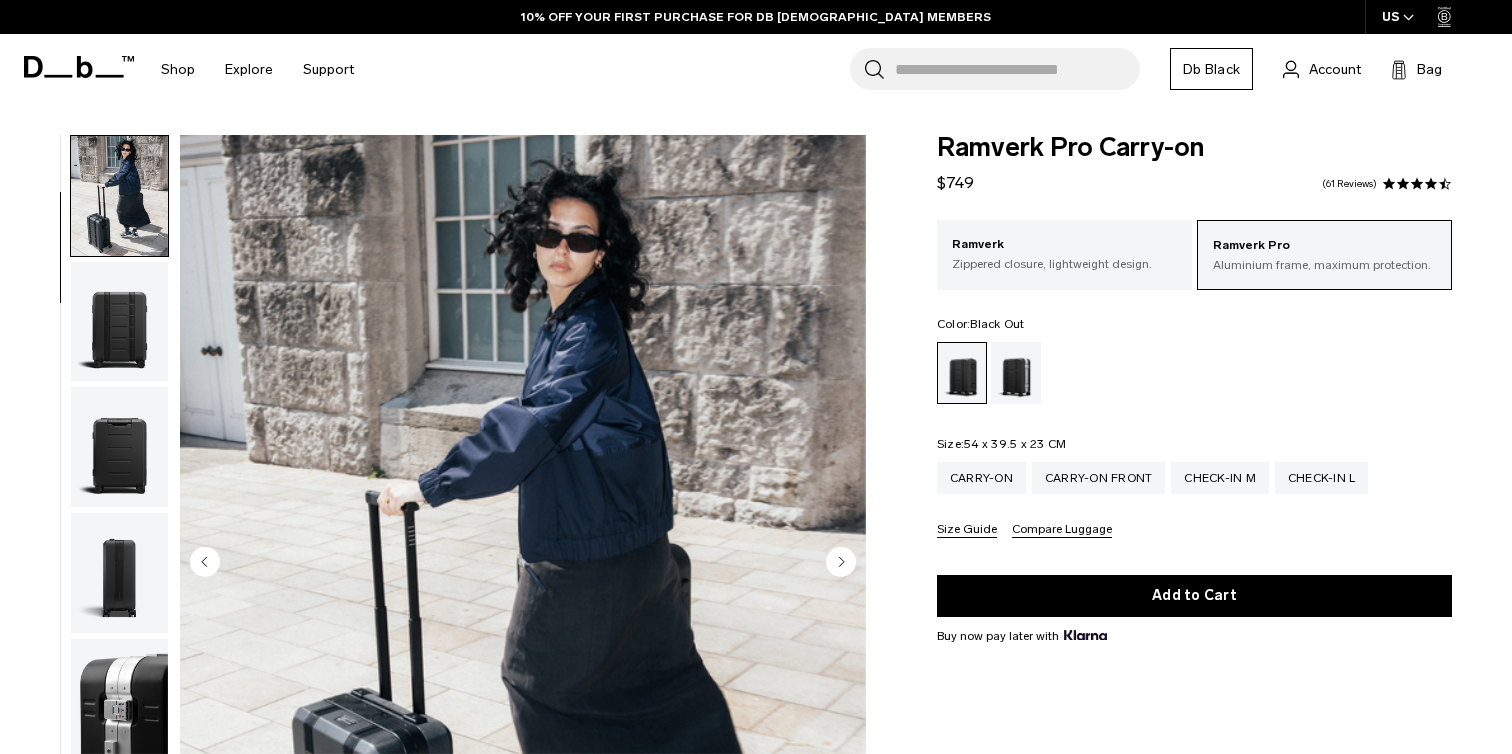 click 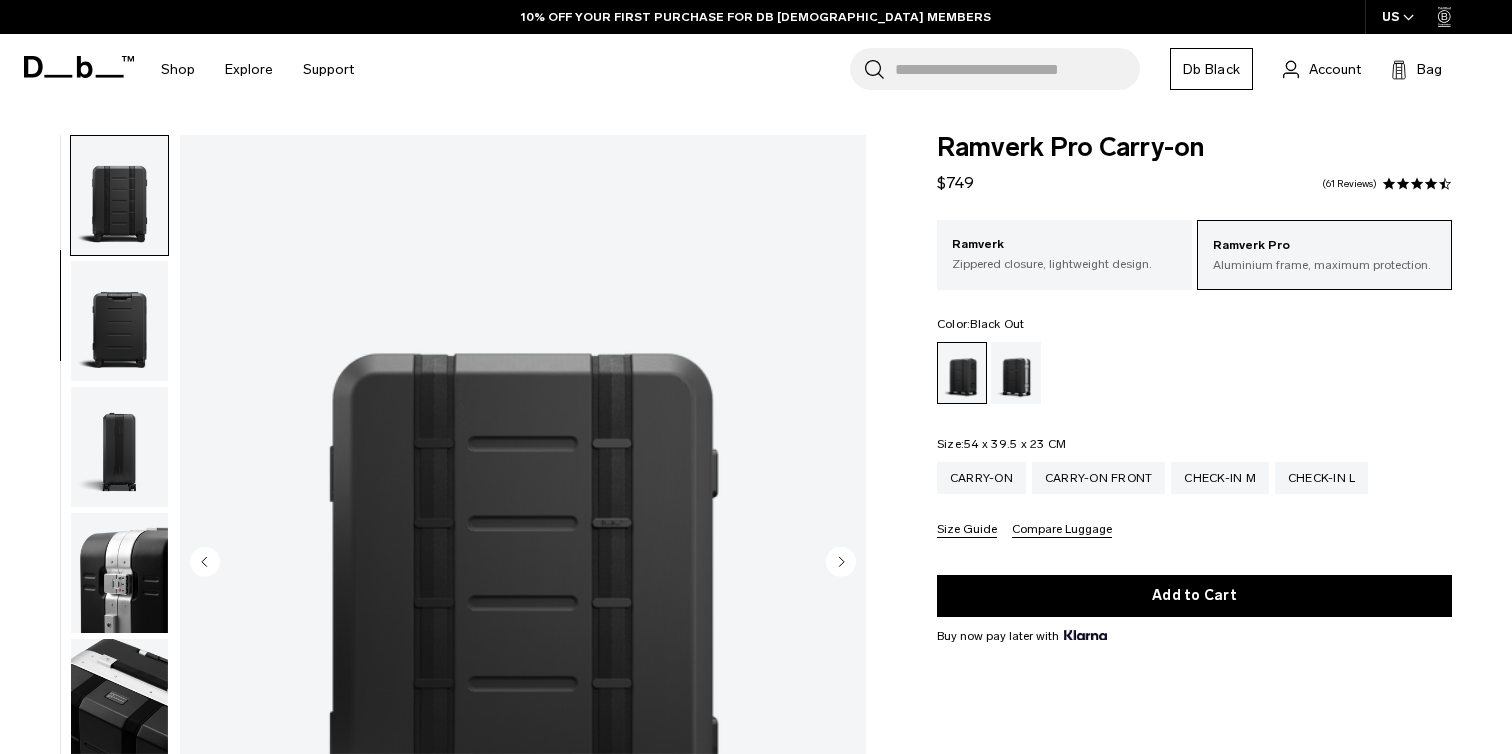 click 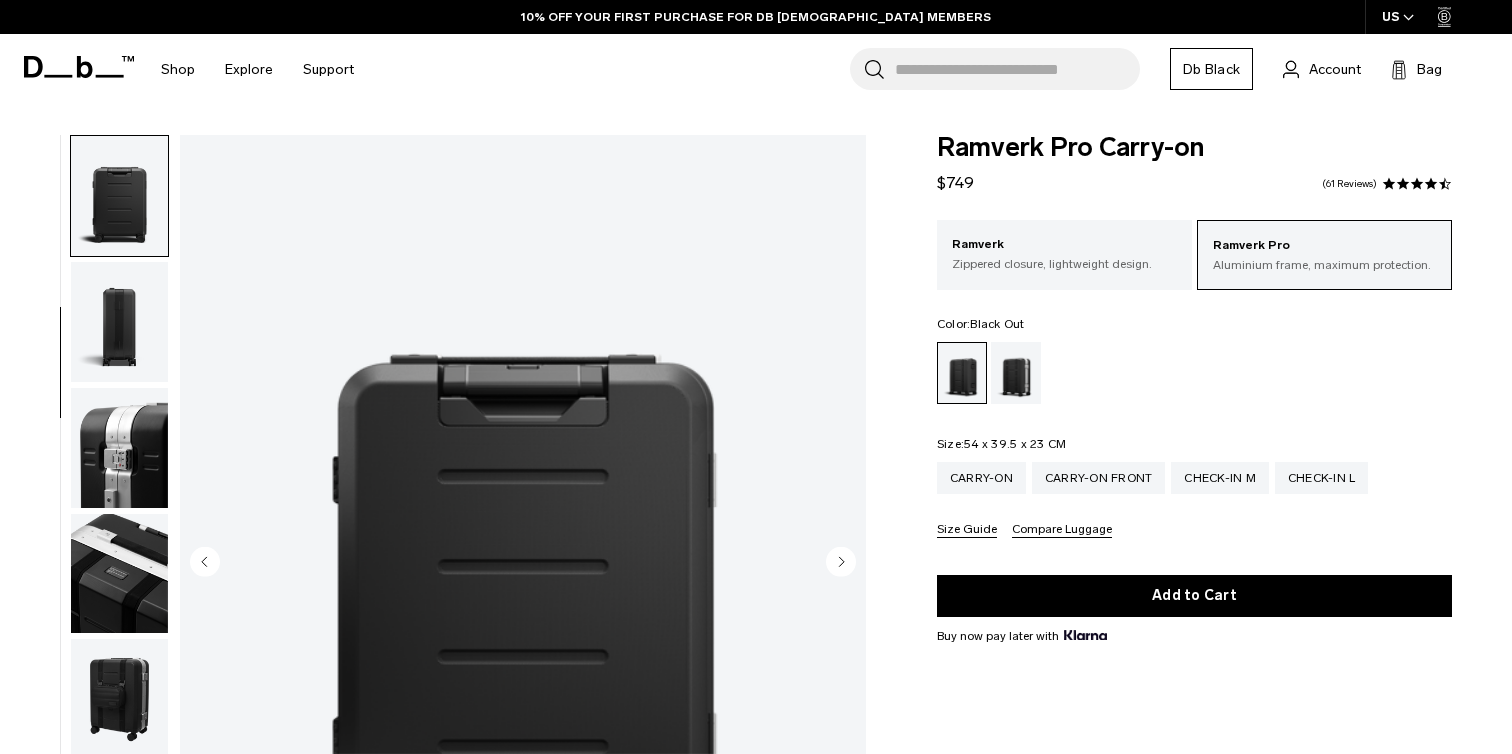 click 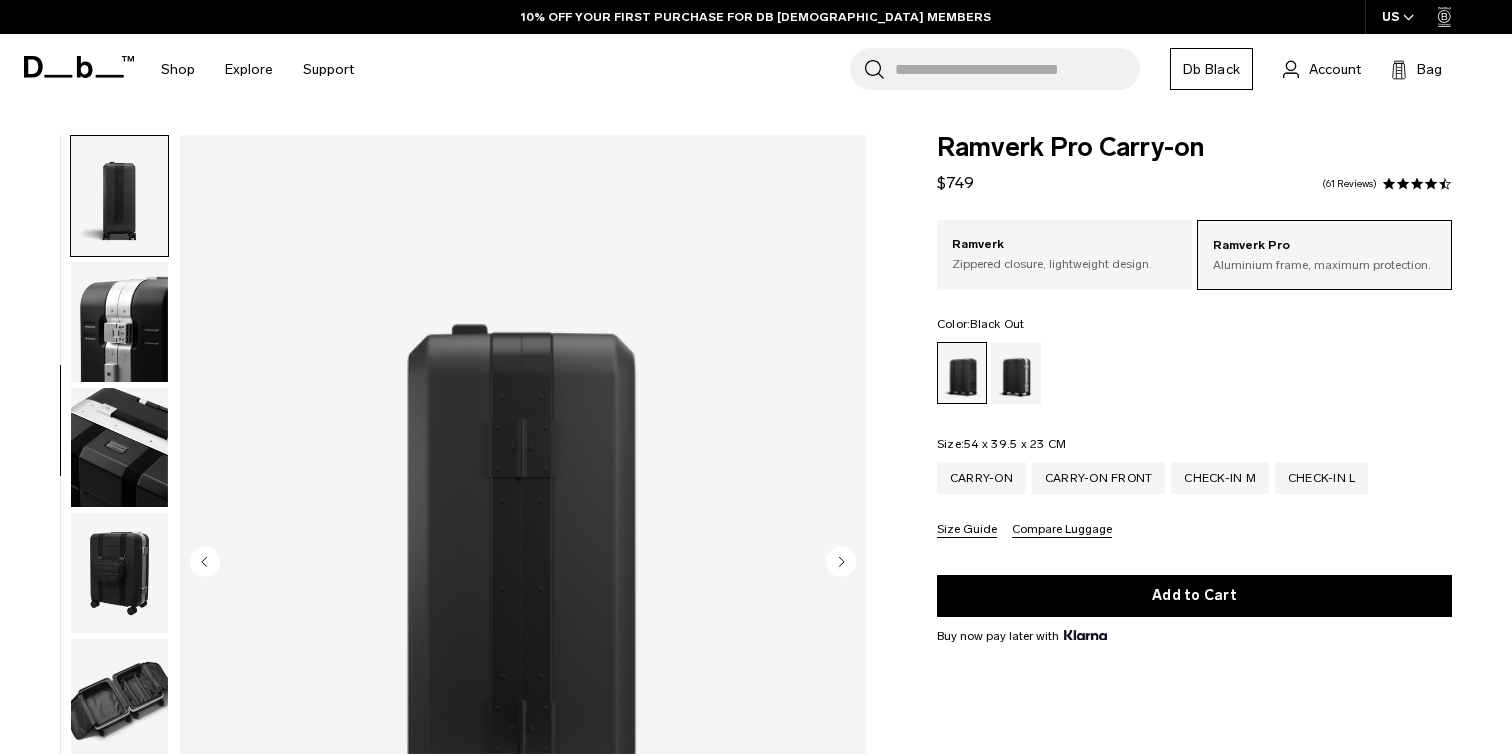 click 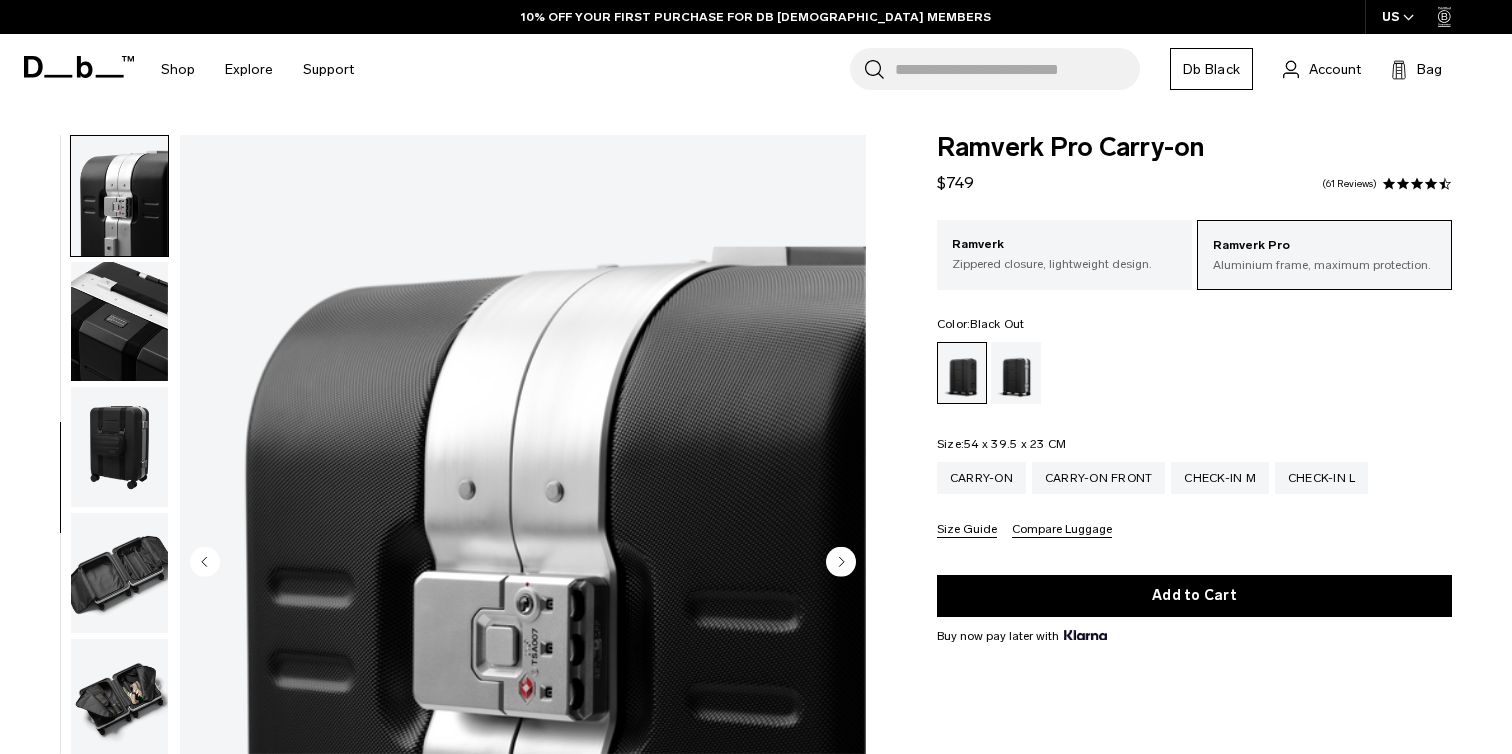 click 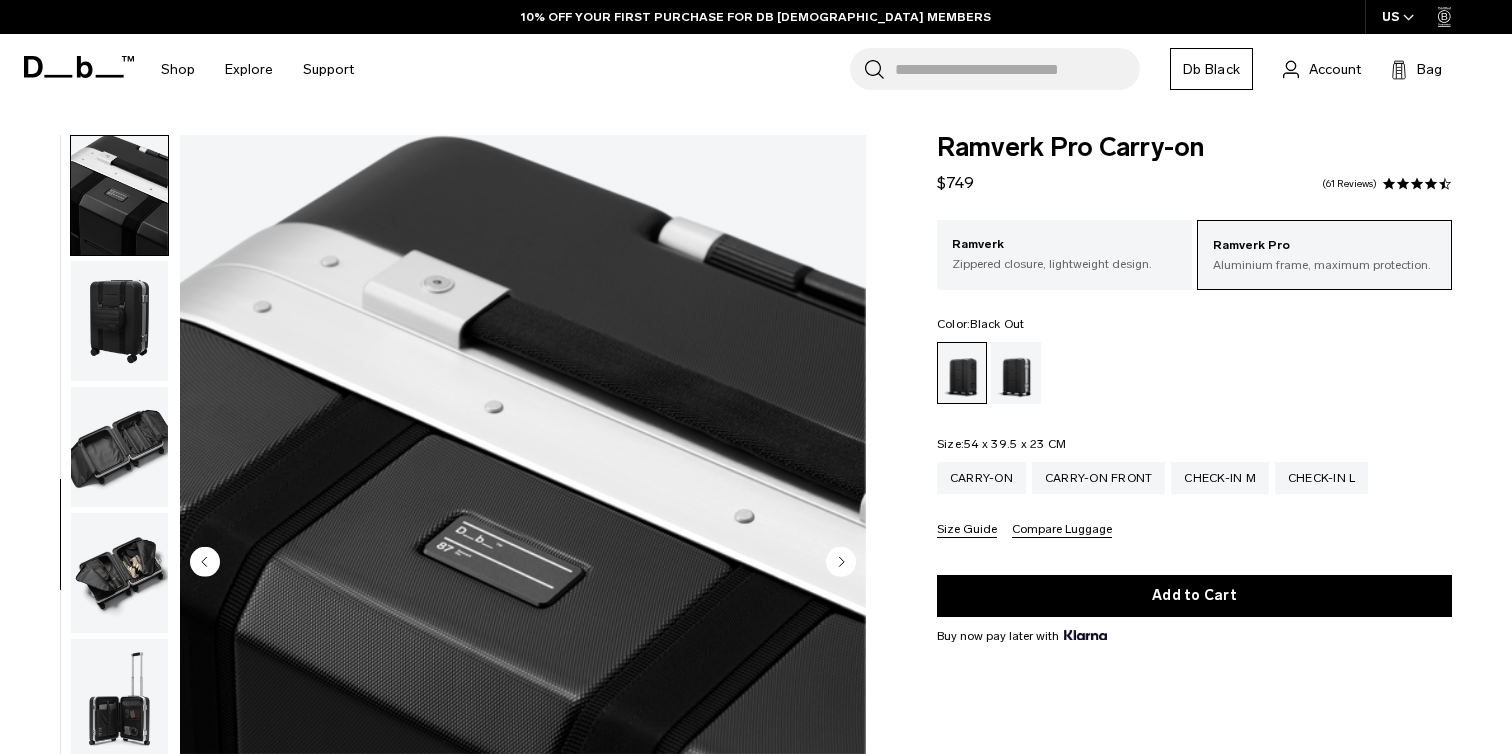 click 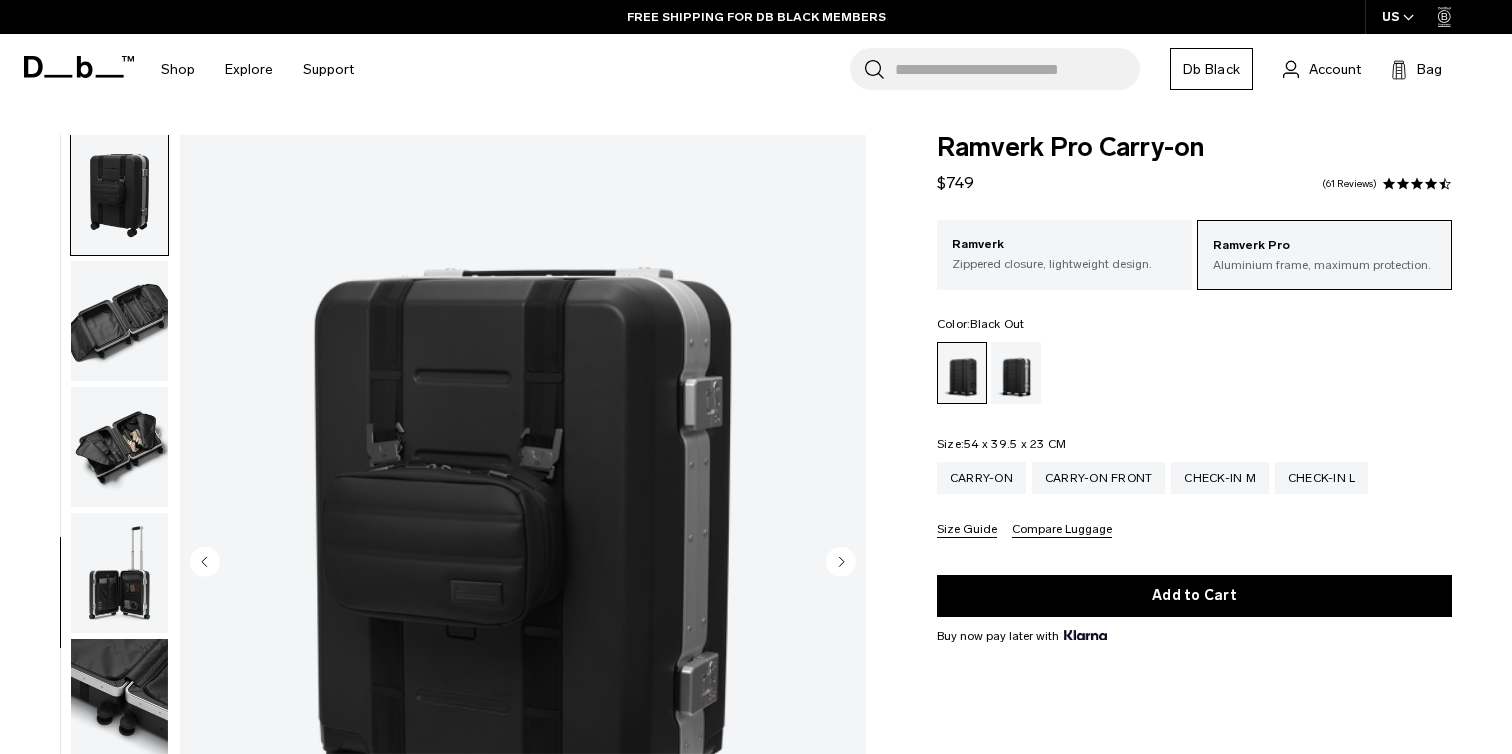 click 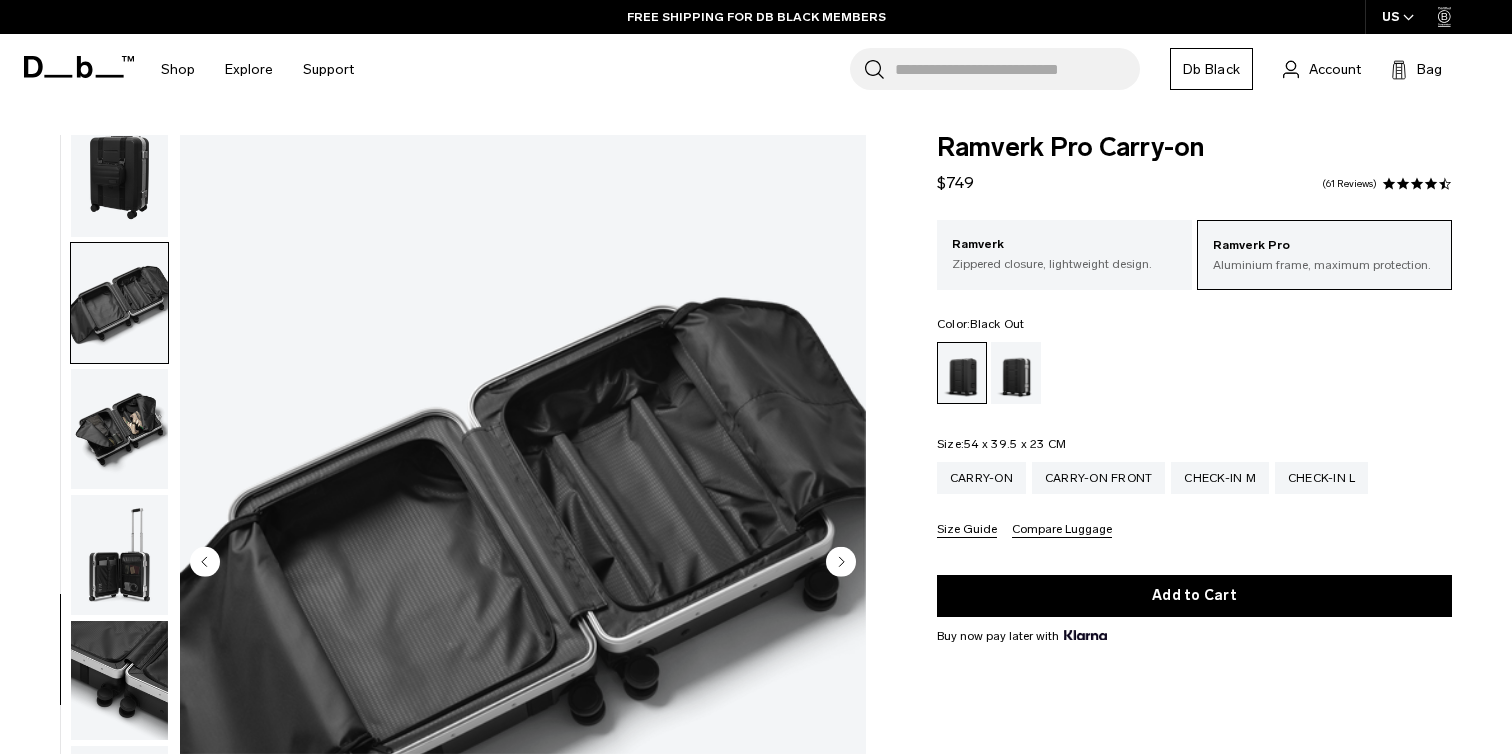 scroll, scrollTop: 900, scrollLeft: 0, axis: vertical 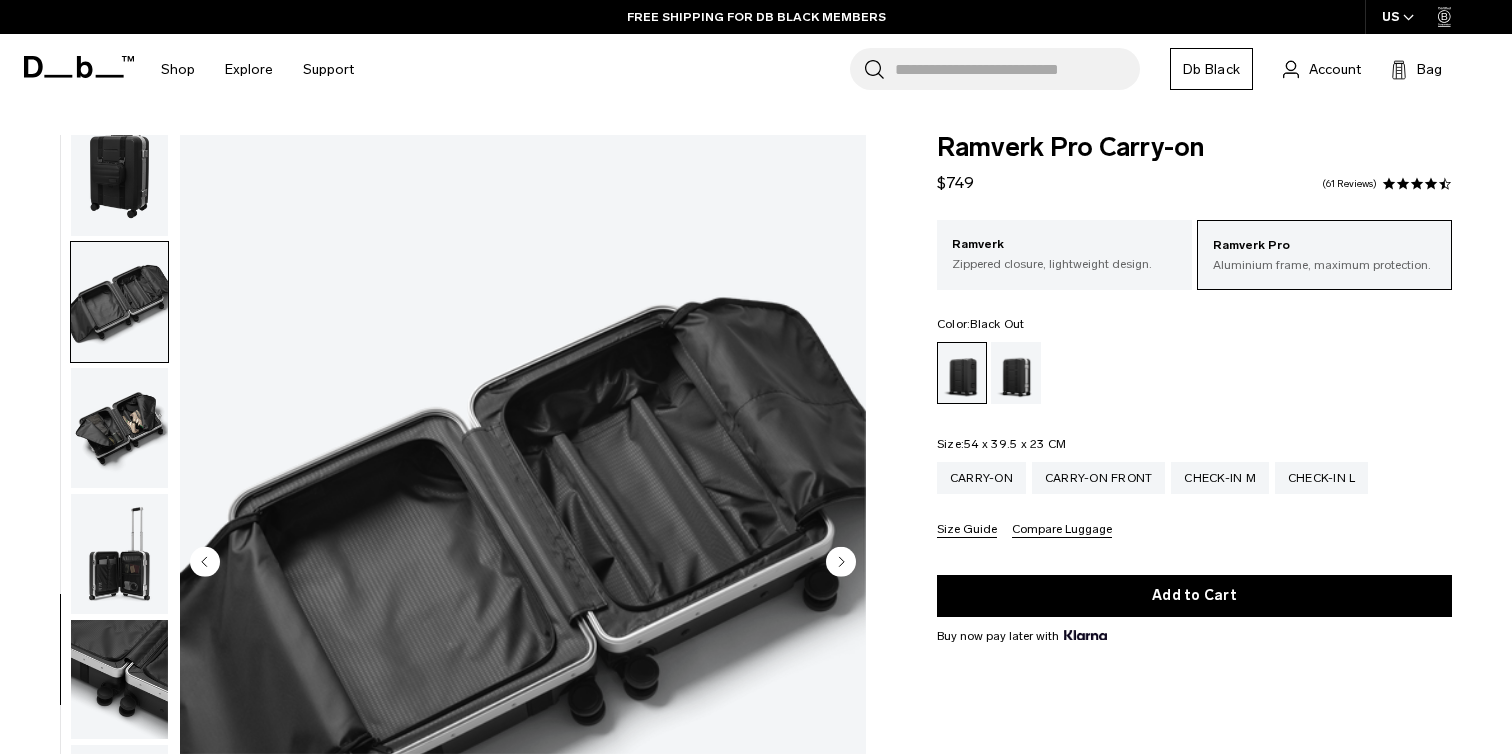 click 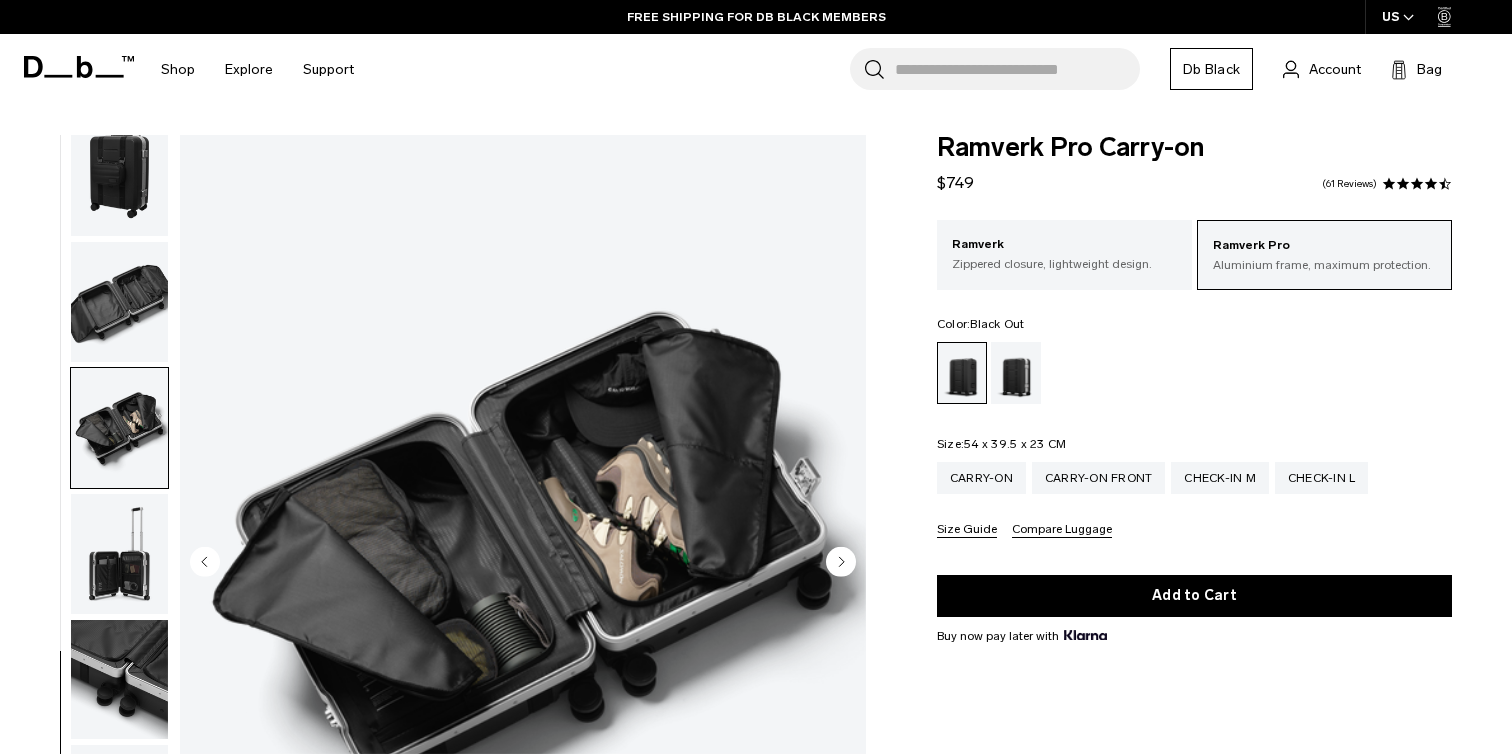 click 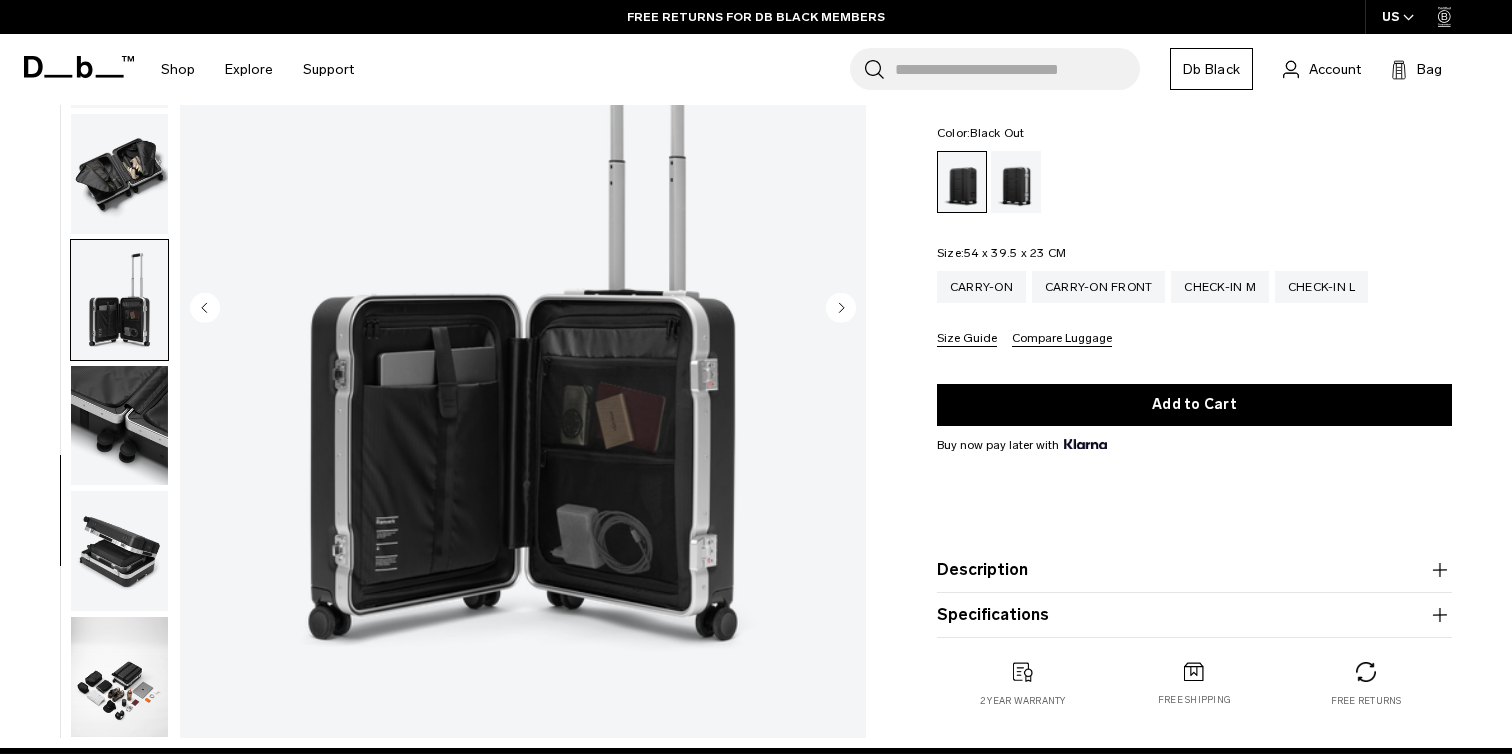 scroll, scrollTop: 246, scrollLeft: 0, axis: vertical 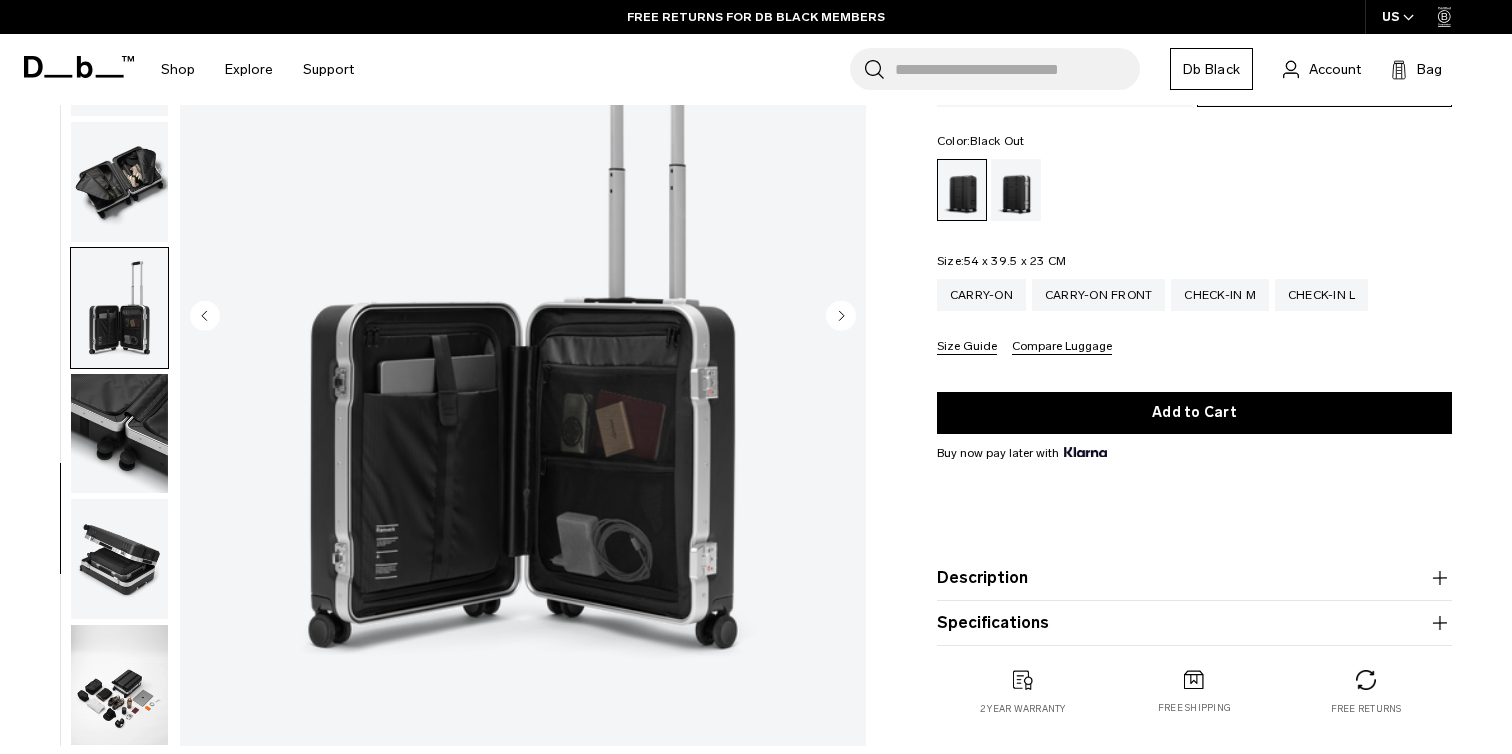 click 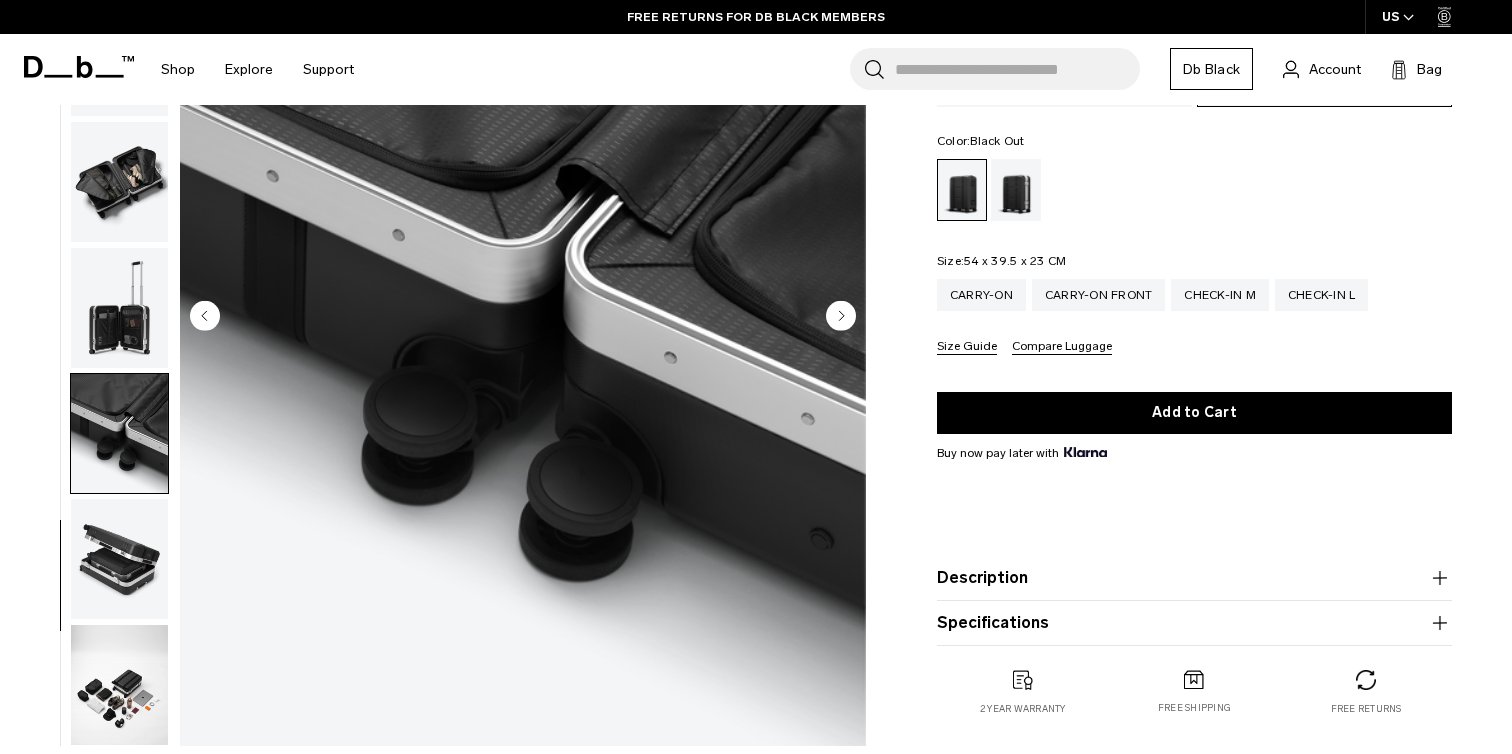 click 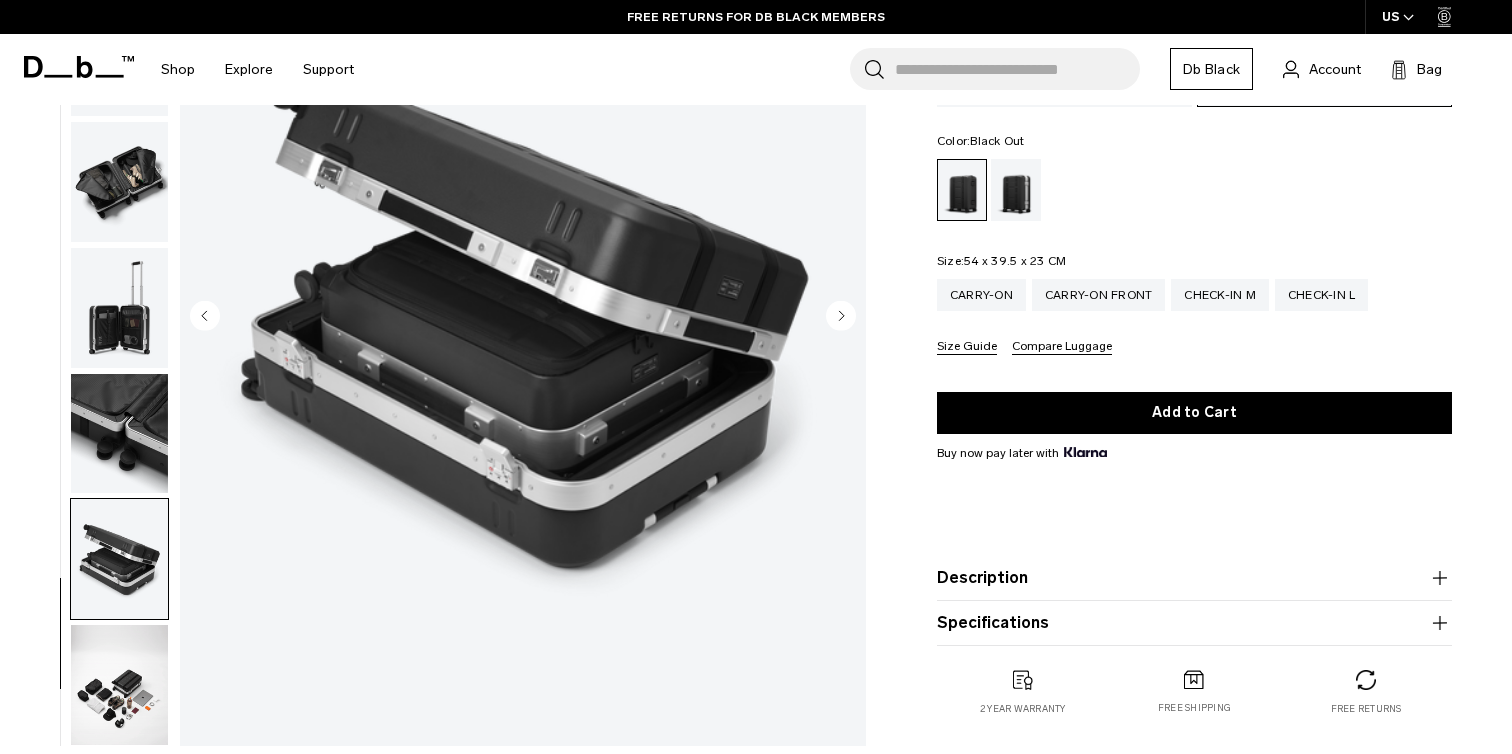 click 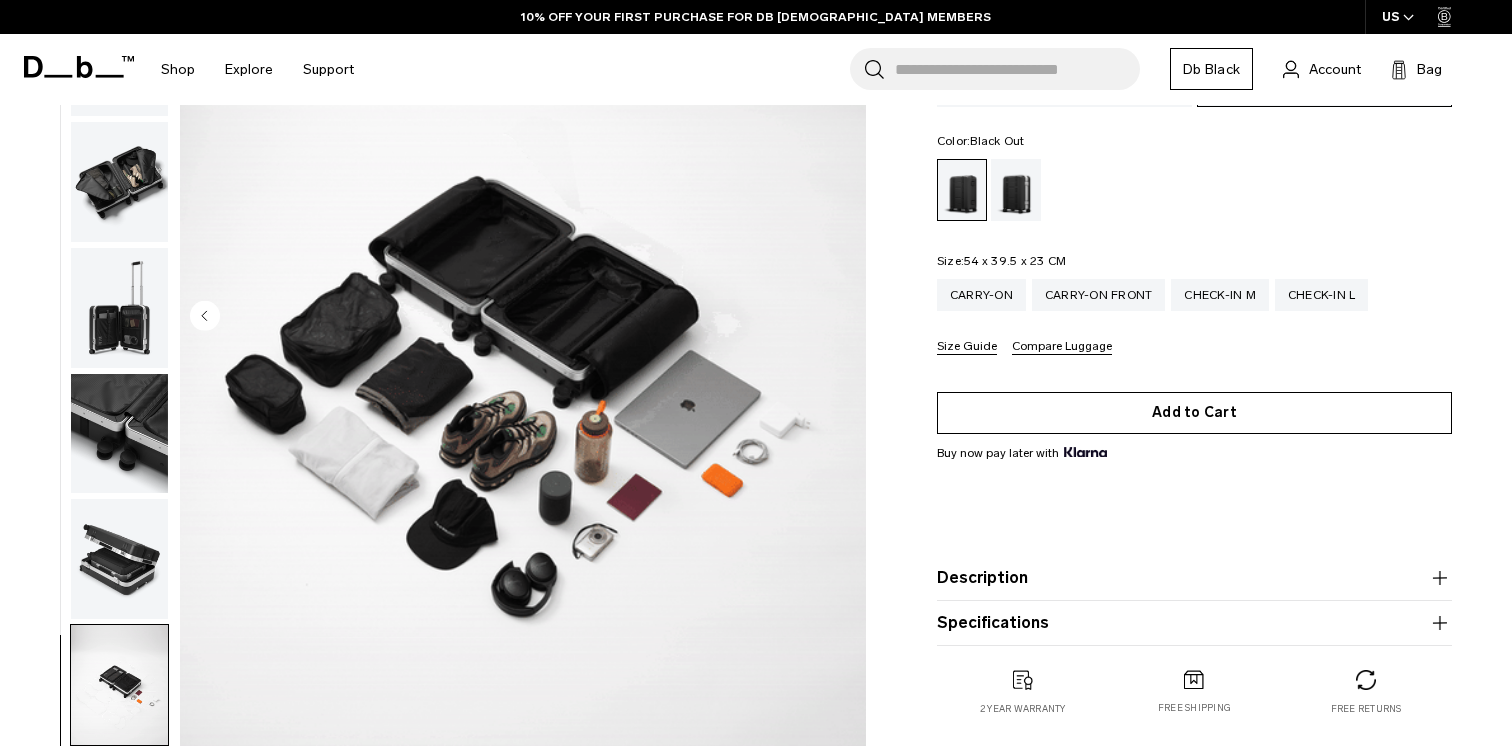 click on "Add to Cart" at bounding box center [1194, 413] 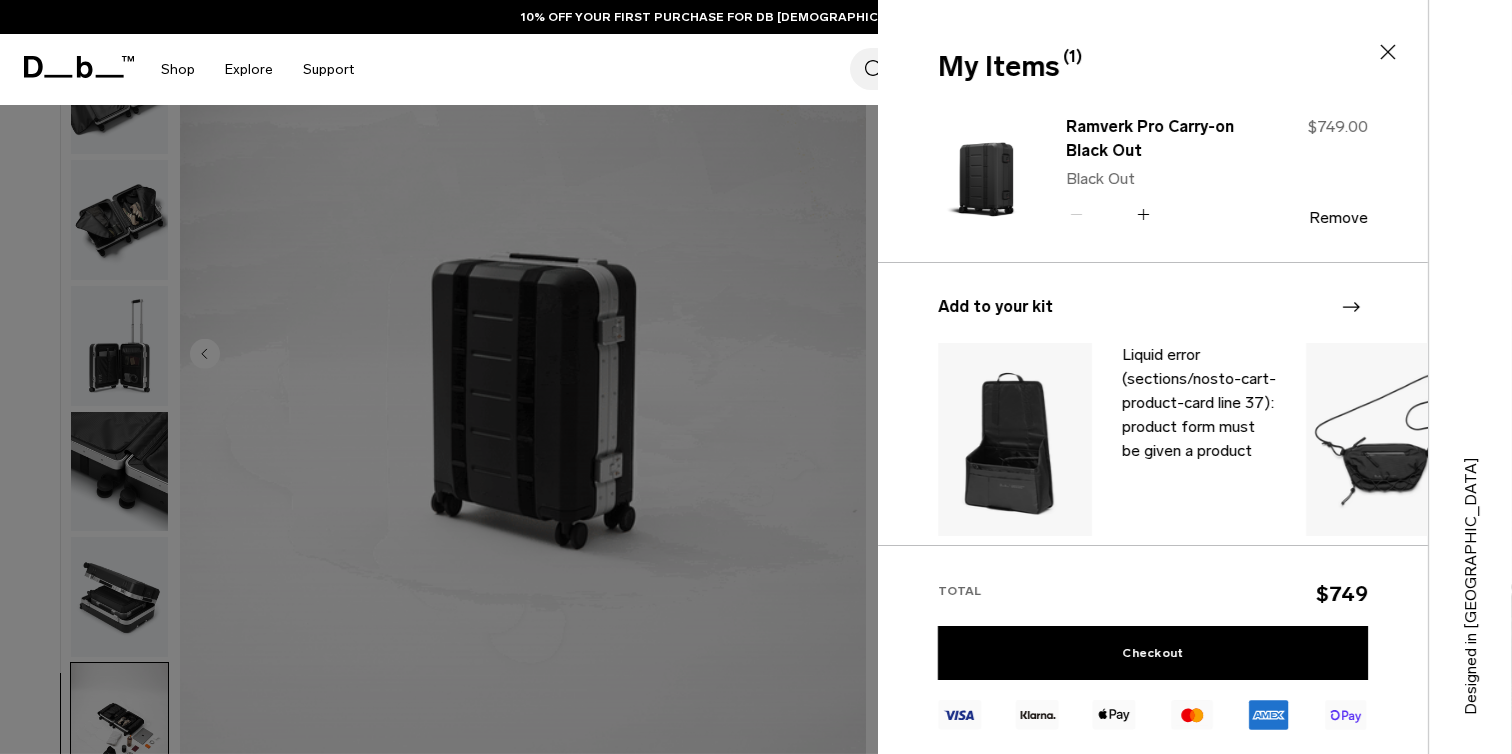 scroll, scrollTop: 217, scrollLeft: 0, axis: vertical 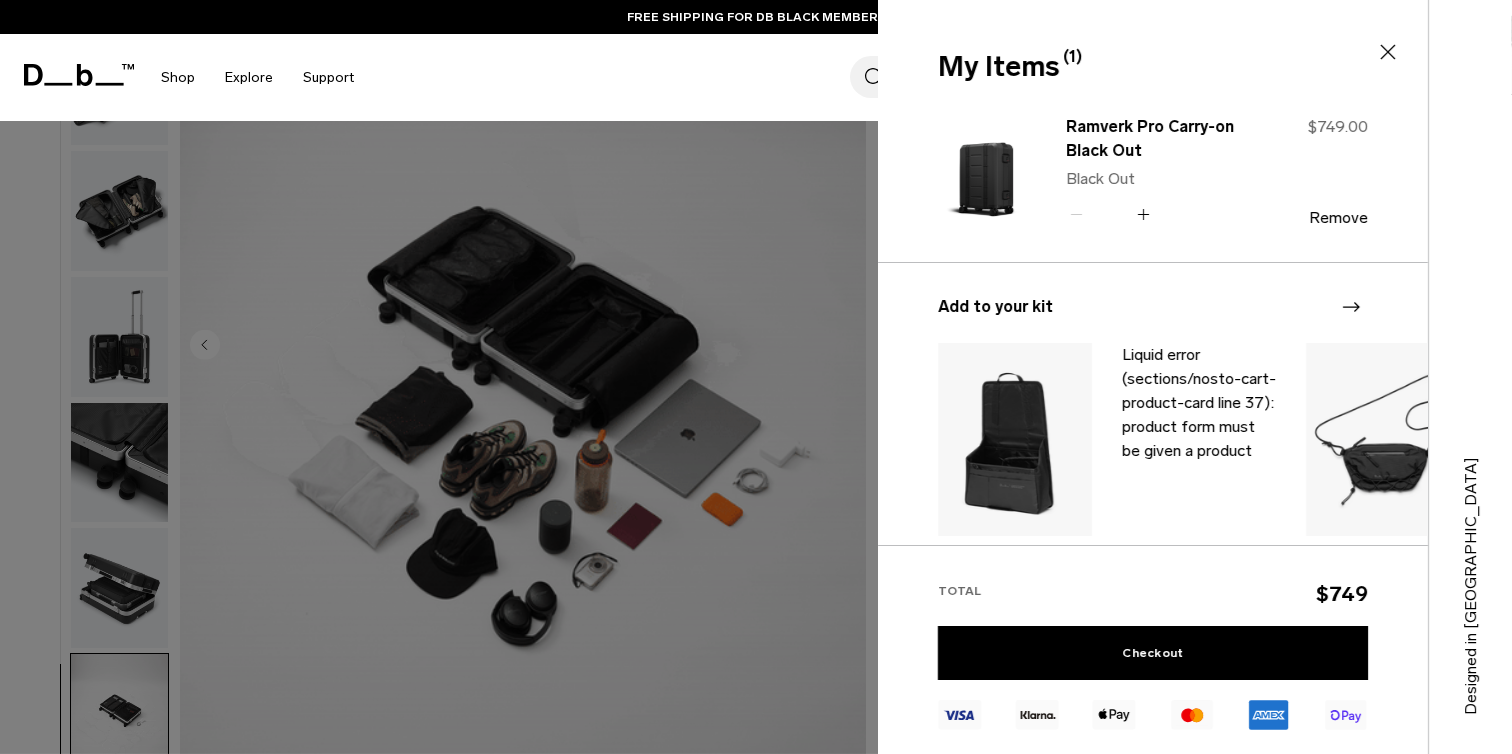 click 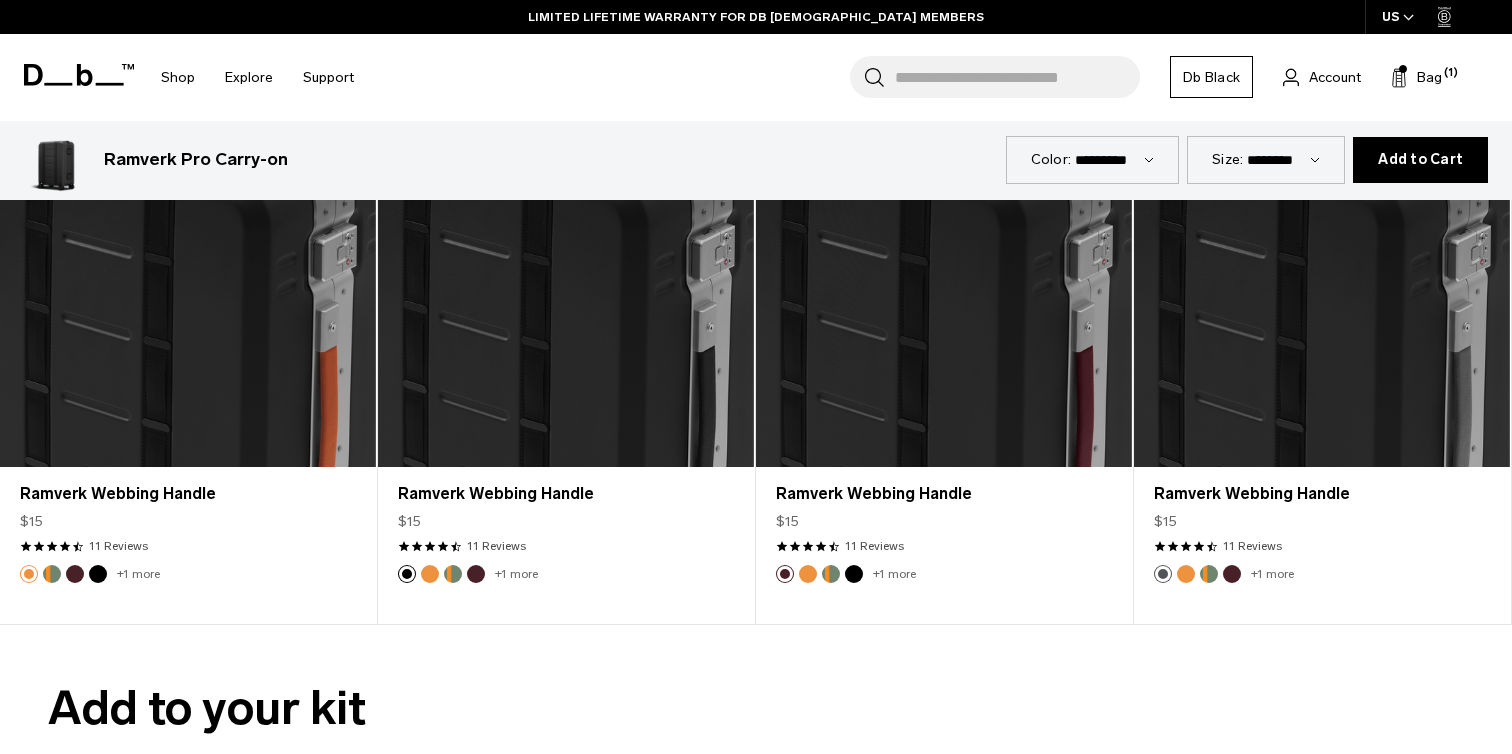 scroll, scrollTop: 2803, scrollLeft: 0, axis: vertical 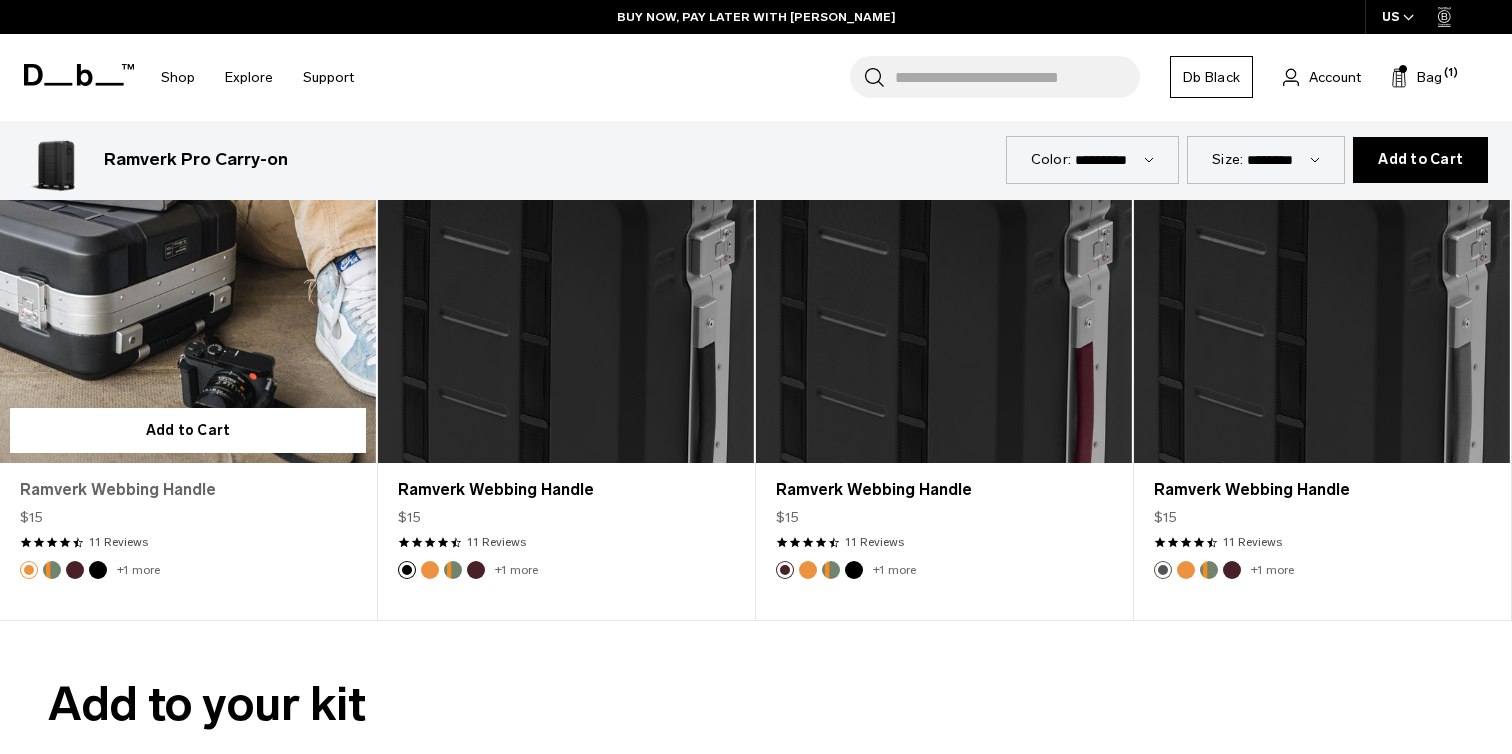 click on "Ramverk Webbing Handle" at bounding box center [188, 490] 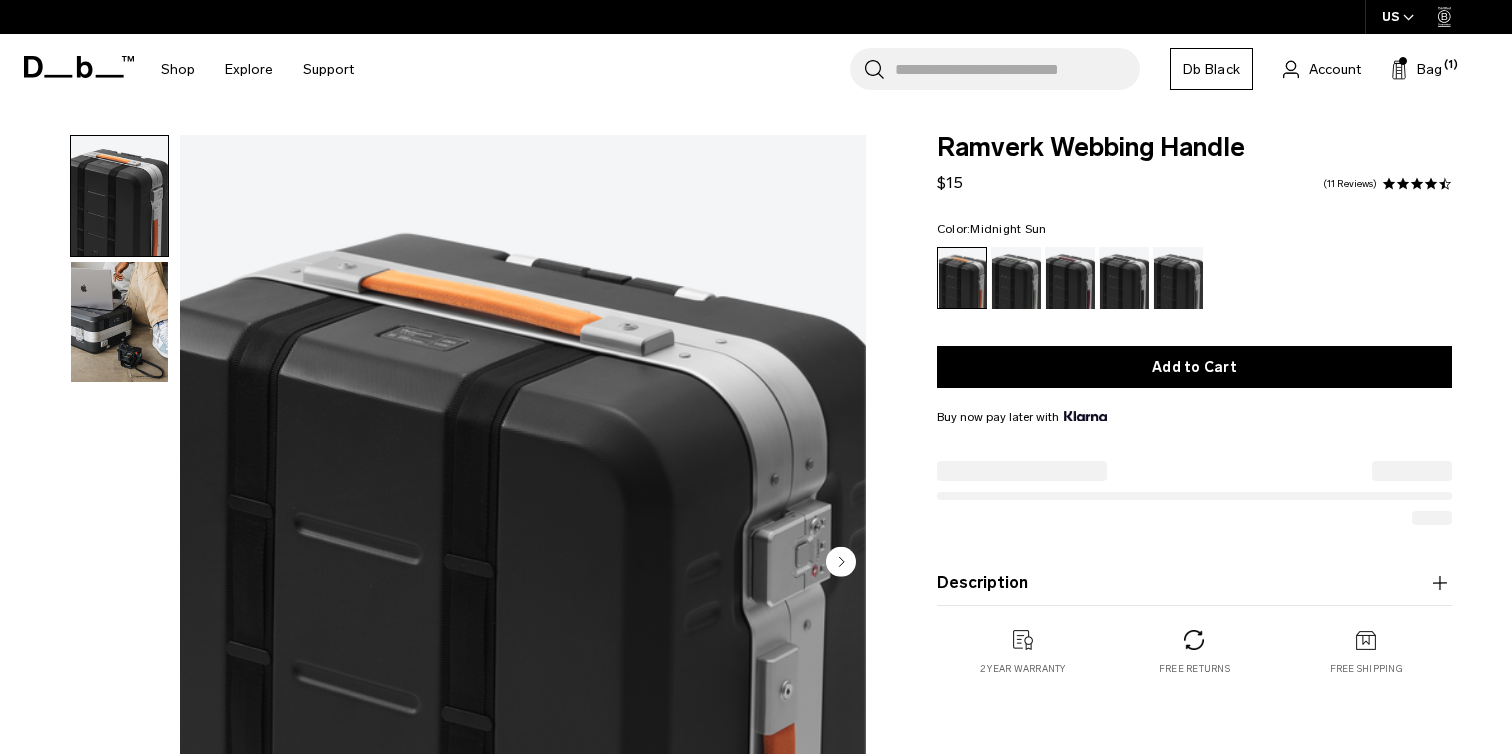 scroll, scrollTop: 0, scrollLeft: 0, axis: both 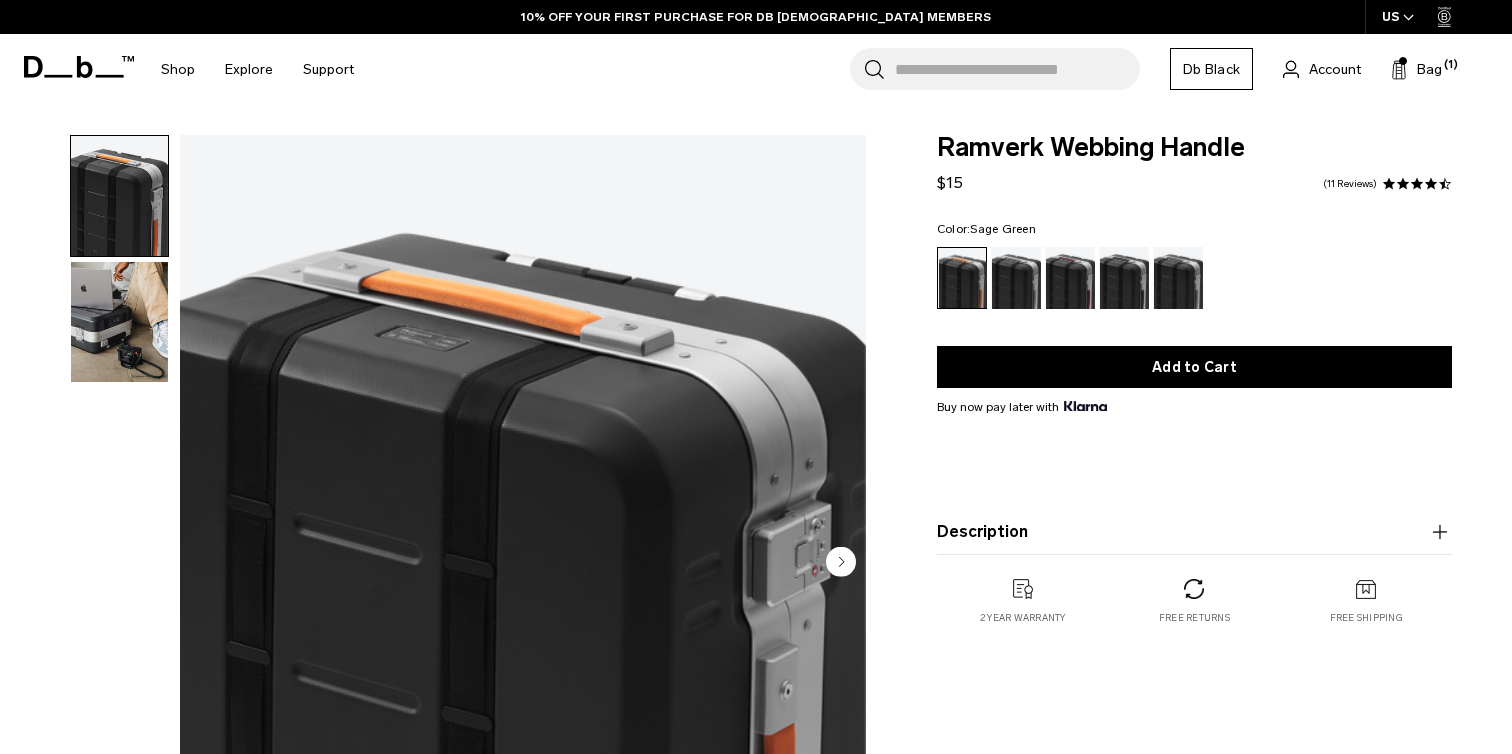 click at bounding box center (1016, 278) 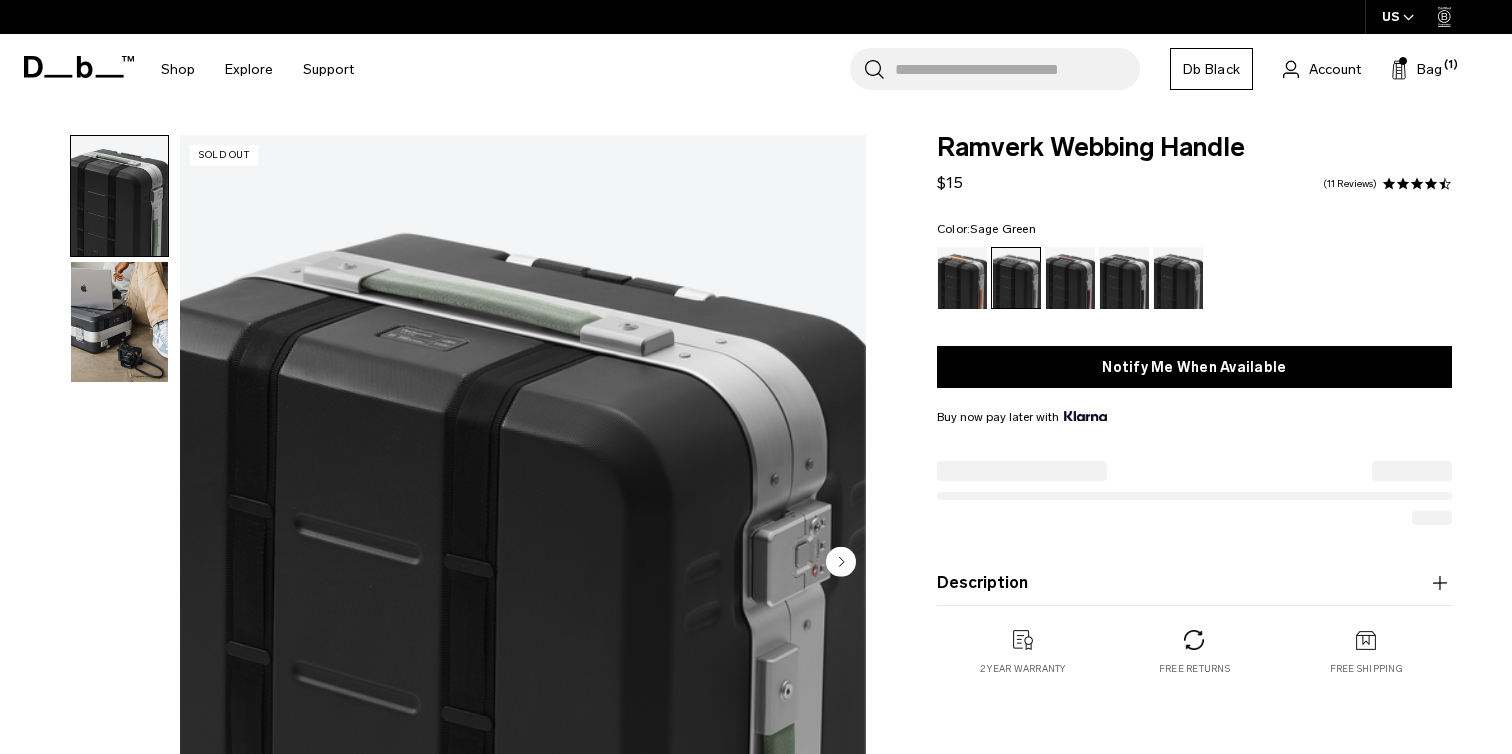 scroll, scrollTop: 0, scrollLeft: 0, axis: both 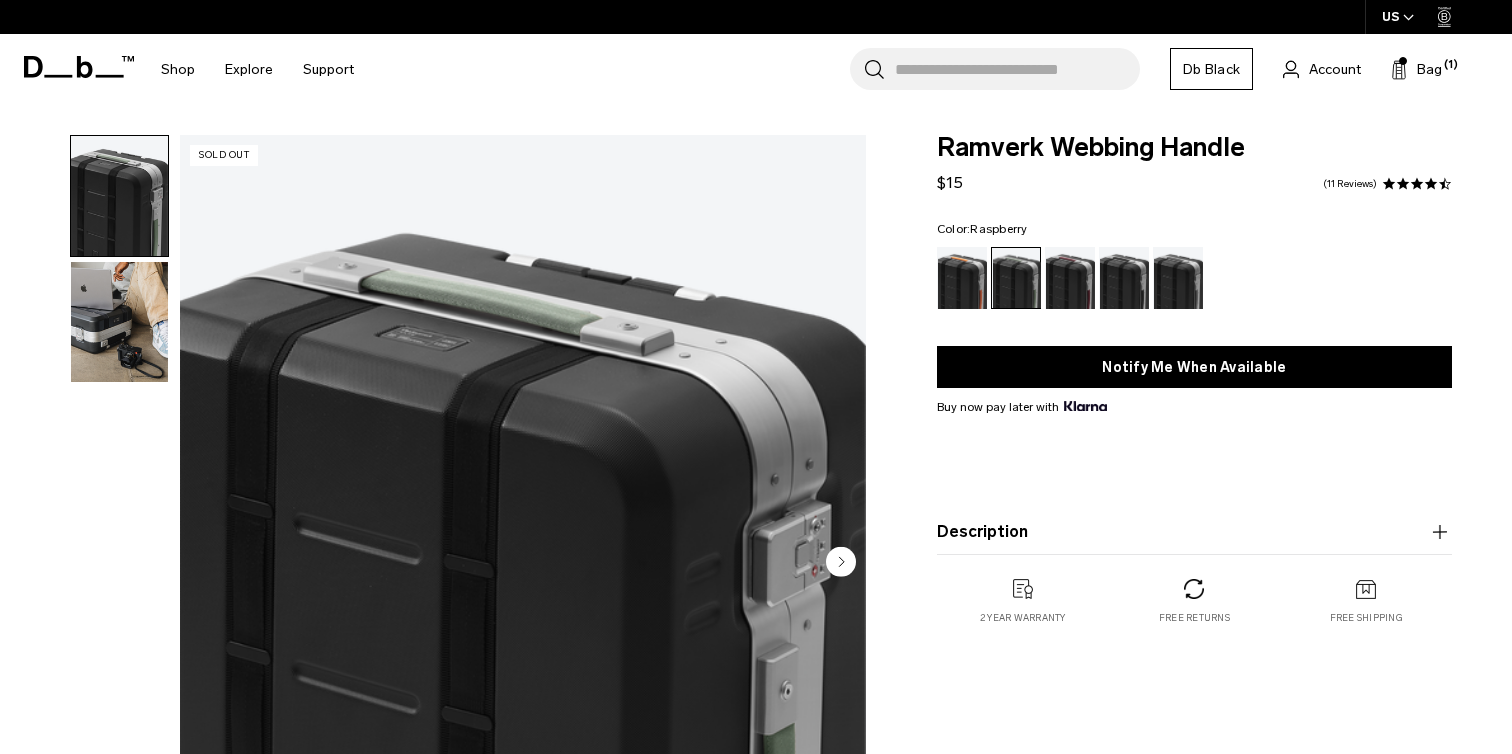 click at bounding box center (1070, 278) 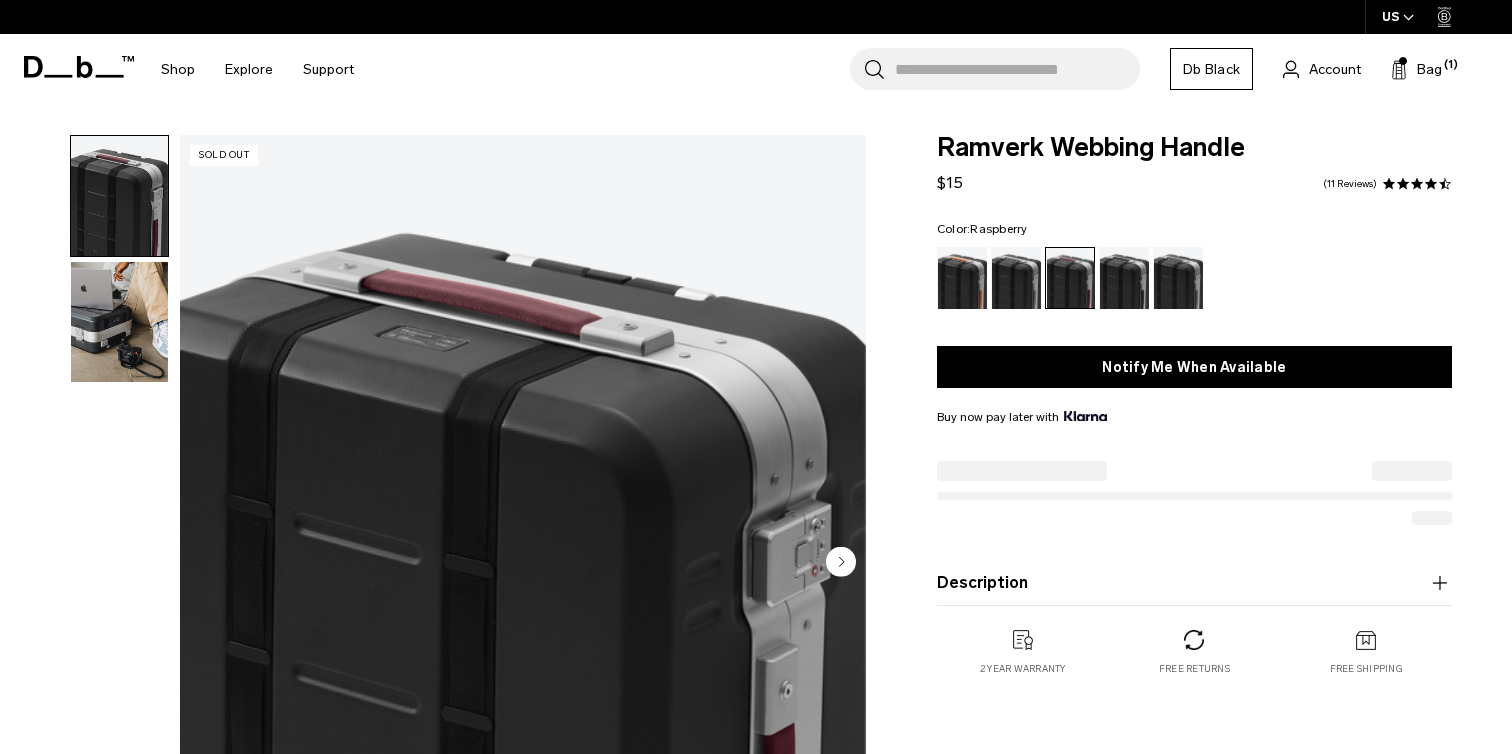 scroll, scrollTop: 0, scrollLeft: 0, axis: both 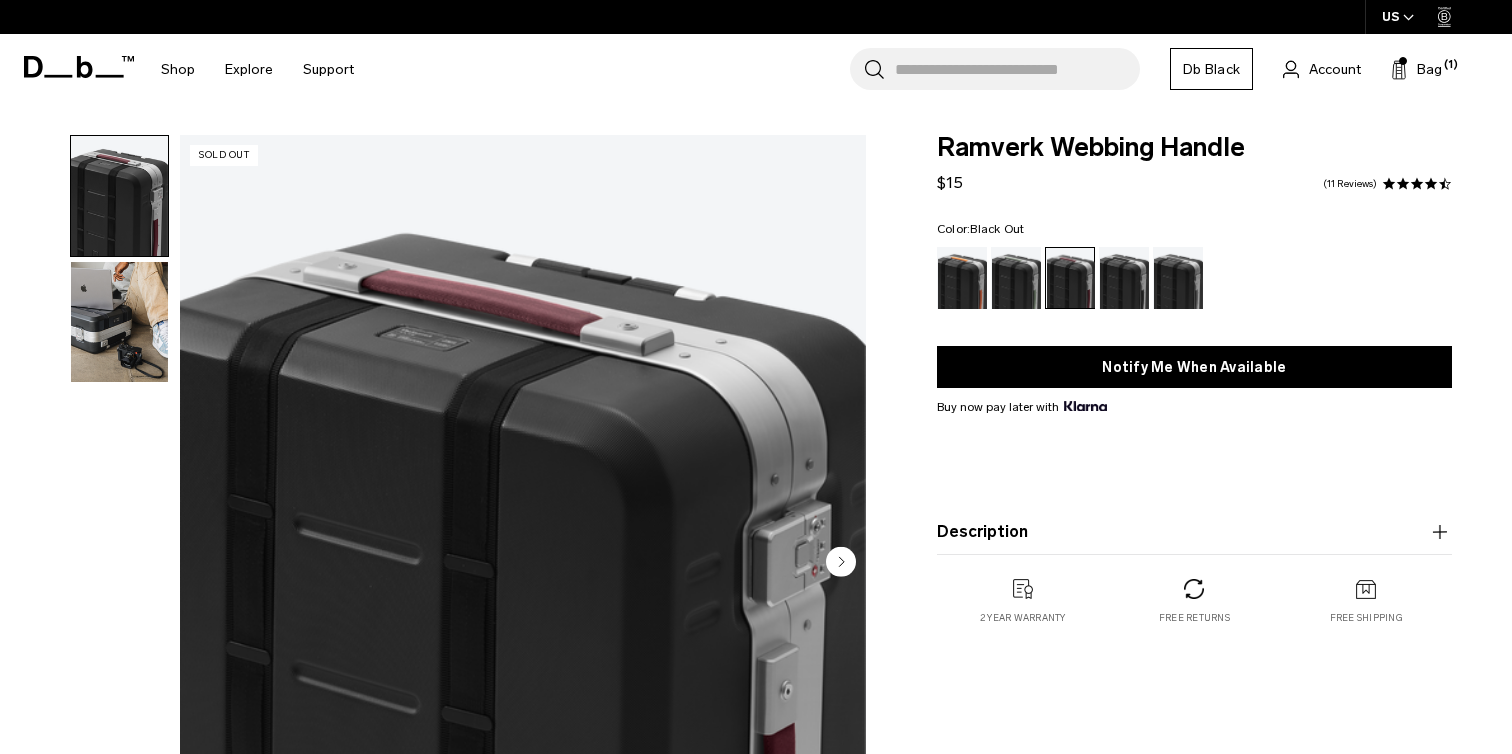 click at bounding box center [1124, 278] 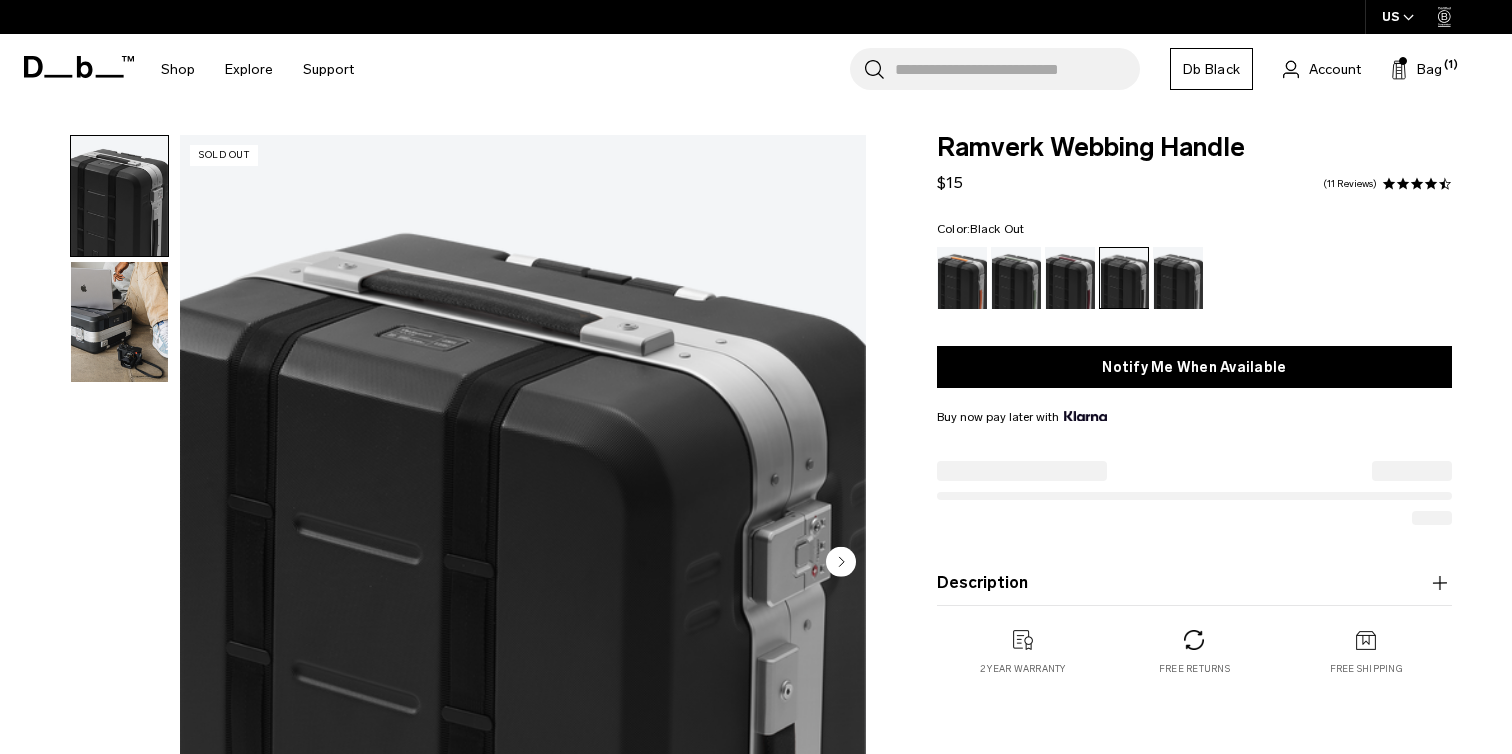 scroll, scrollTop: 0, scrollLeft: 0, axis: both 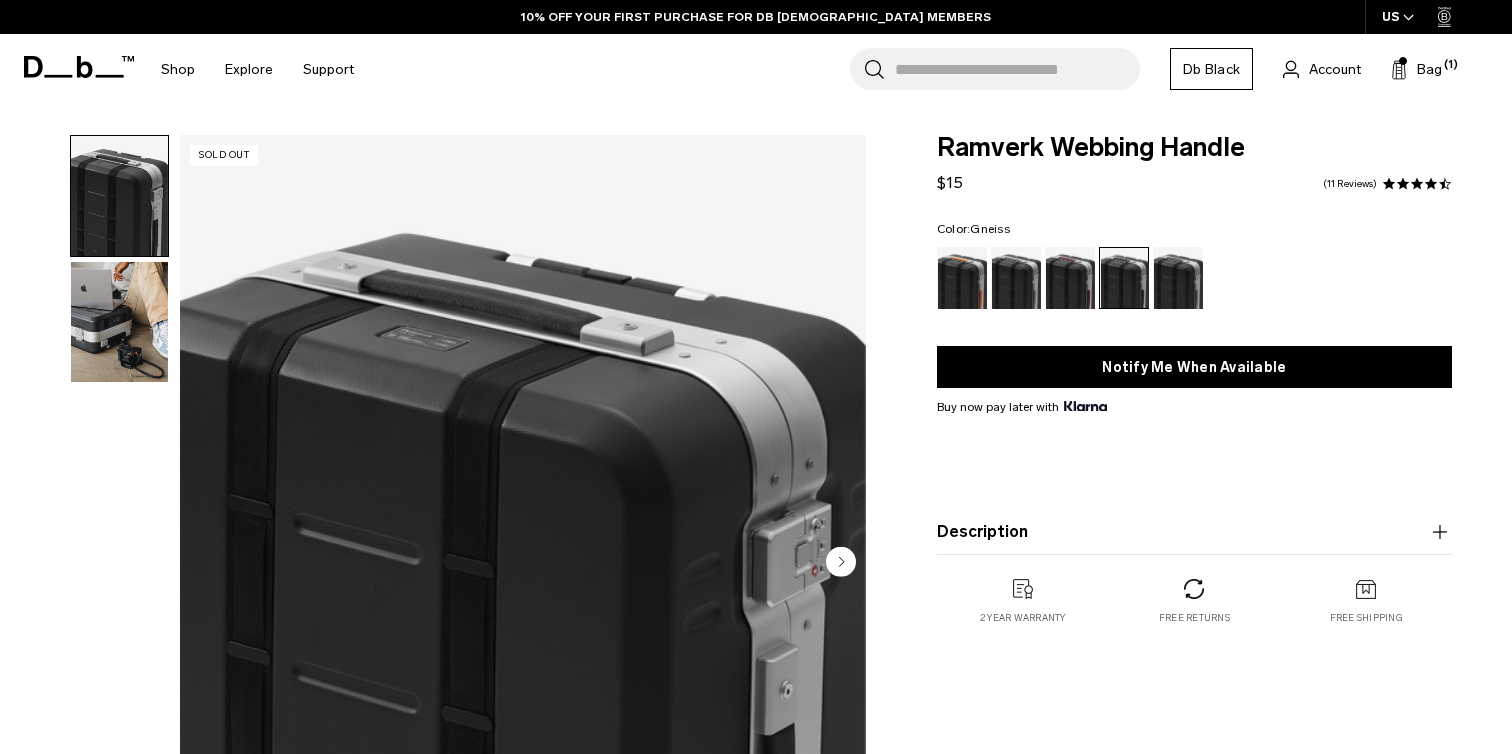 click at bounding box center [1178, 278] 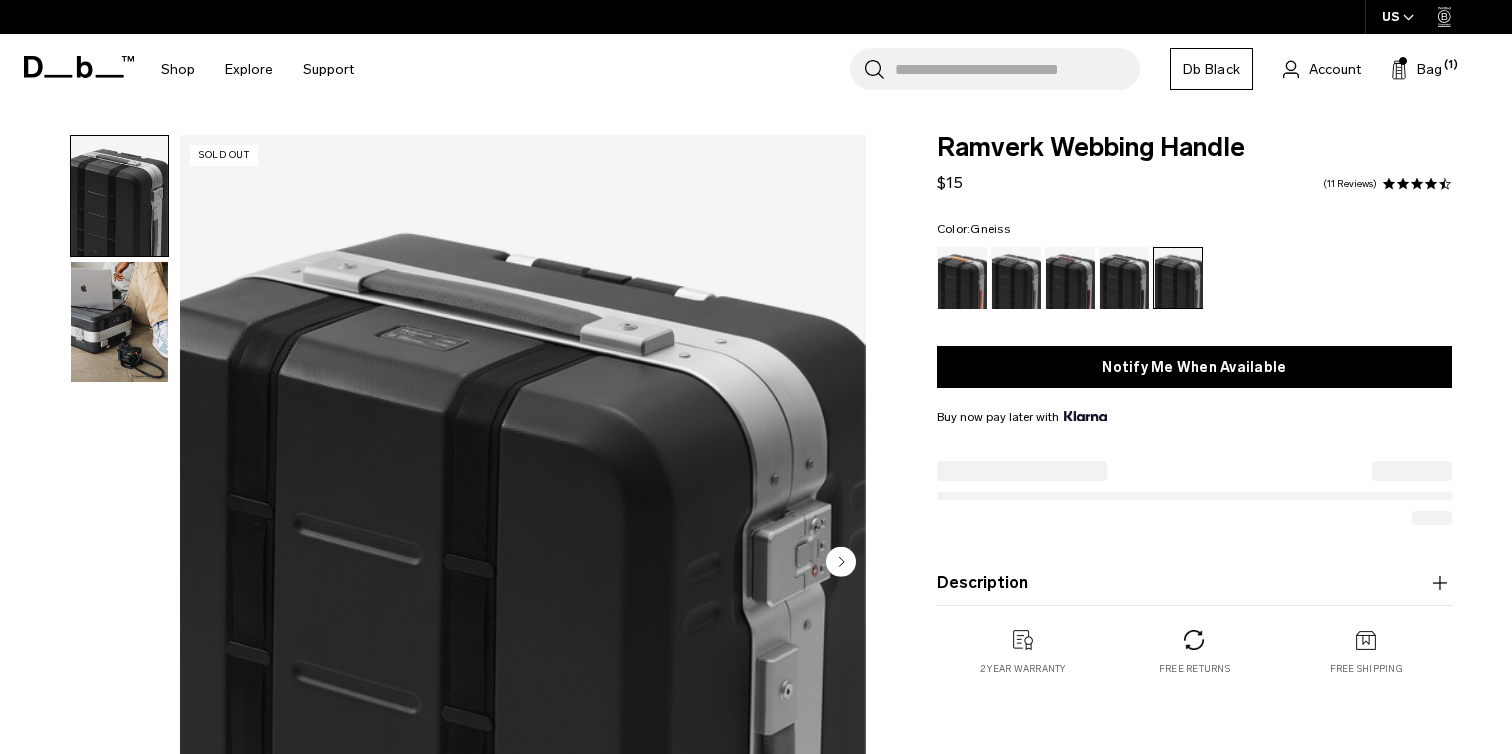 scroll, scrollTop: 0, scrollLeft: 0, axis: both 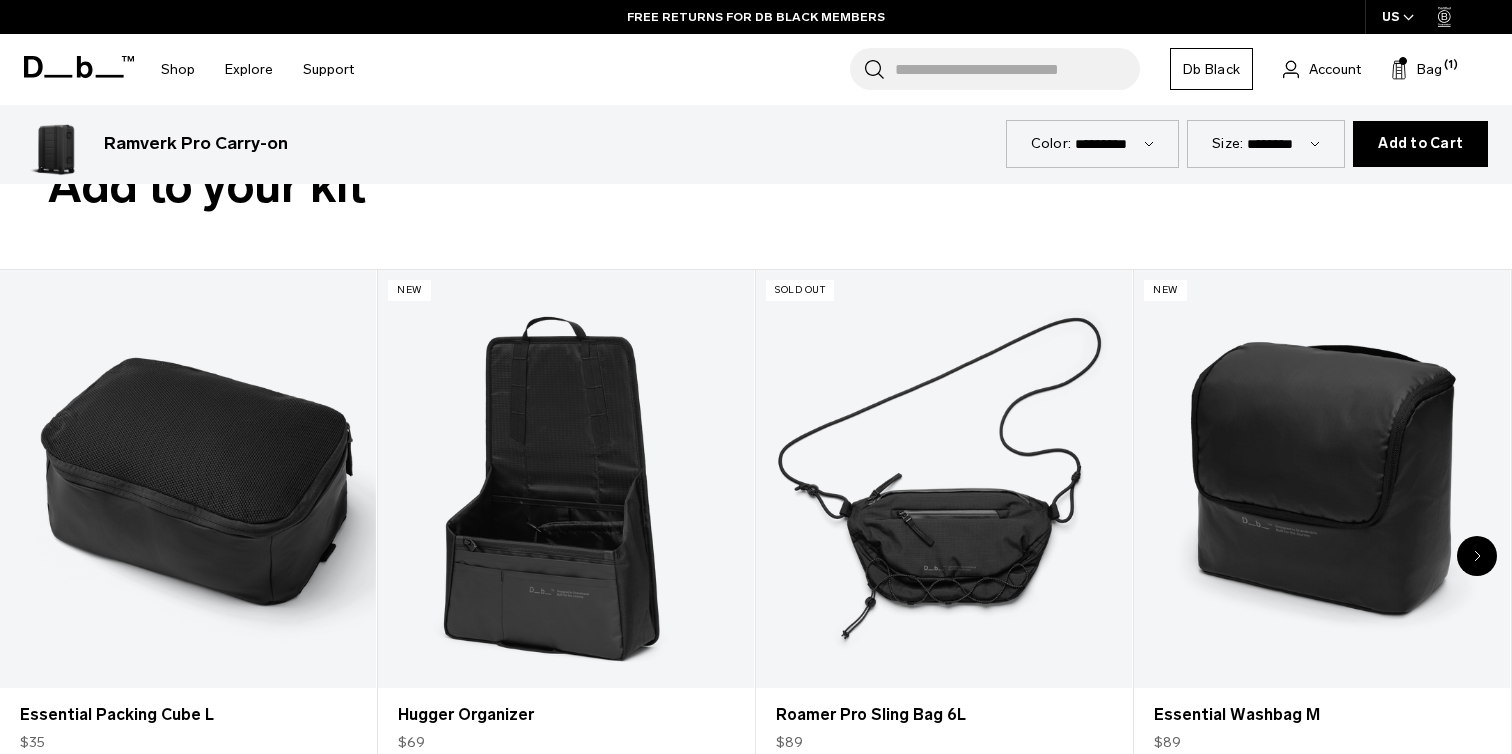 click at bounding box center [1477, 556] 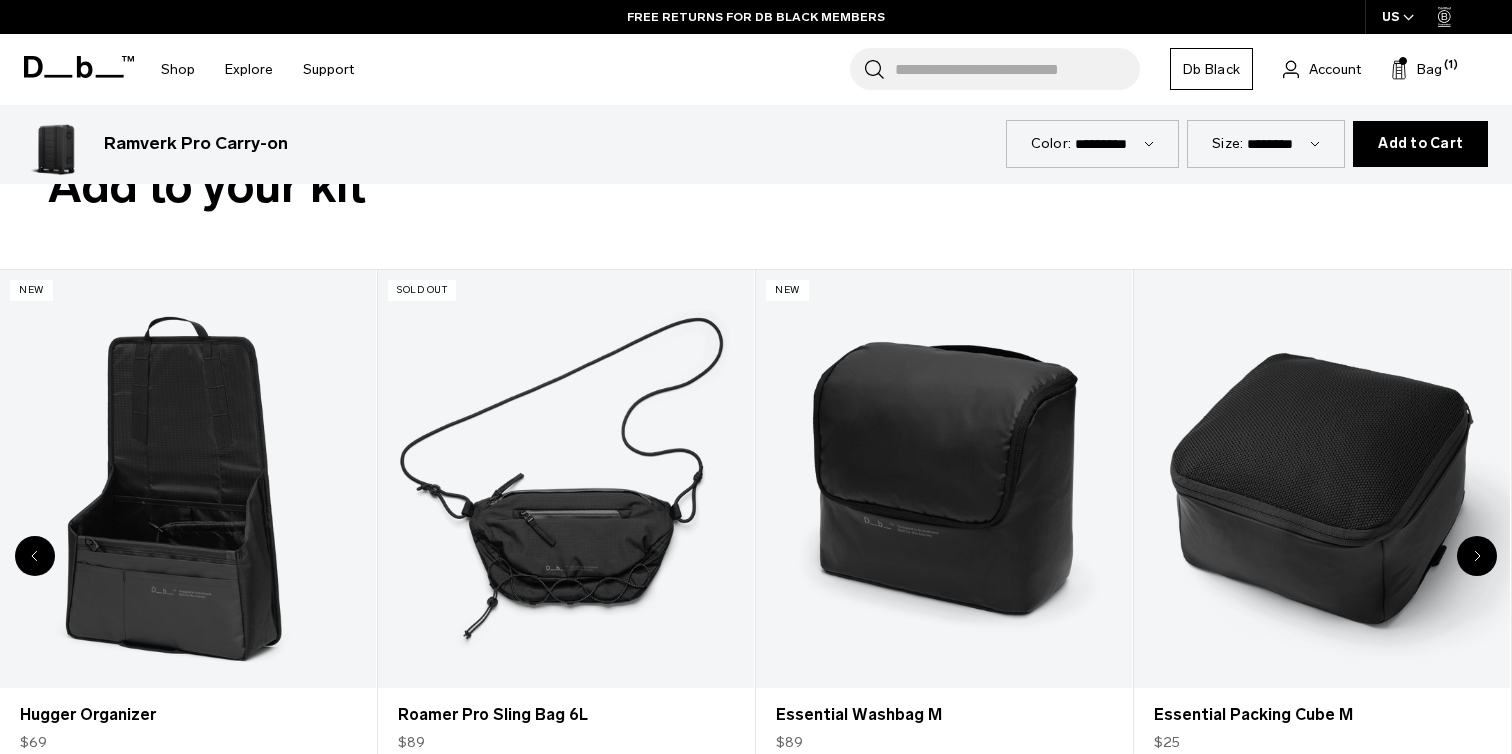click 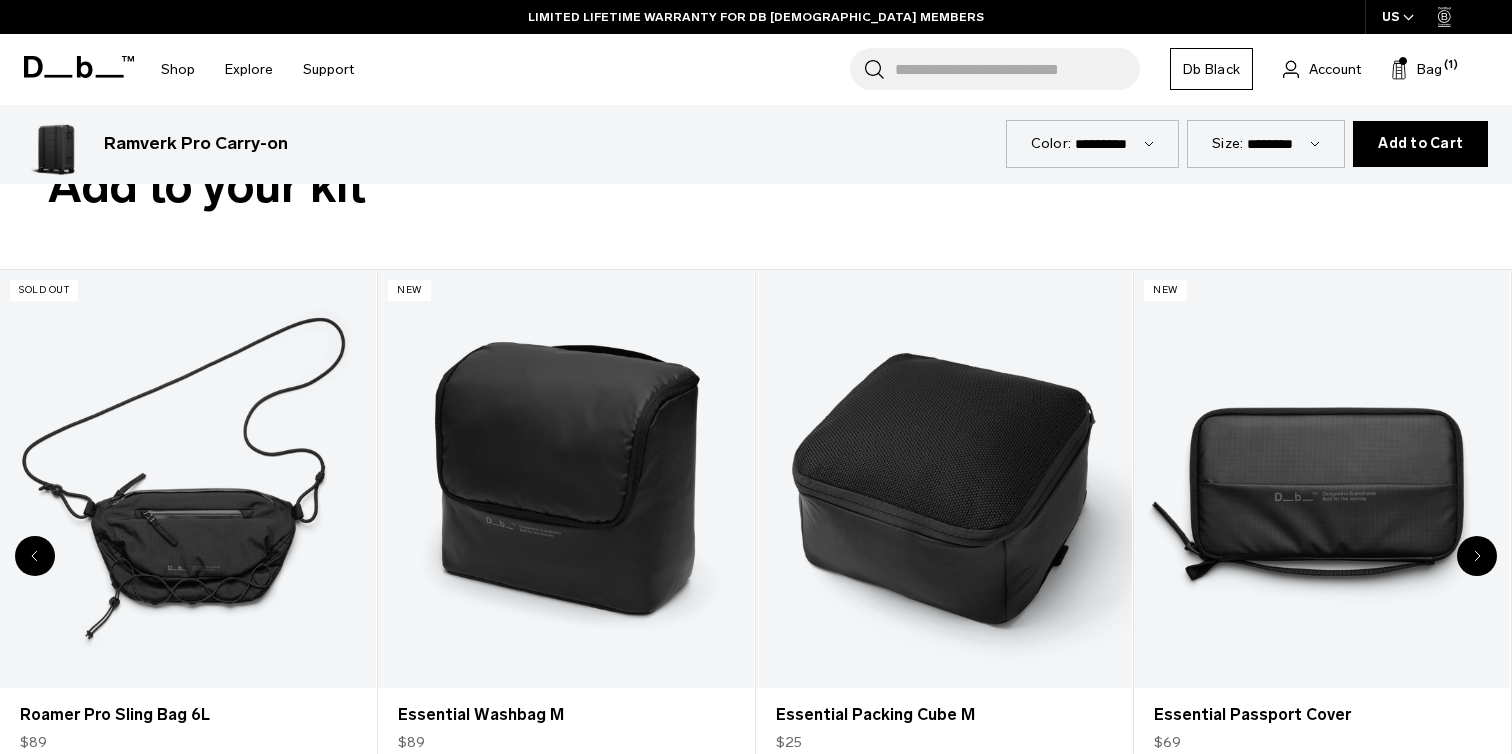 click 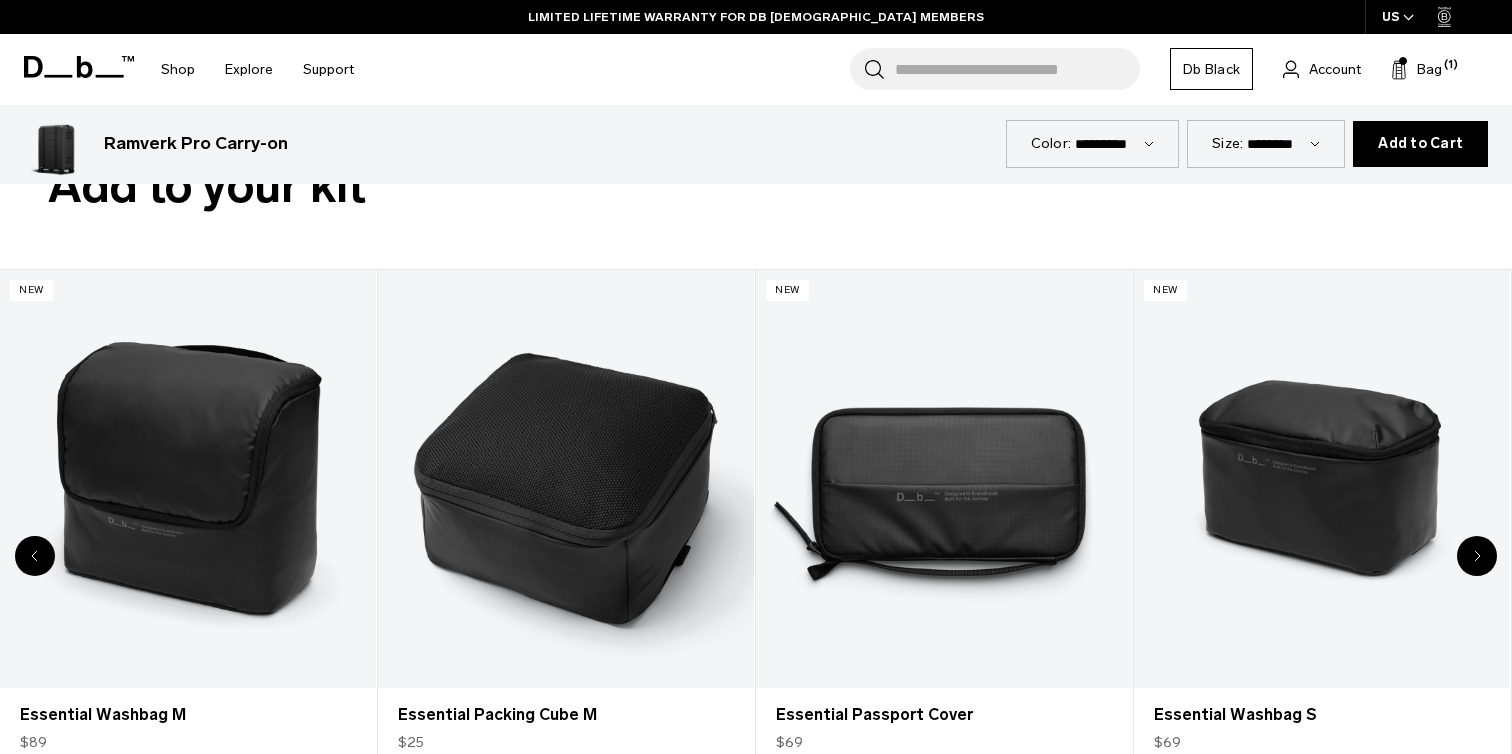 click 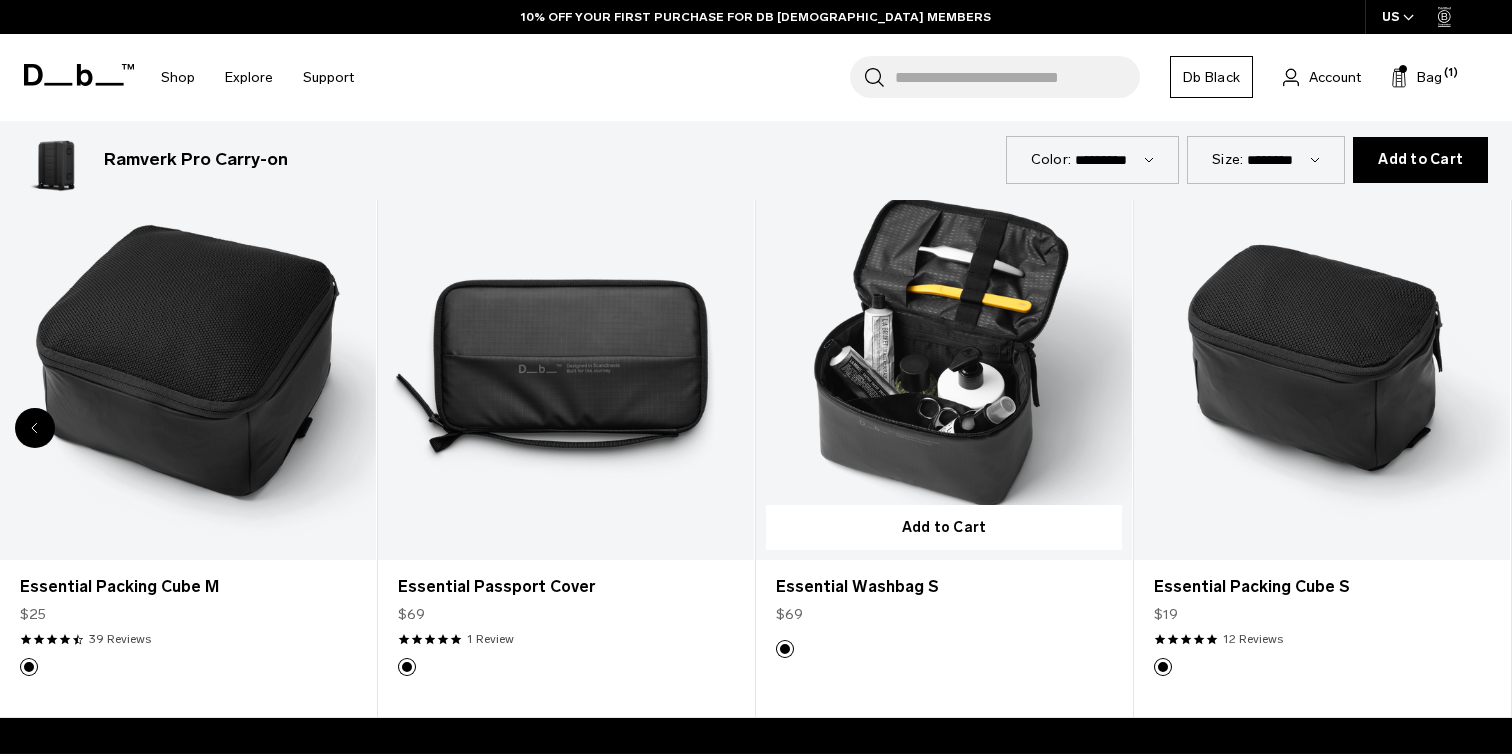 scroll, scrollTop: 3473, scrollLeft: 0, axis: vertical 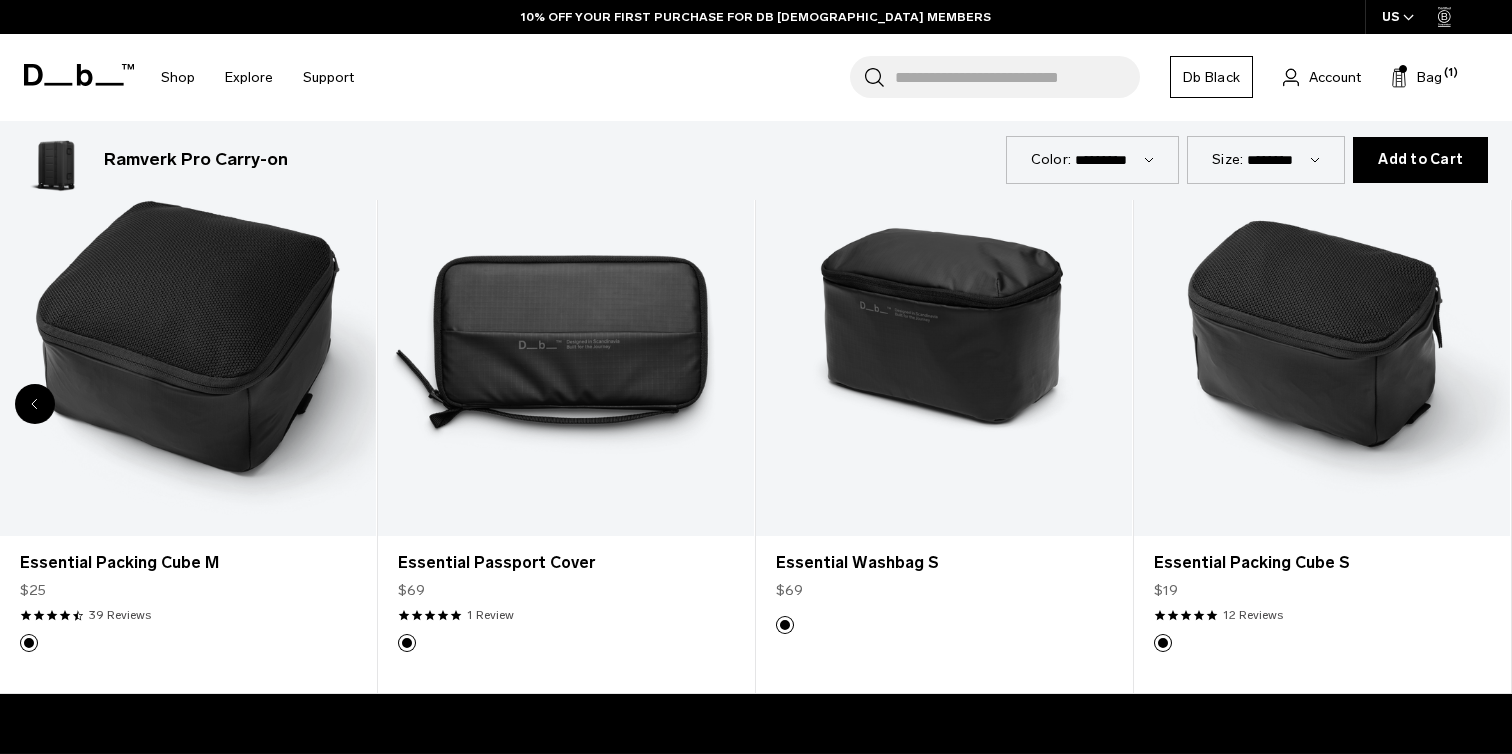 click at bounding box center (35, 404) 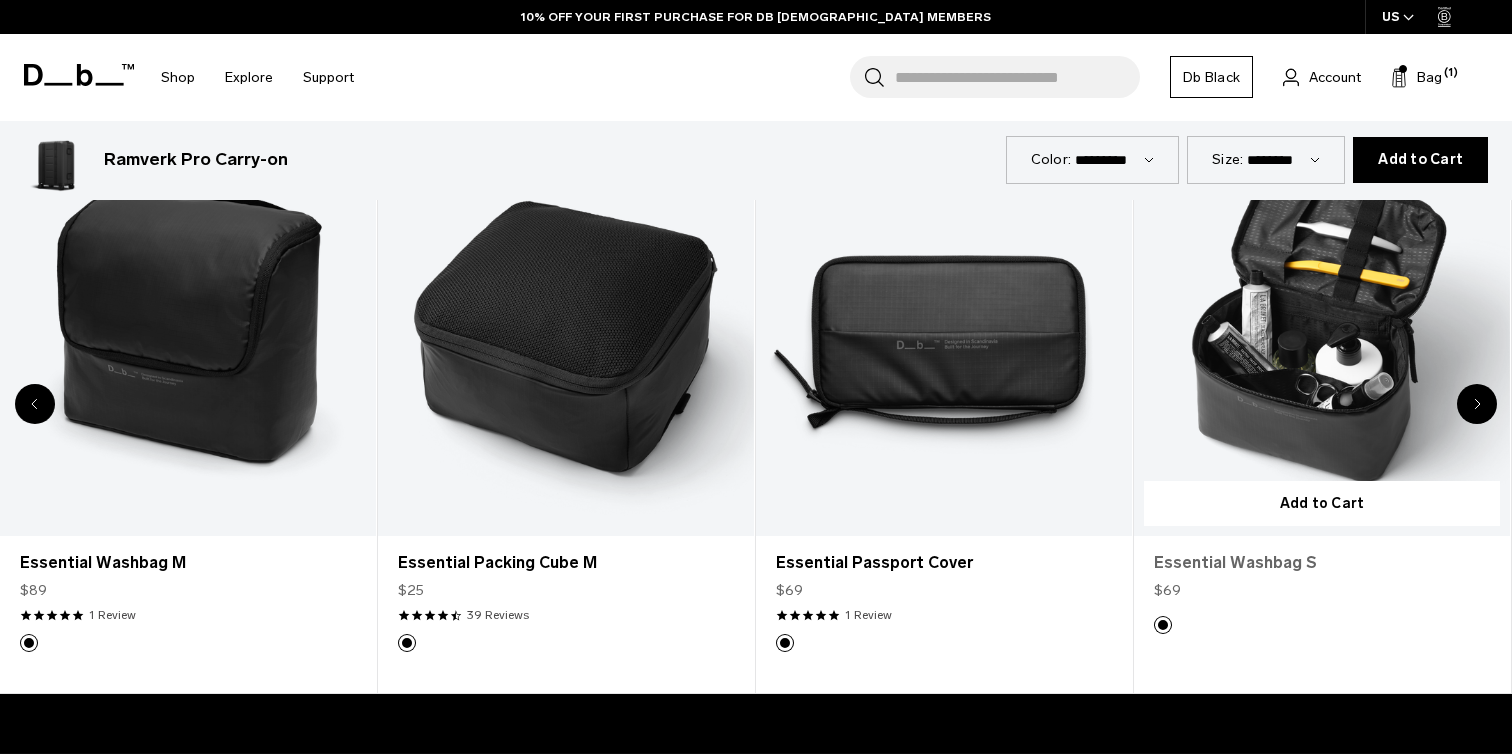 click on "Essential Washbag S" at bounding box center (1322, 563) 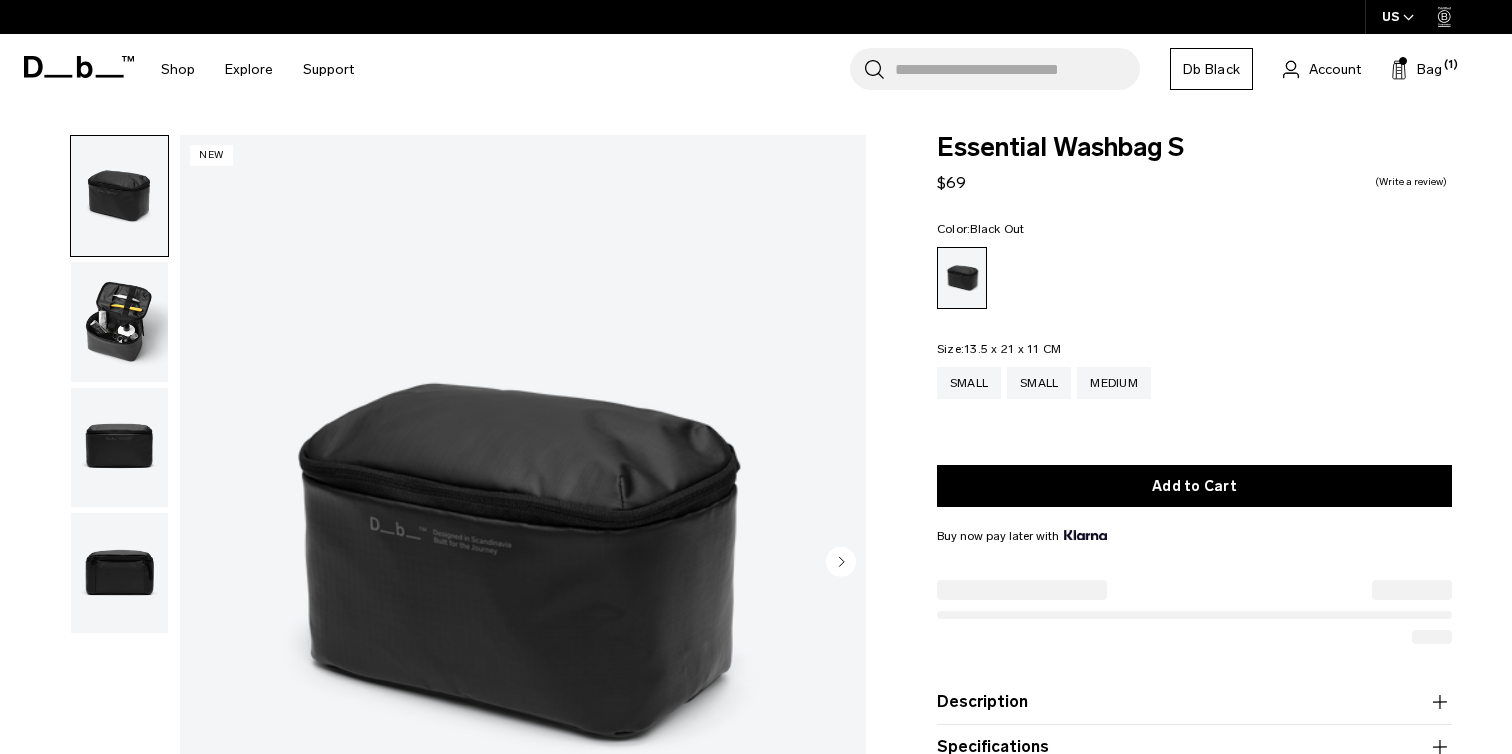 scroll, scrollTop: 0, scrollLeft: 0, axis: both 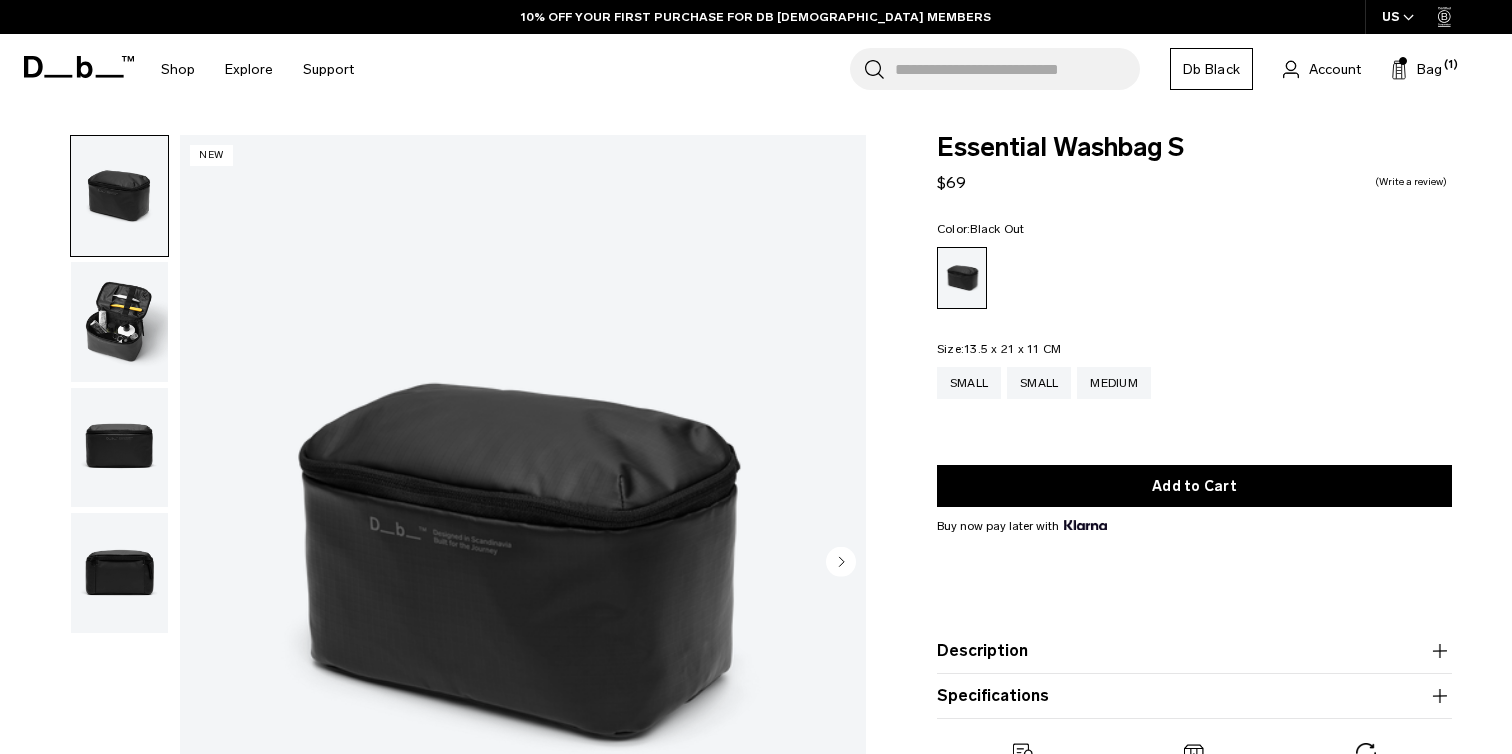 click at bounding box center (119, 448) 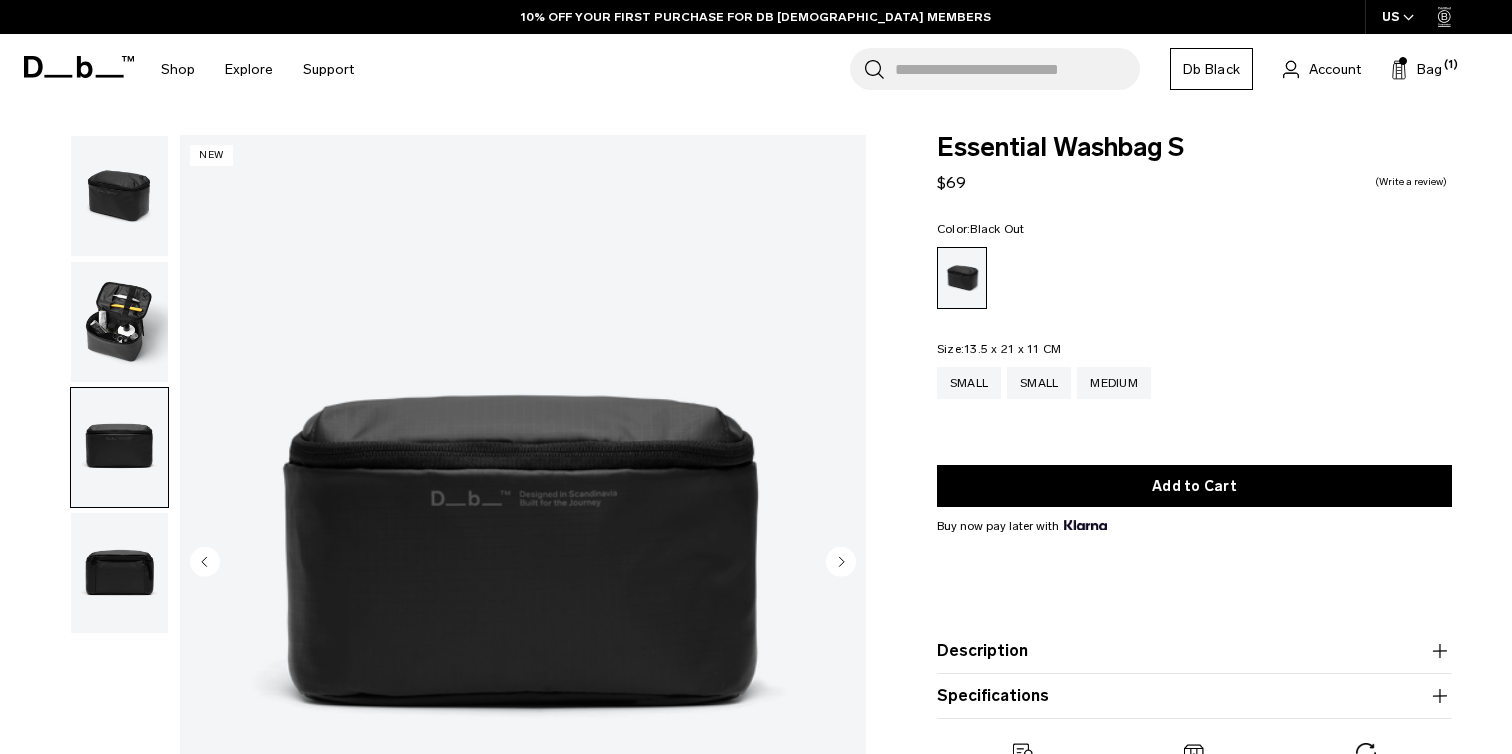 click at bounding box center (119, 573) 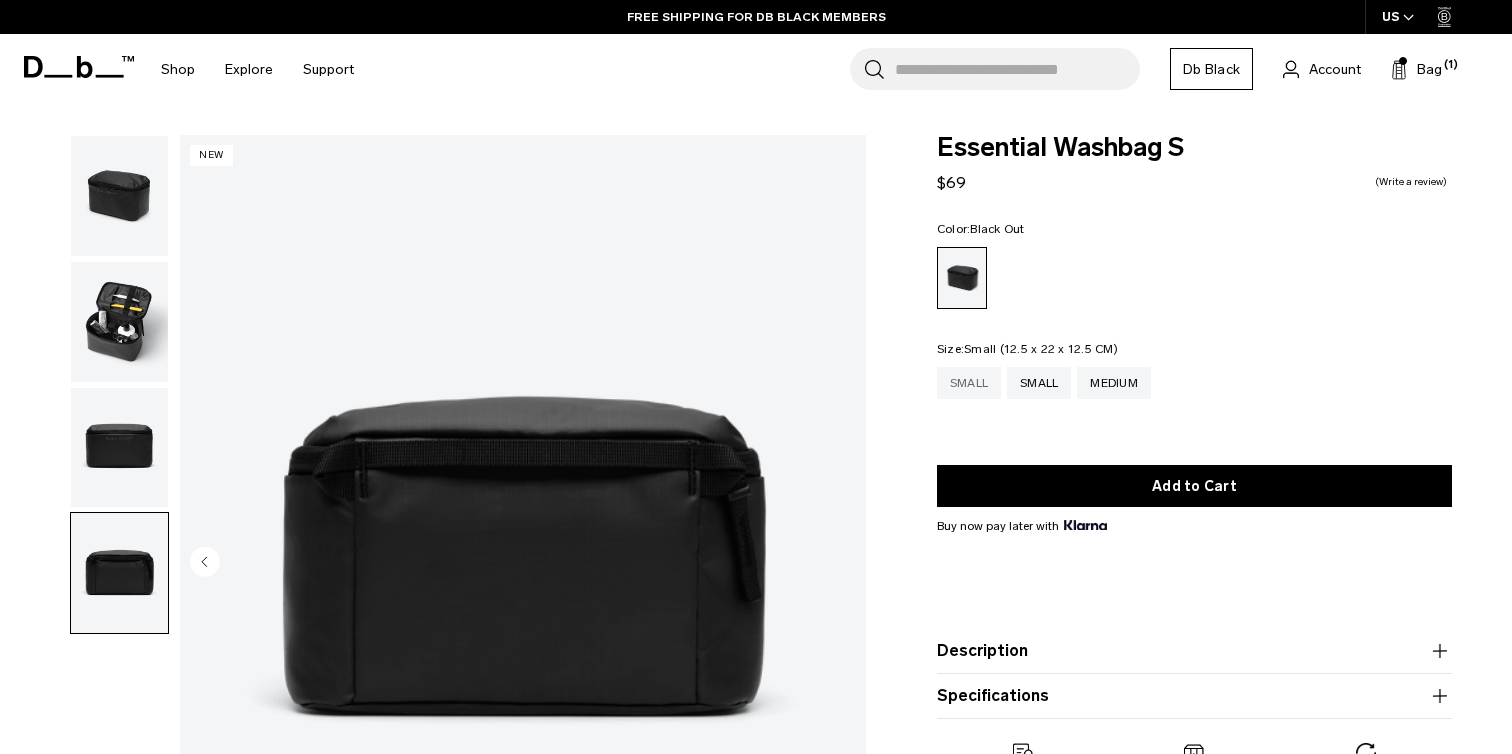 click on "Small" at bounding box center (969, 383) 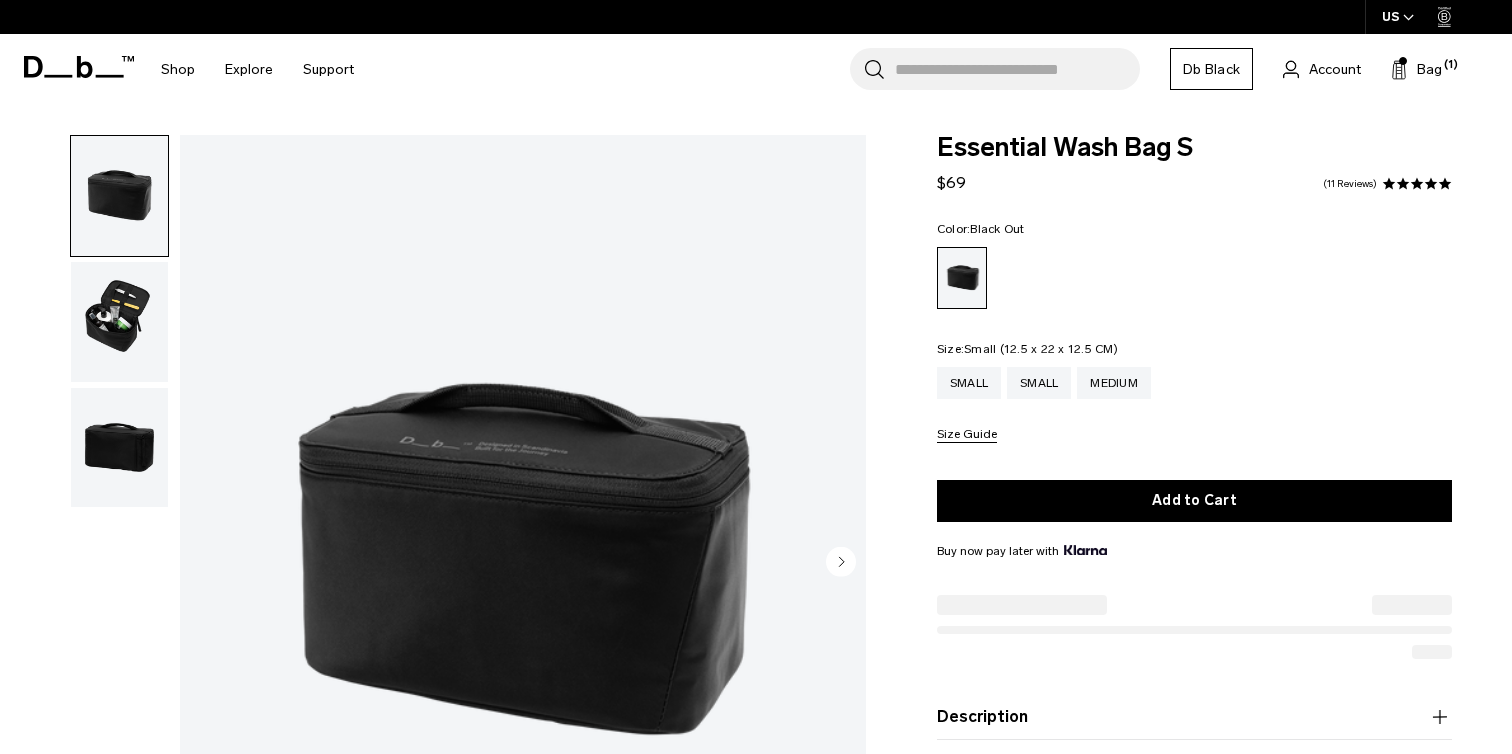 scroll, scrollTop: 0, scrollLeft: 0, axis: both 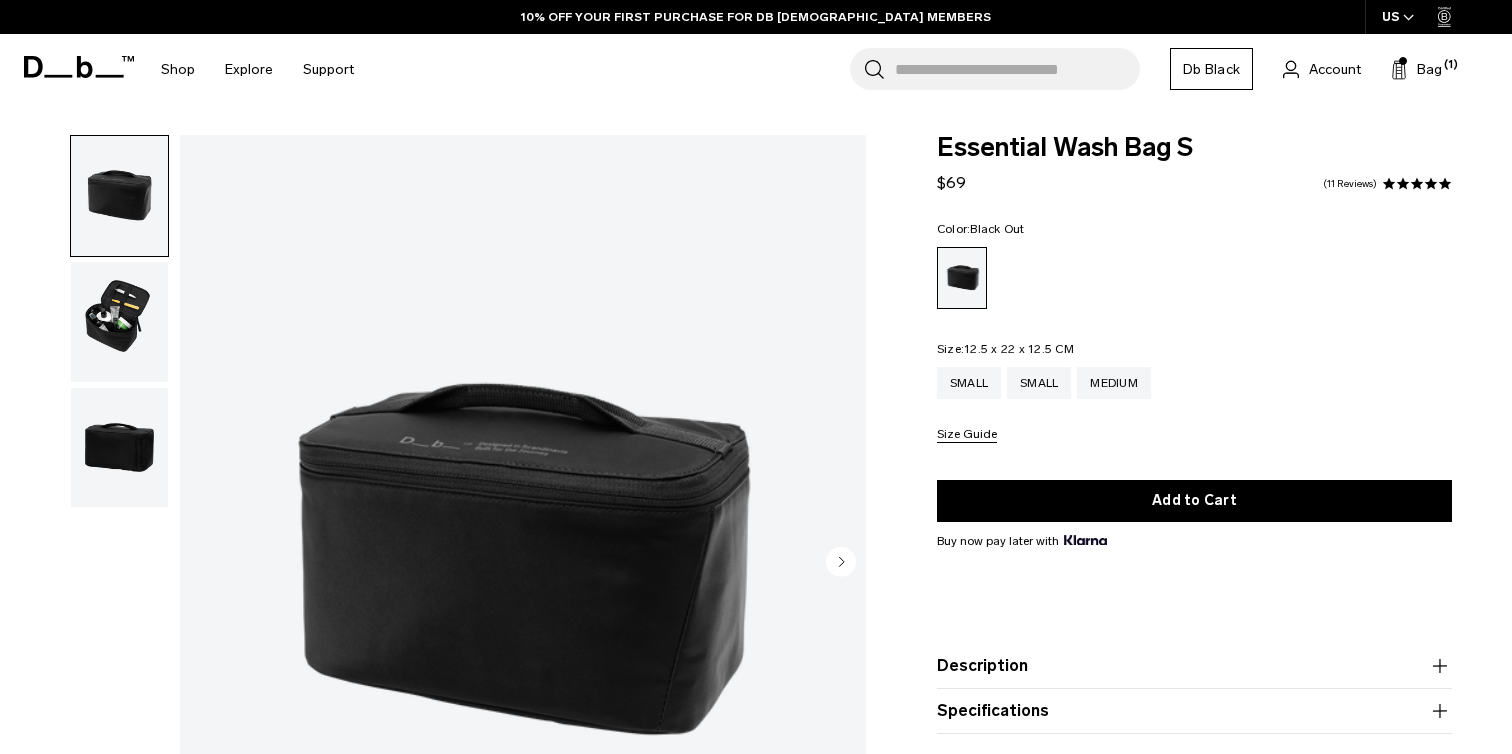 click at bounding box center (119, 322) 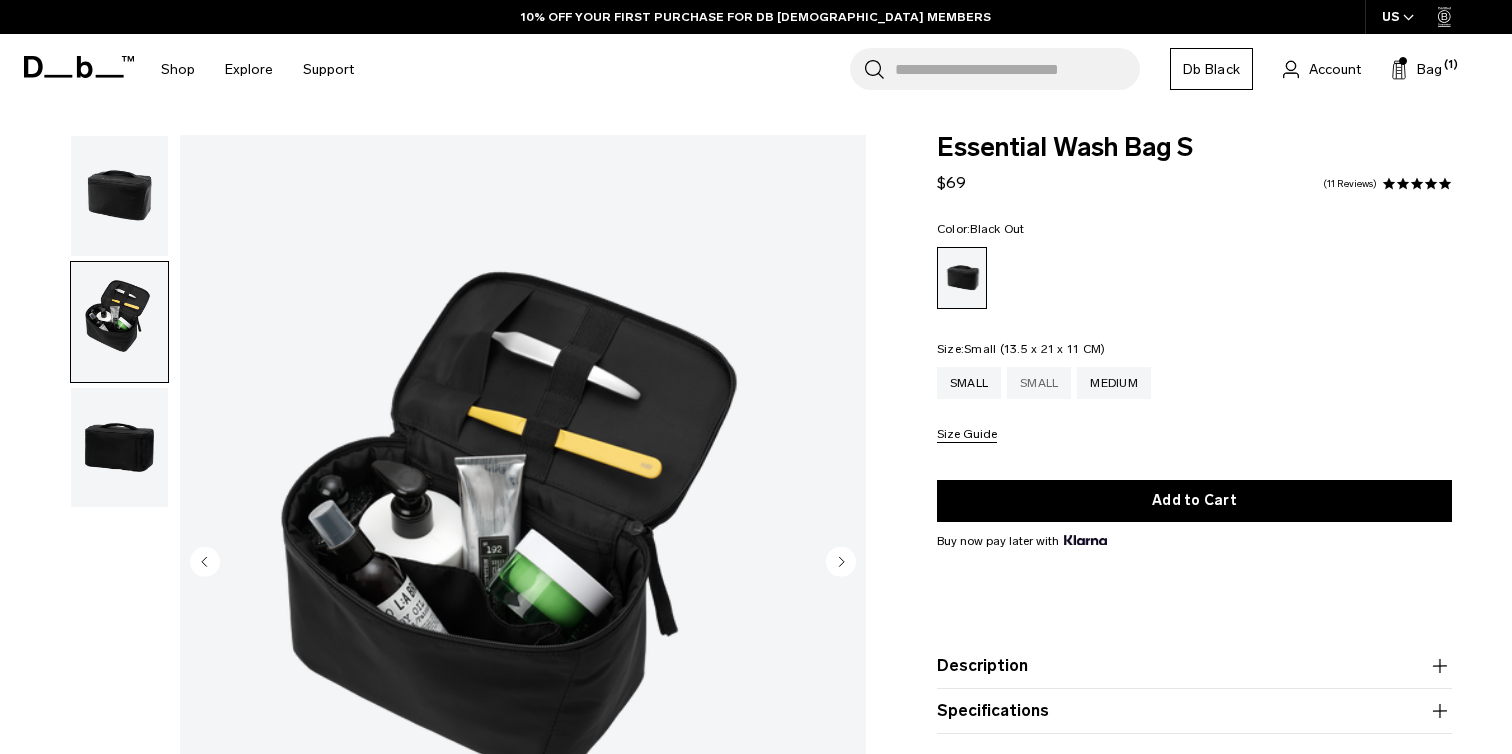 click on "Small" at bounding box center [1039, 383] 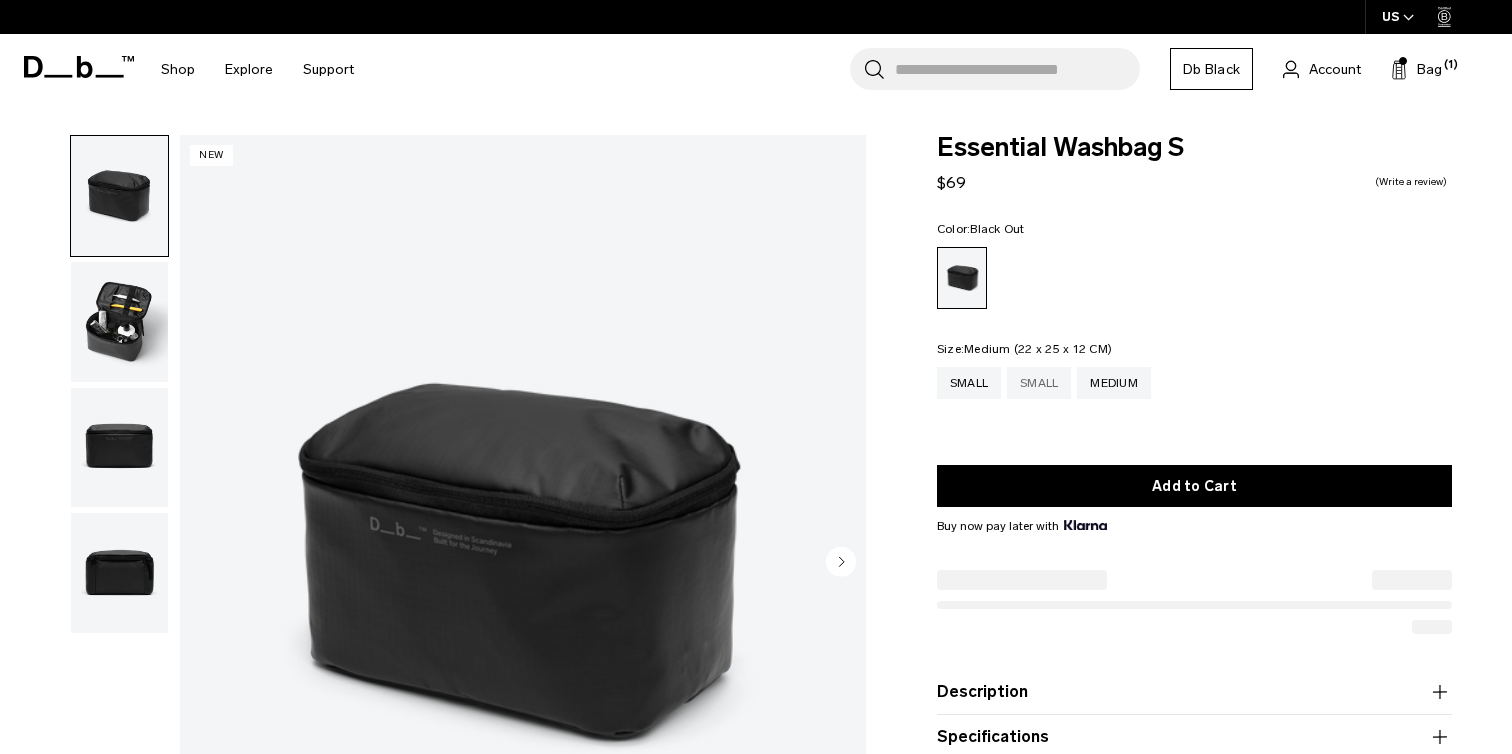 scroll, scrollTop: 0, scrollLeft: 0, axis: both 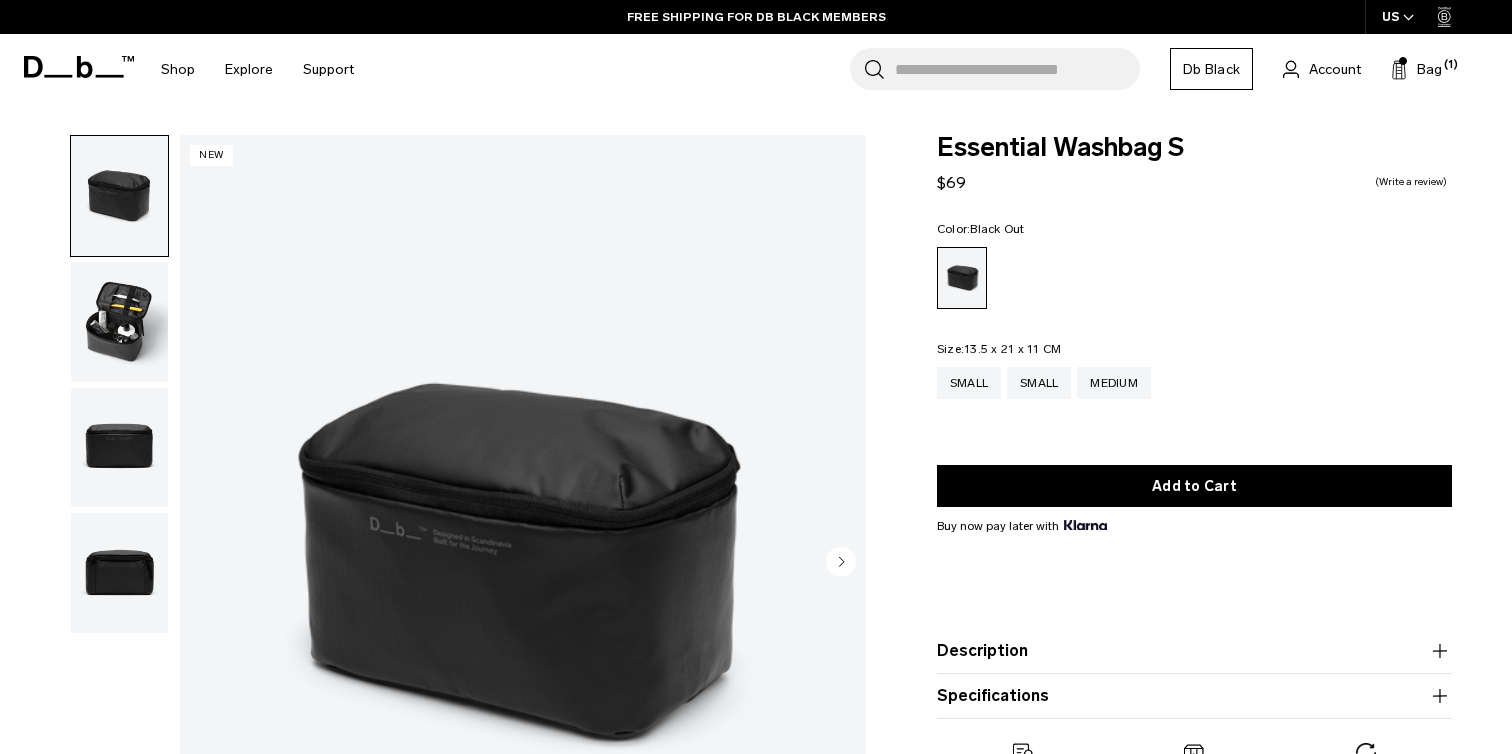 click at bounding box center (119, 322) 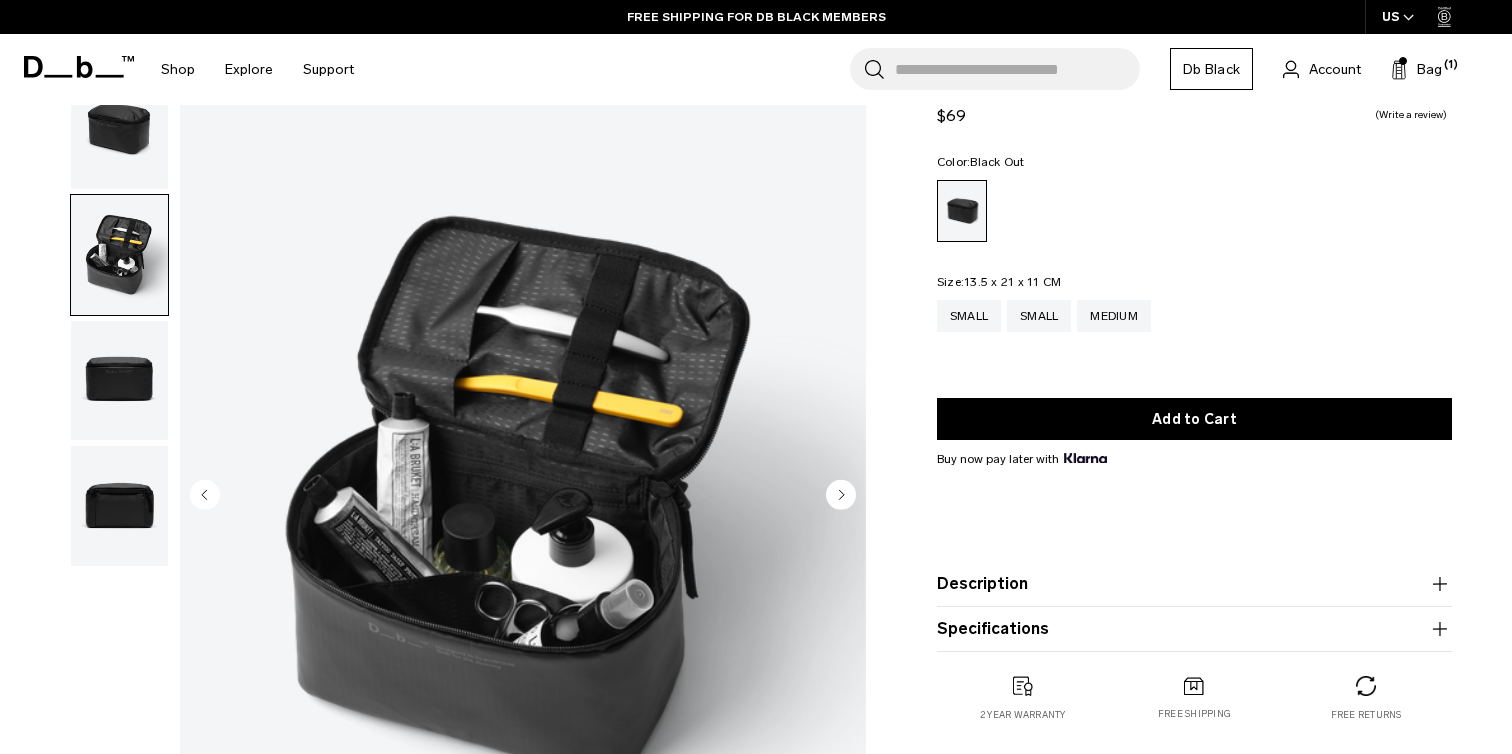 scroll, scrollTop: 71, scrollLeft: 0, axis: vertical 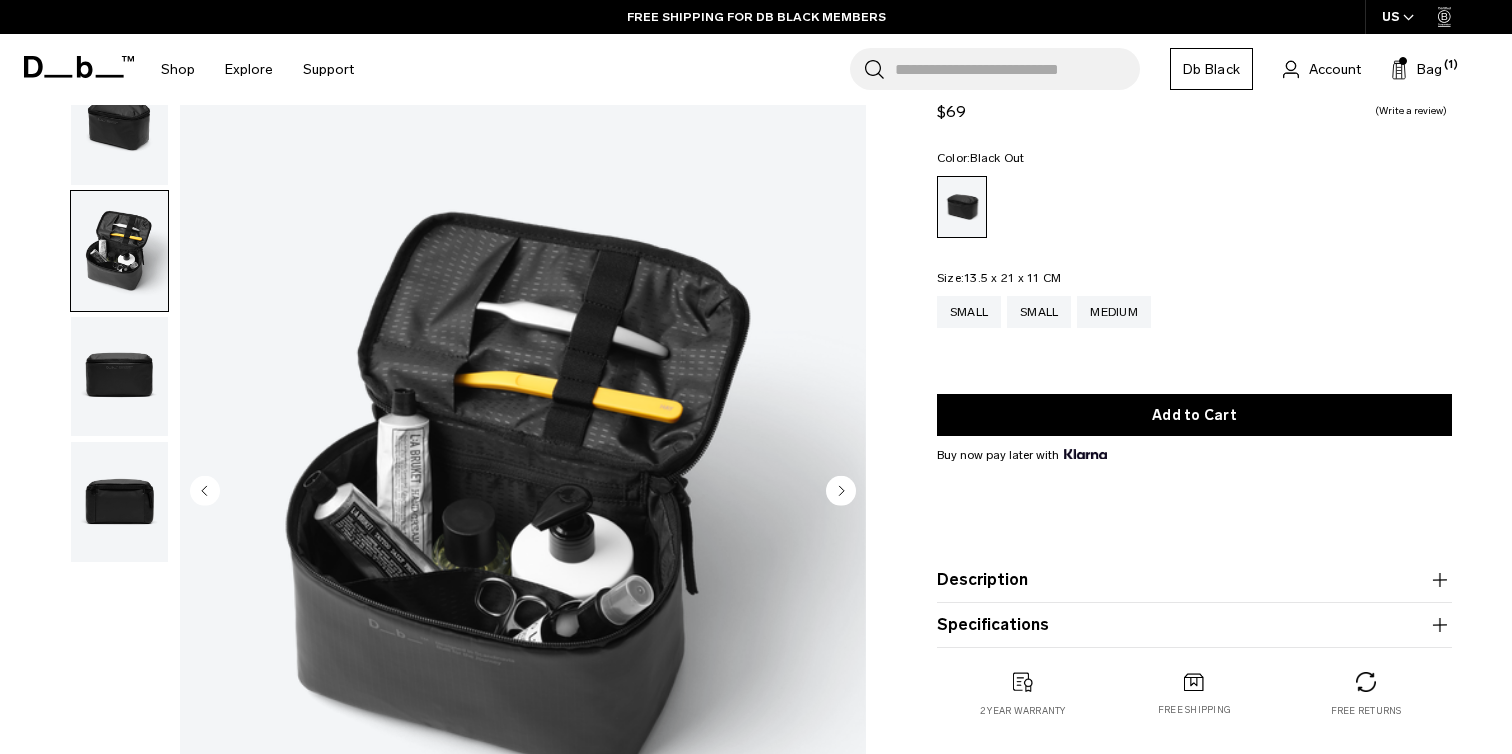click at bounding box center (119, 502) 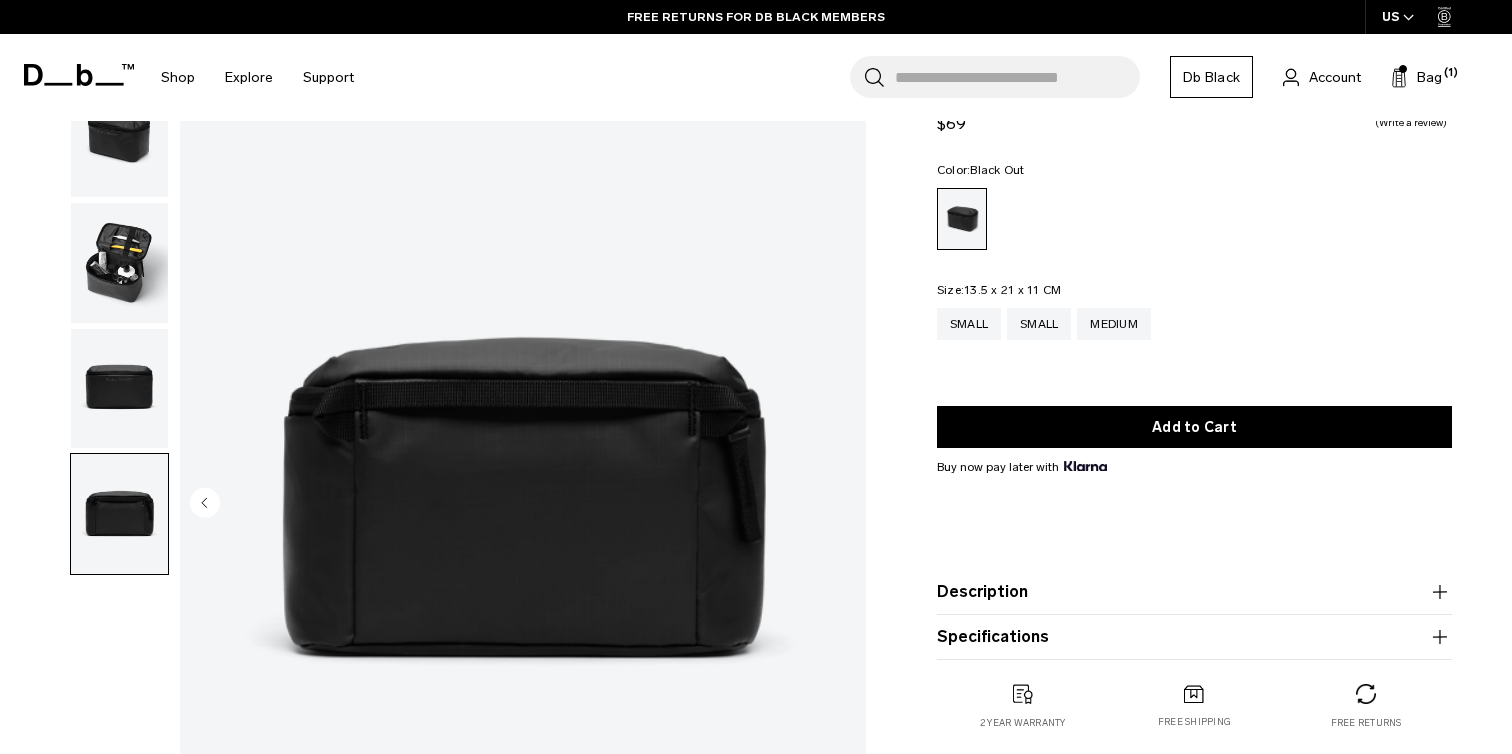 scroll, scrollTop: 0, scrollLeft: 0, axis: both 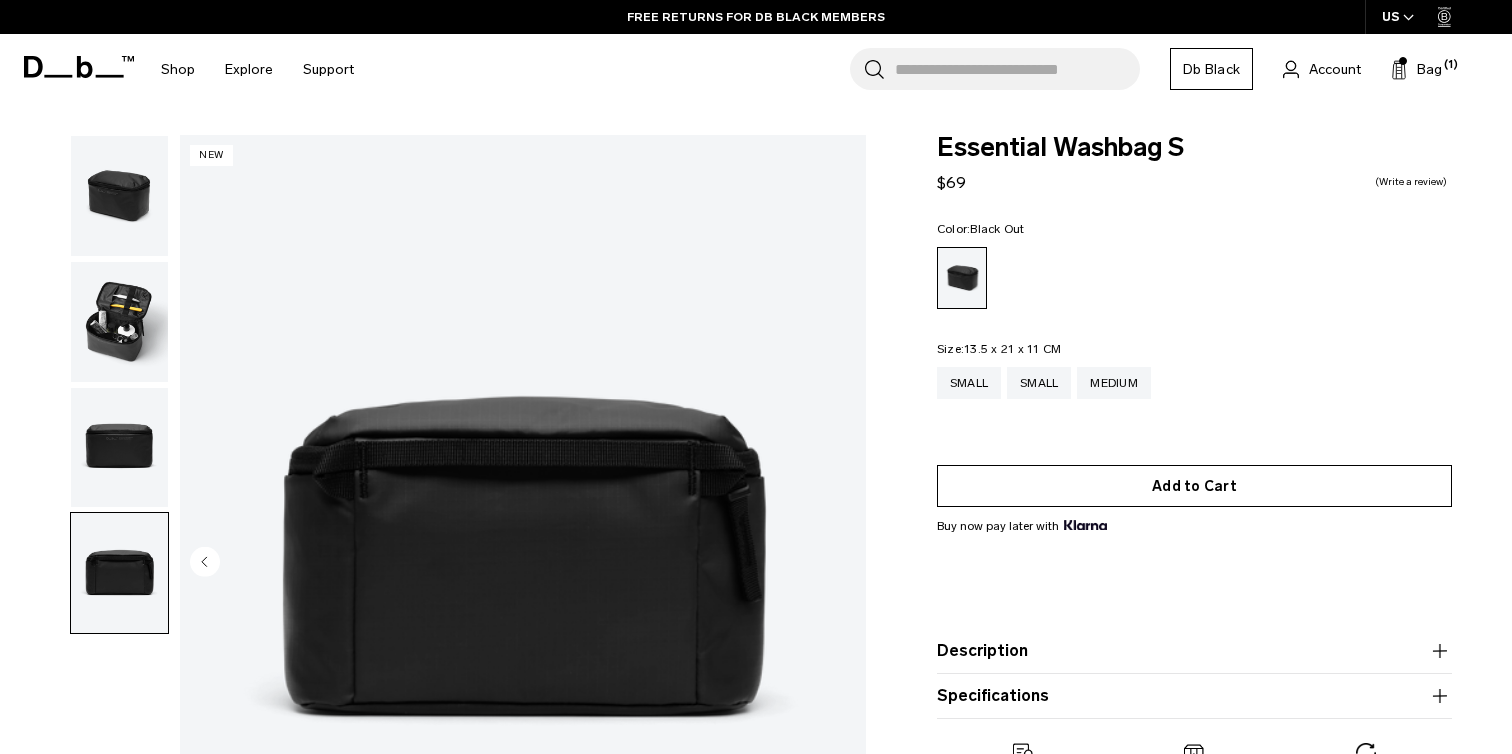 click on "Add to Cart" at bounding box center (1194, 486) 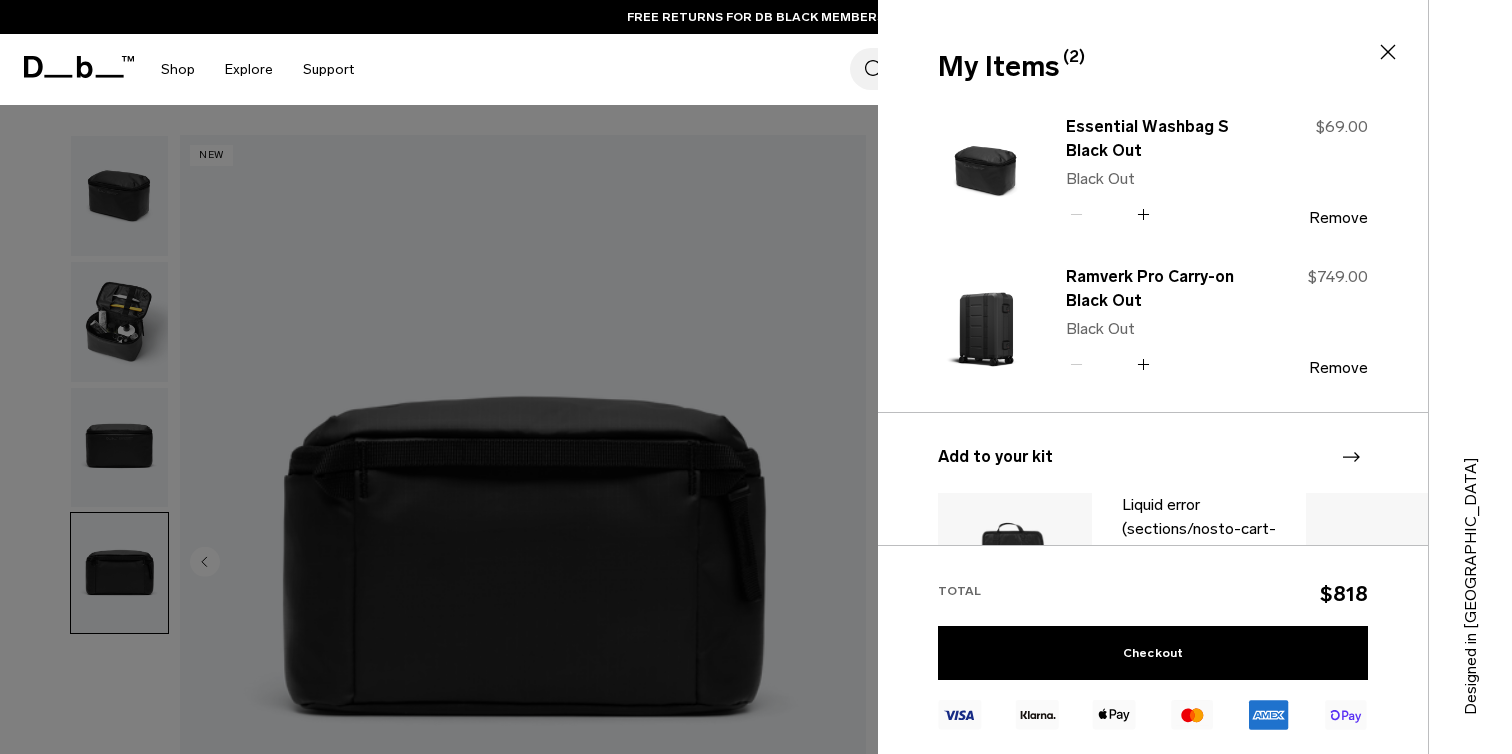 scroll, scrollTop: 10, scrollLeft: 0, axis: vertical 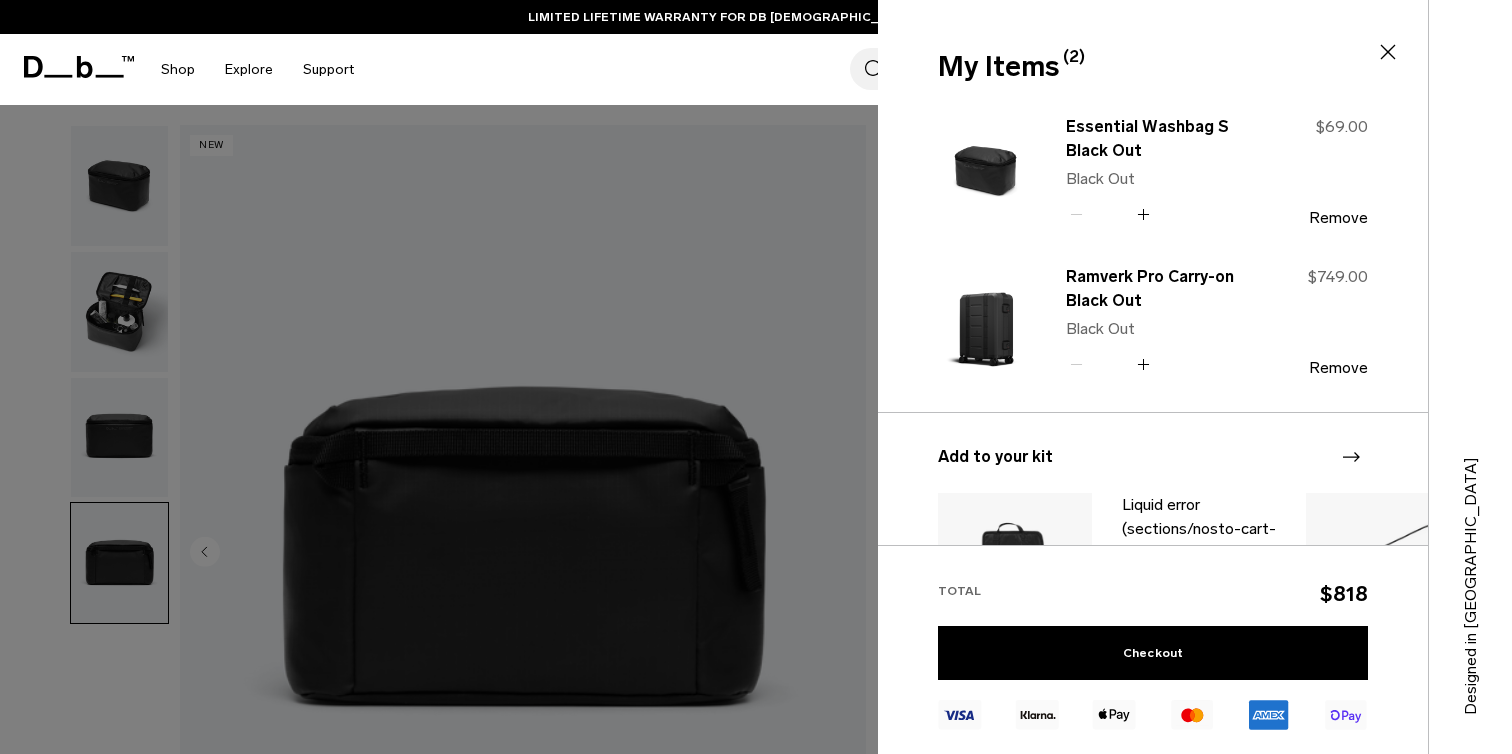 click at bounding box center (756, 377) 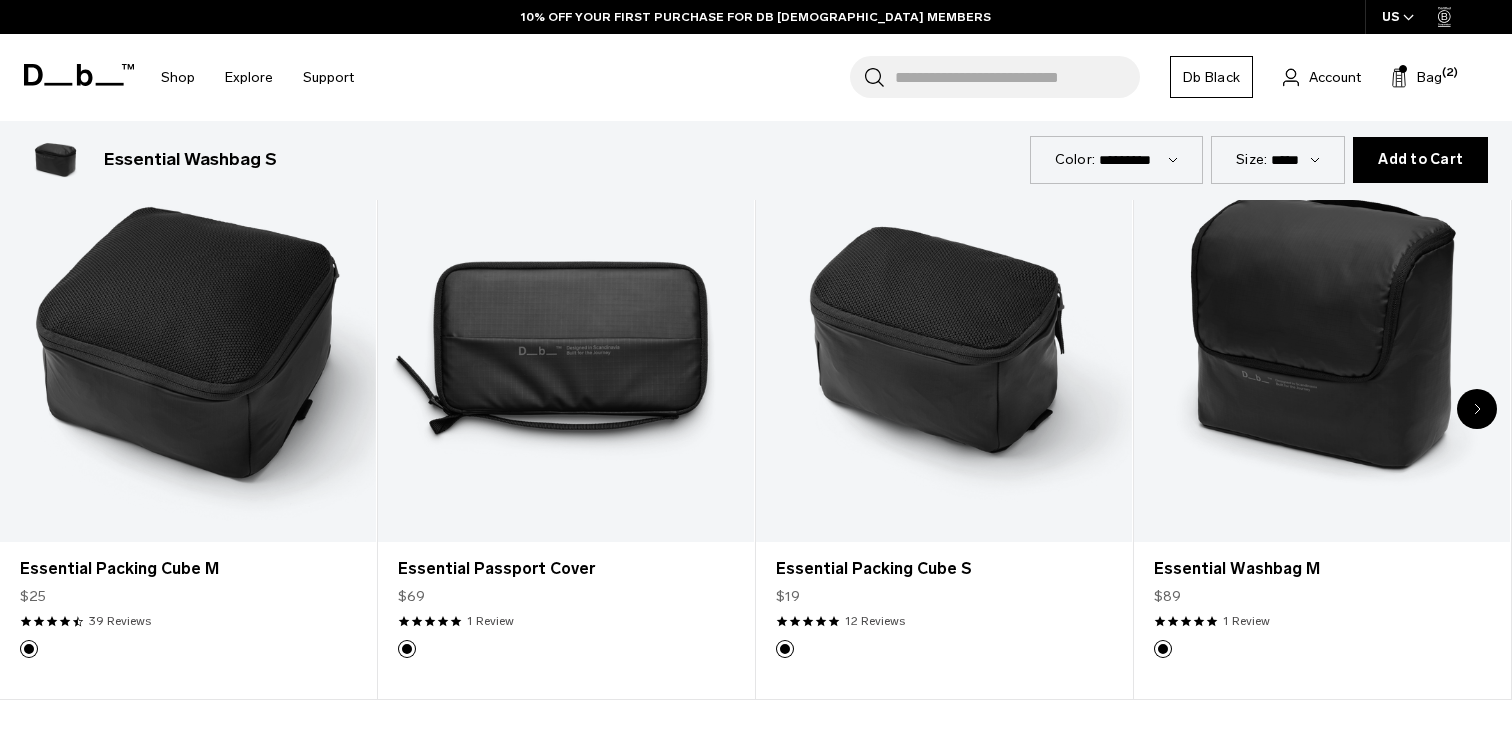 scroll, scrollTop: 4213, scrollLeft: 0, axis: vertical 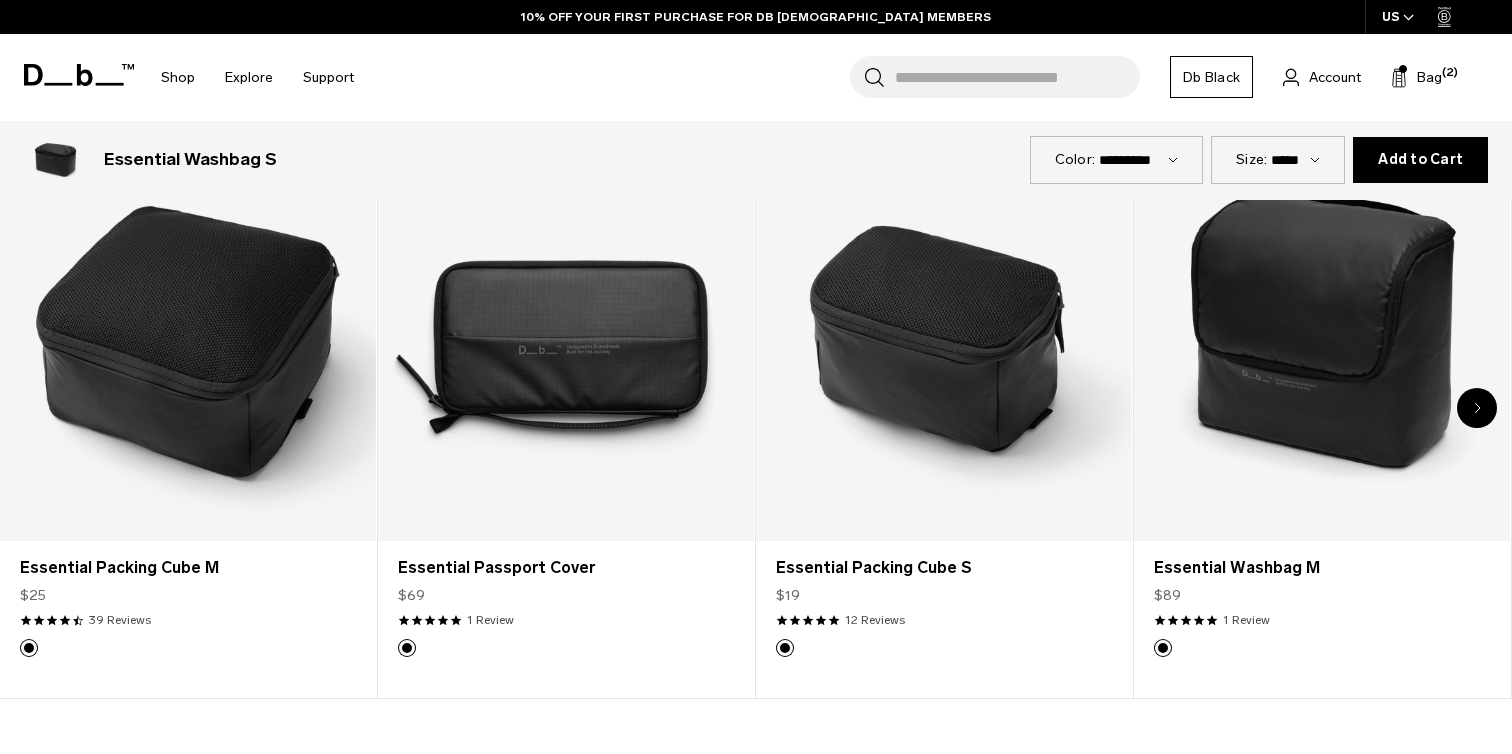 click at bounding box center (1477, 408) 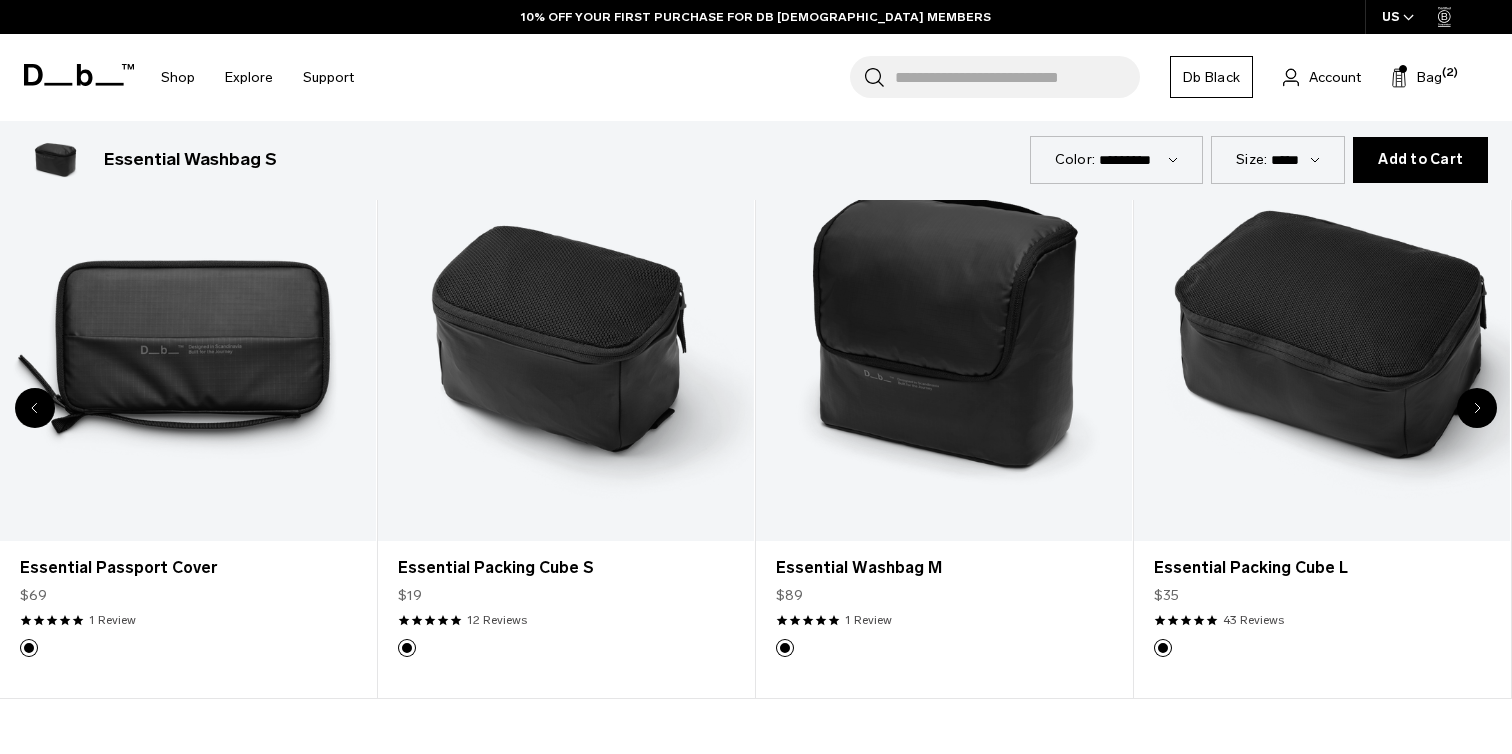 click at bounding box center (1477, 408) 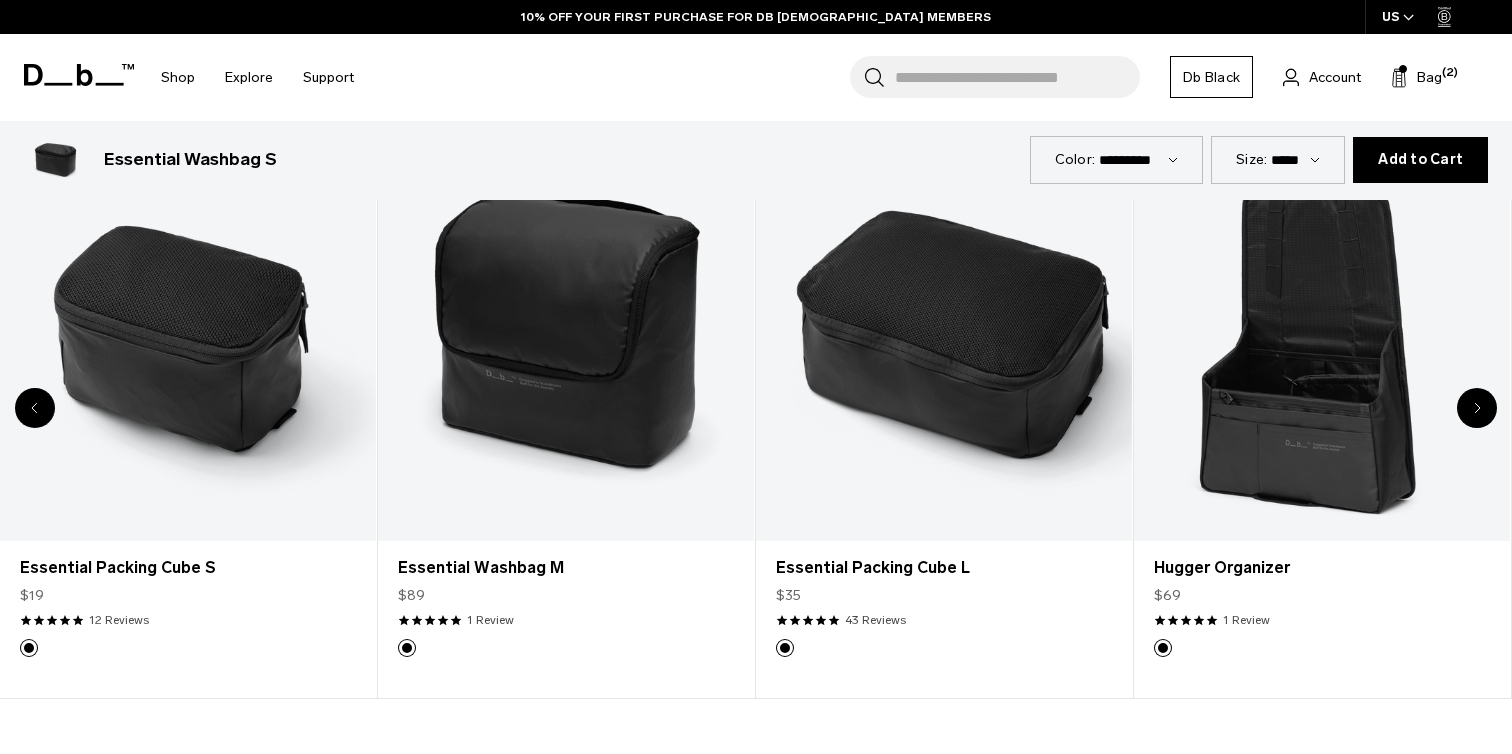 click at bounding box center [1477, 408] 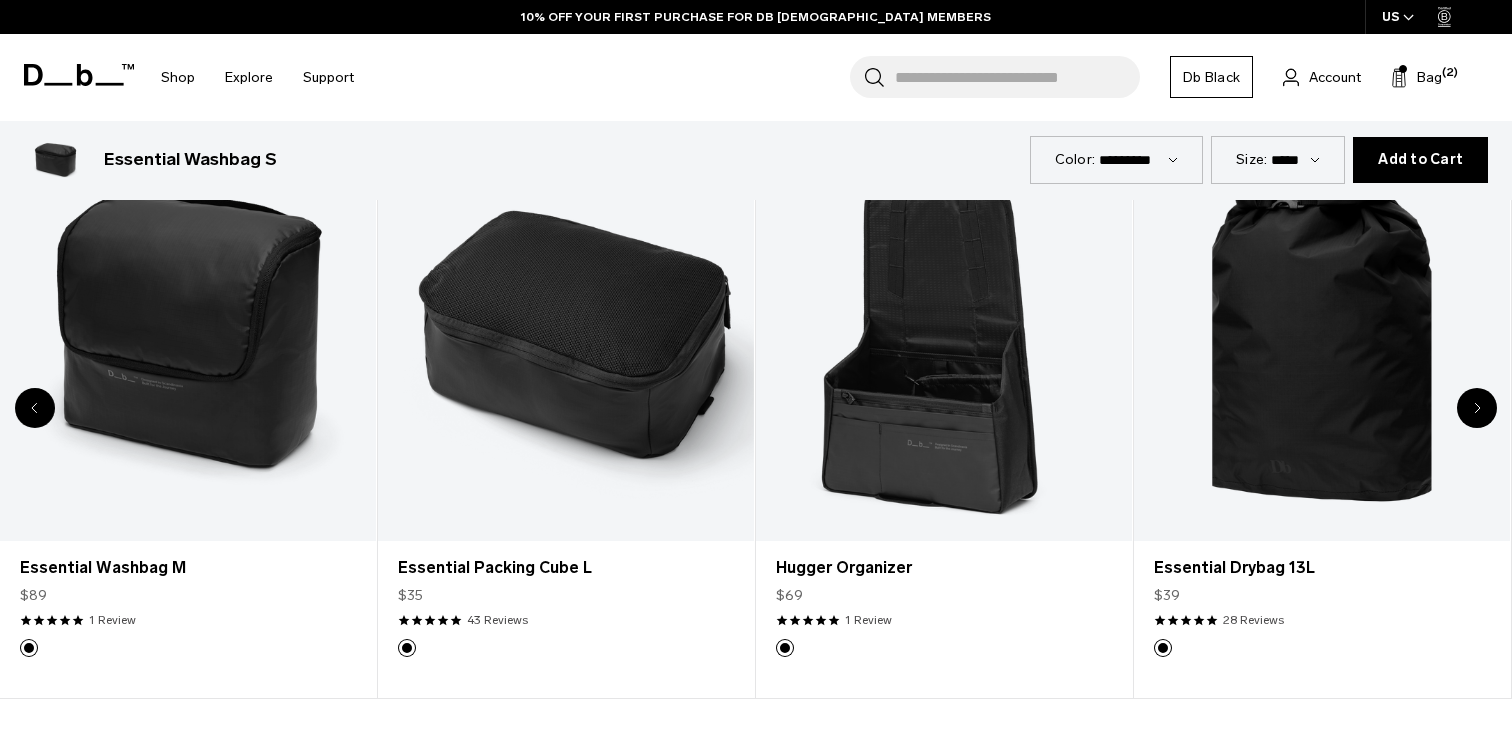 click at bounding box center (1477, 408) 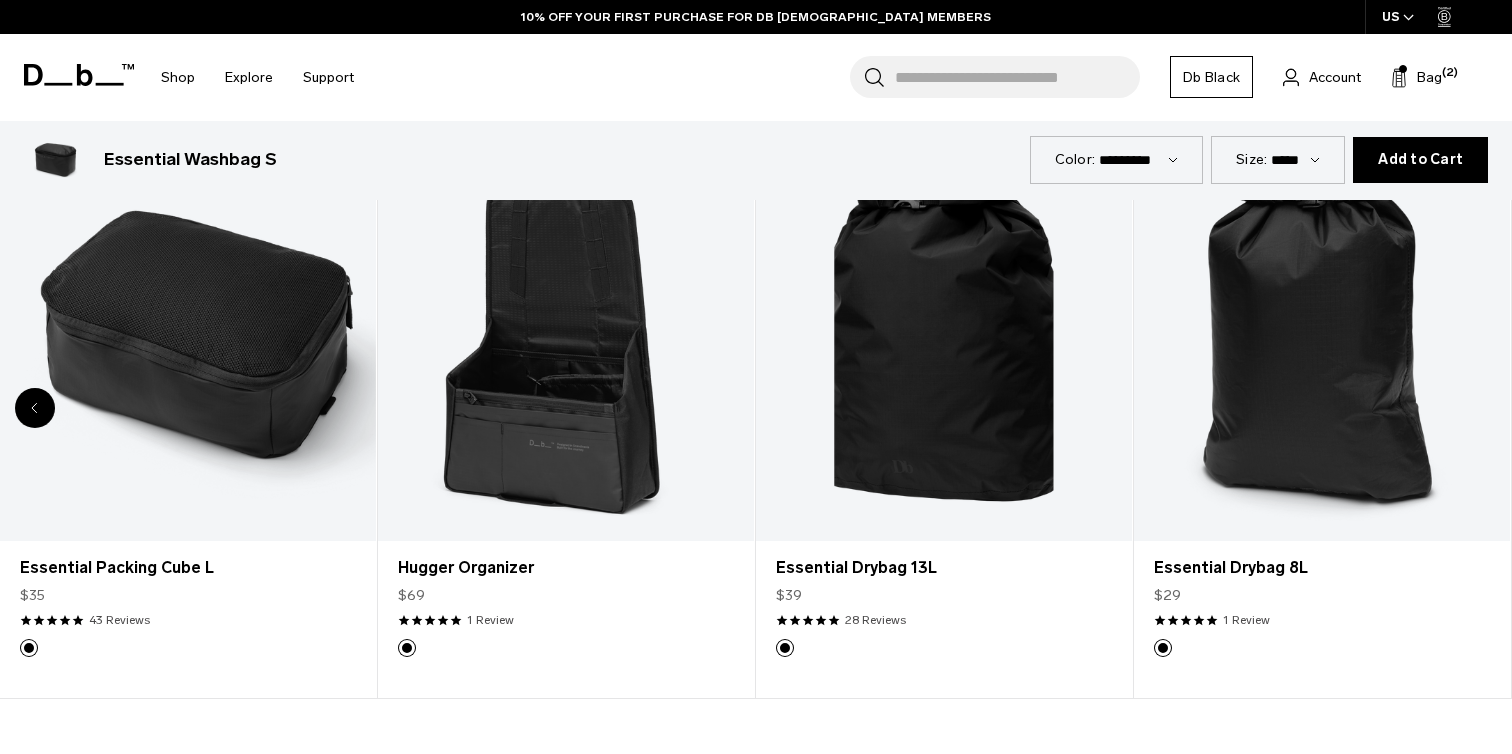 click at bounding box center [1322, 332] 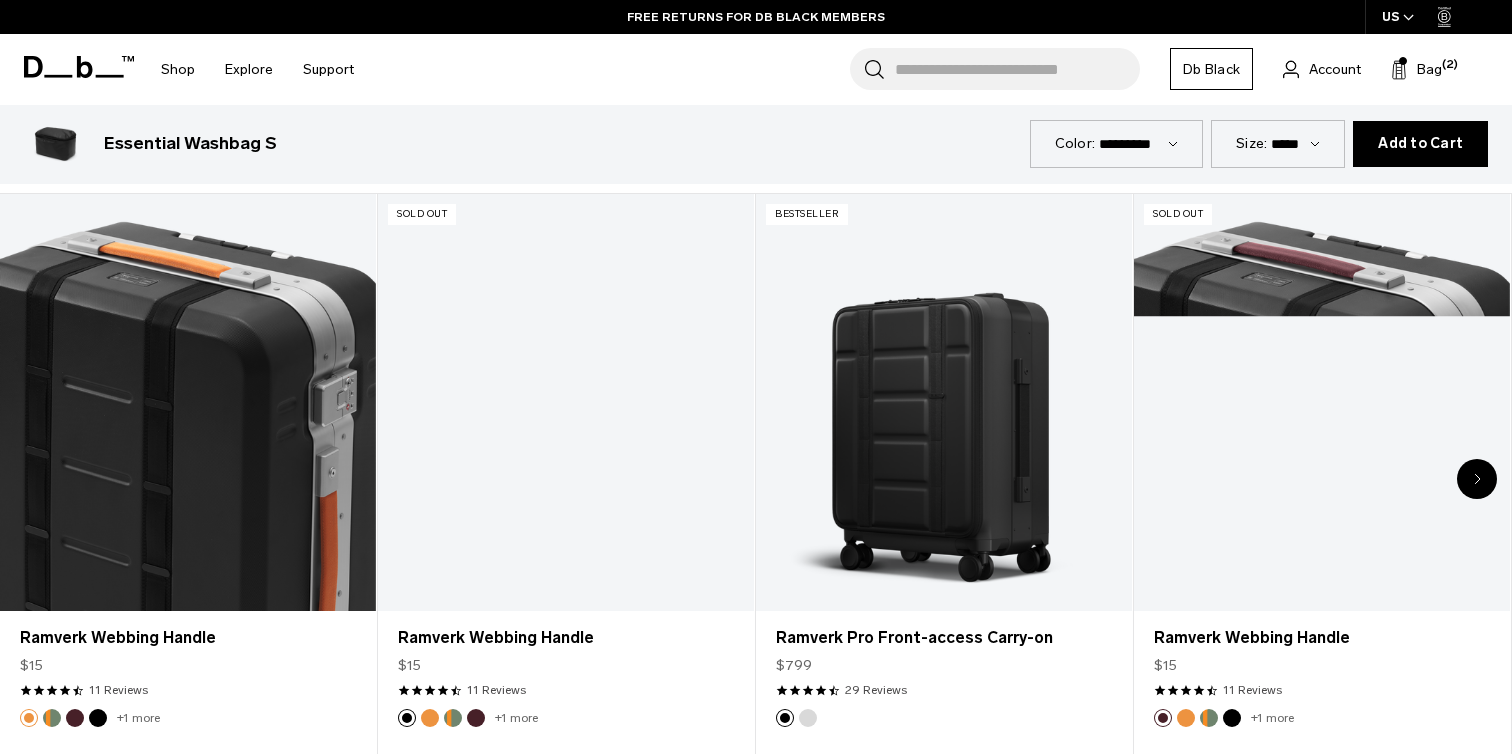 scroll, scrollTop: 975, scrollLeft: 0, axis: vertical 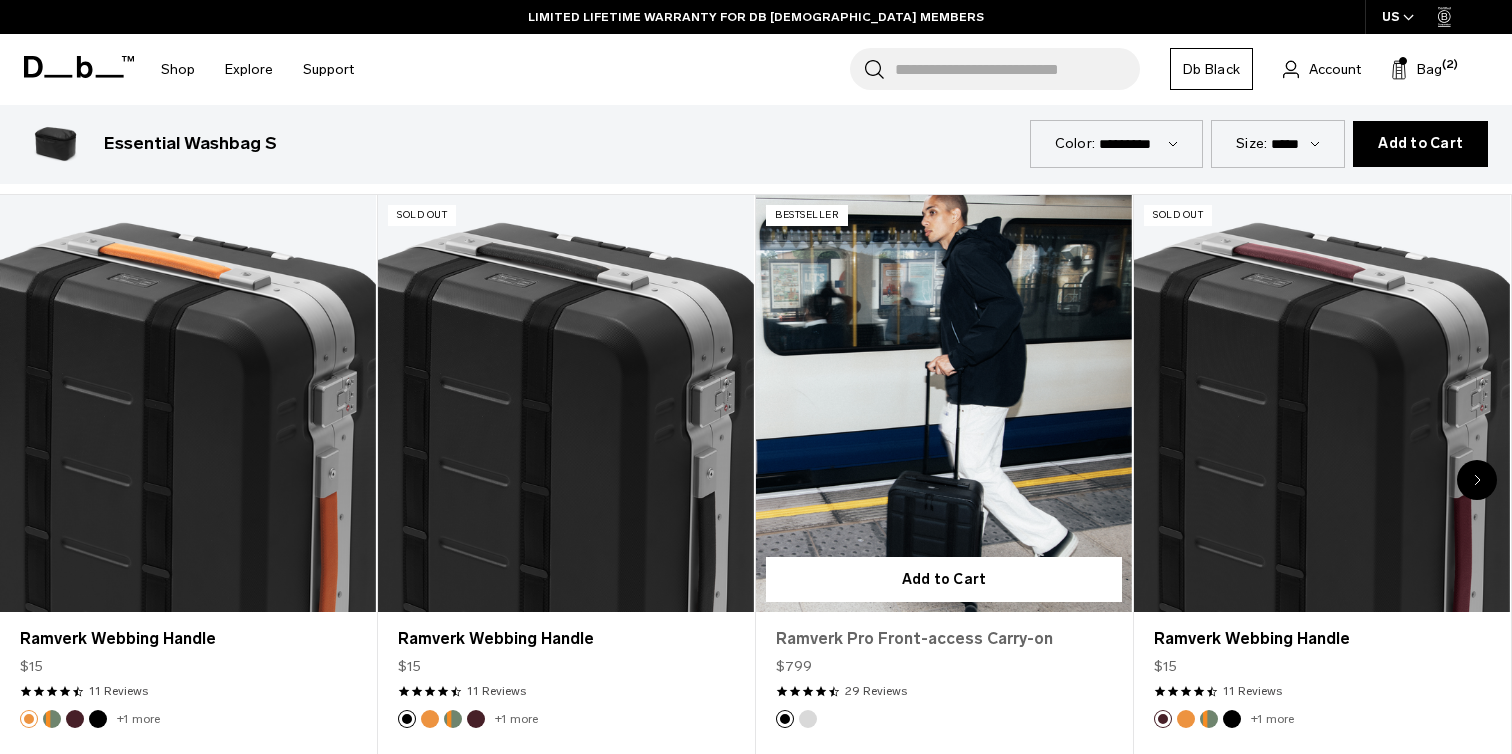 click on "Ramverk Pro Front-access Carry-on" at bounding box center [944, 639] 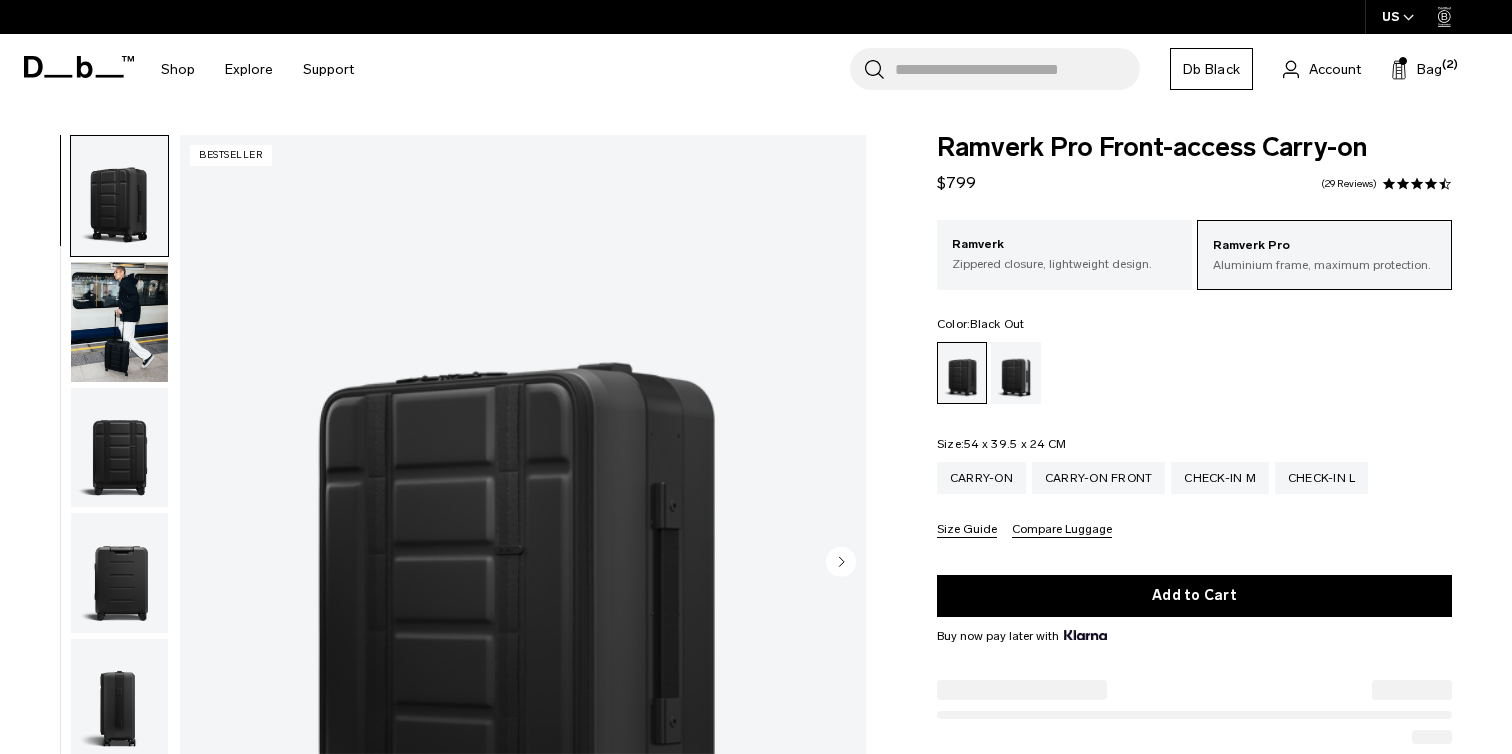 scroll, scrollTop: 0, scrollLeft: 0, axis: both 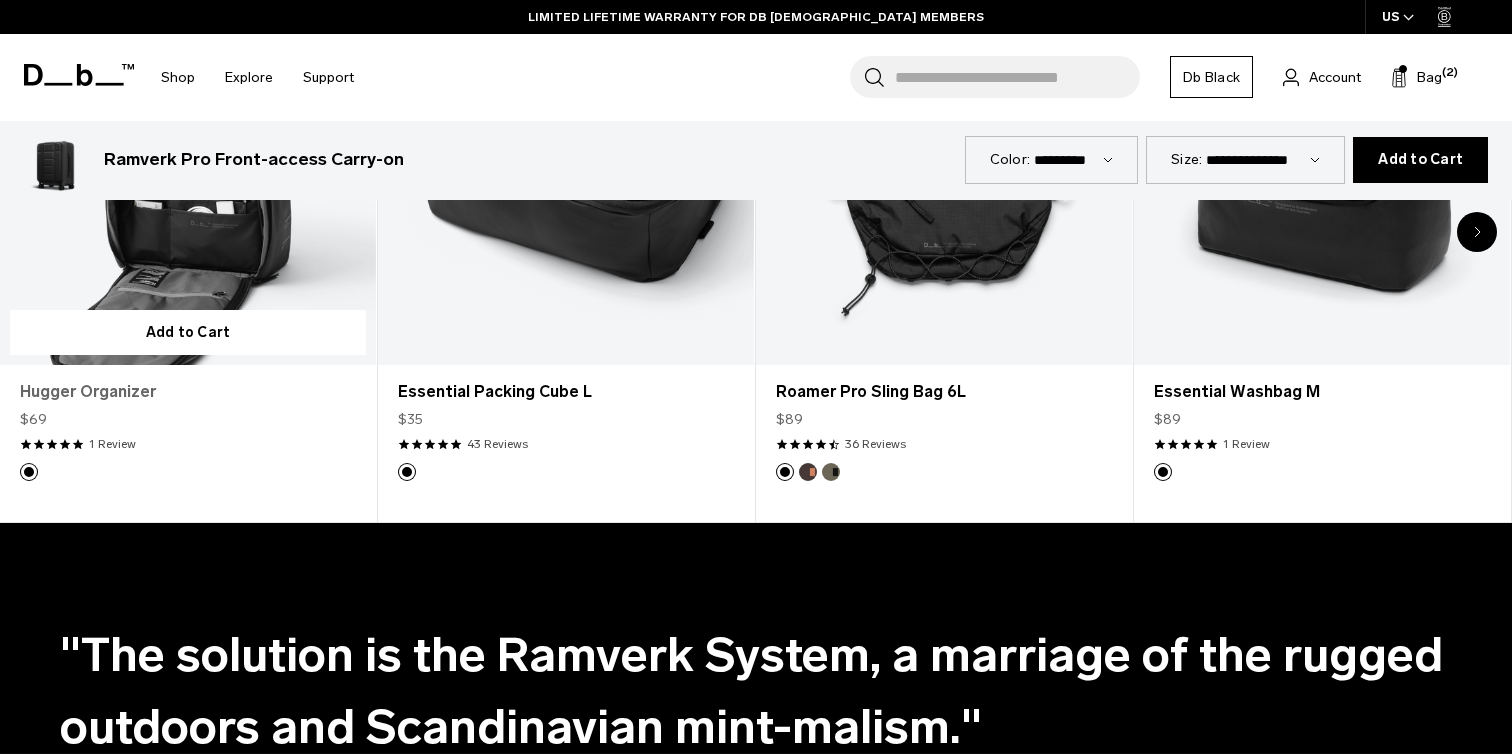 click on "Hugger Organizer" at bounding box center (188, 392) 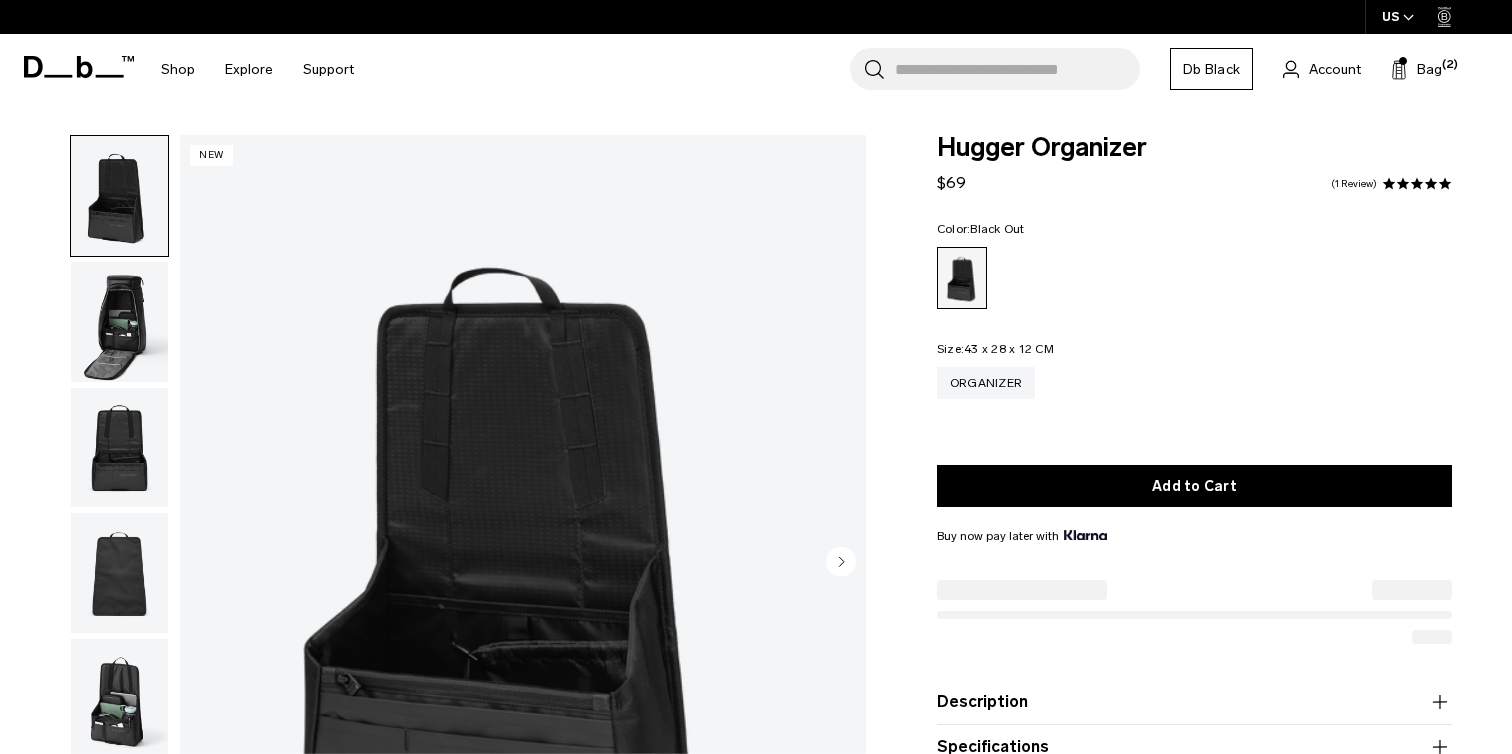 scroll, scrollTop: 0, scrollLeft: 0, axis: both 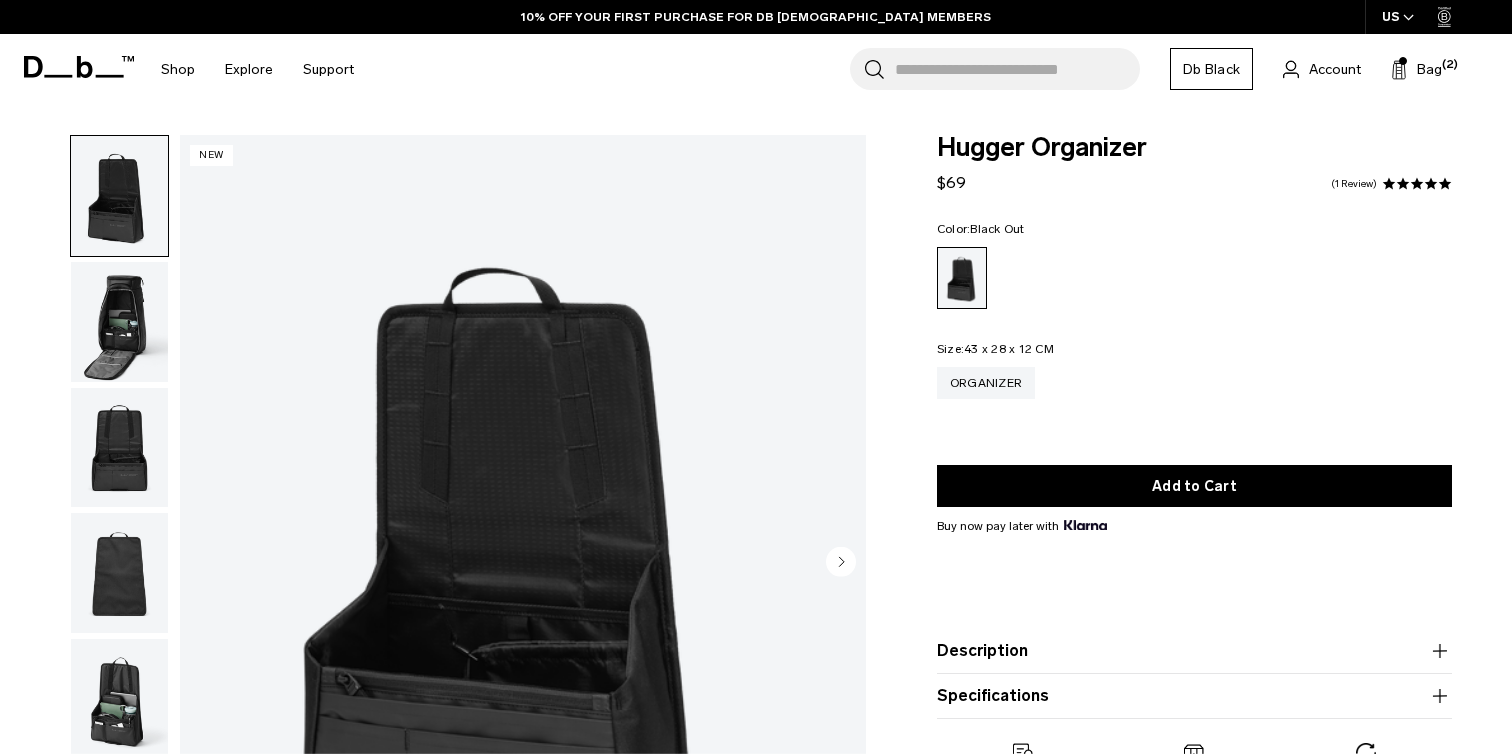 click at bounding box center [119, 322] 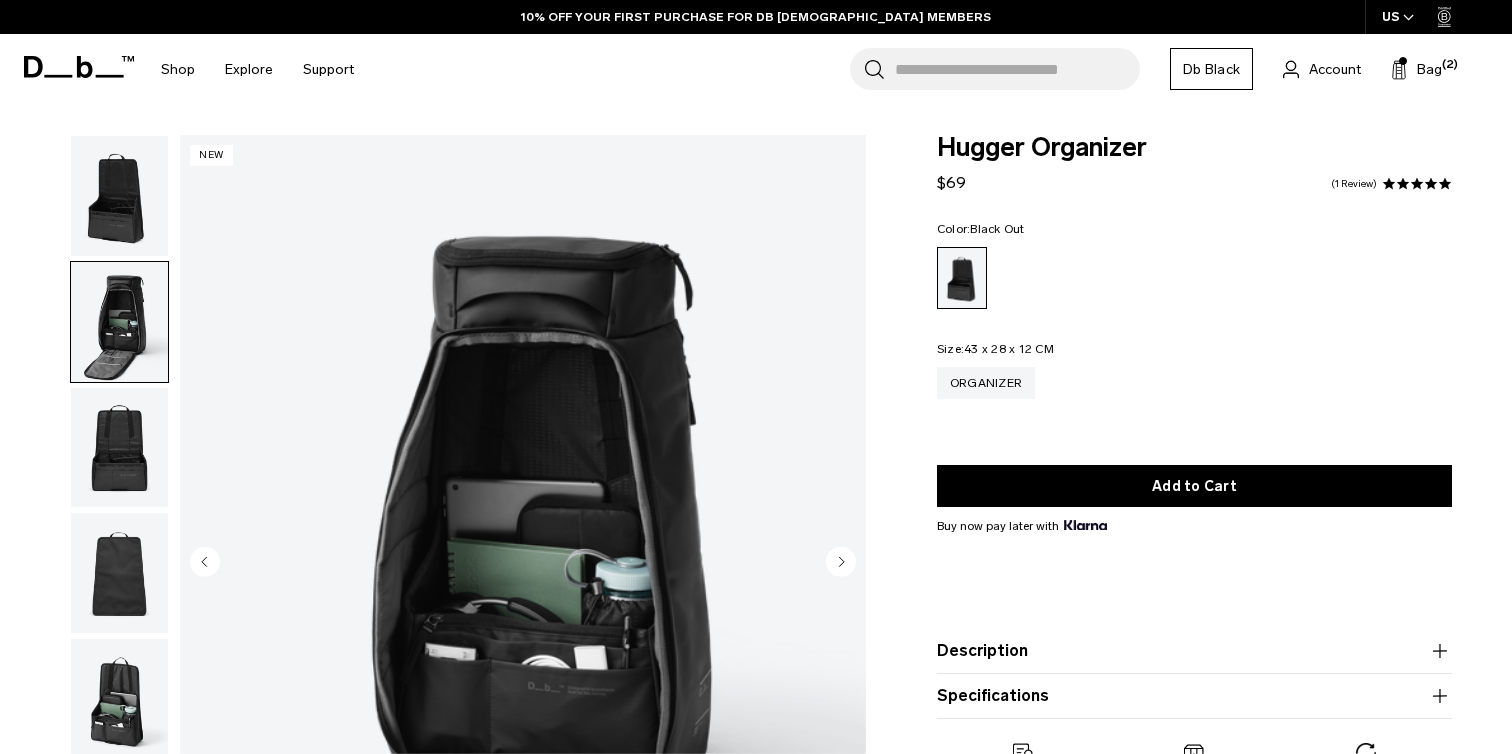 click at bounding box center [119, 448] 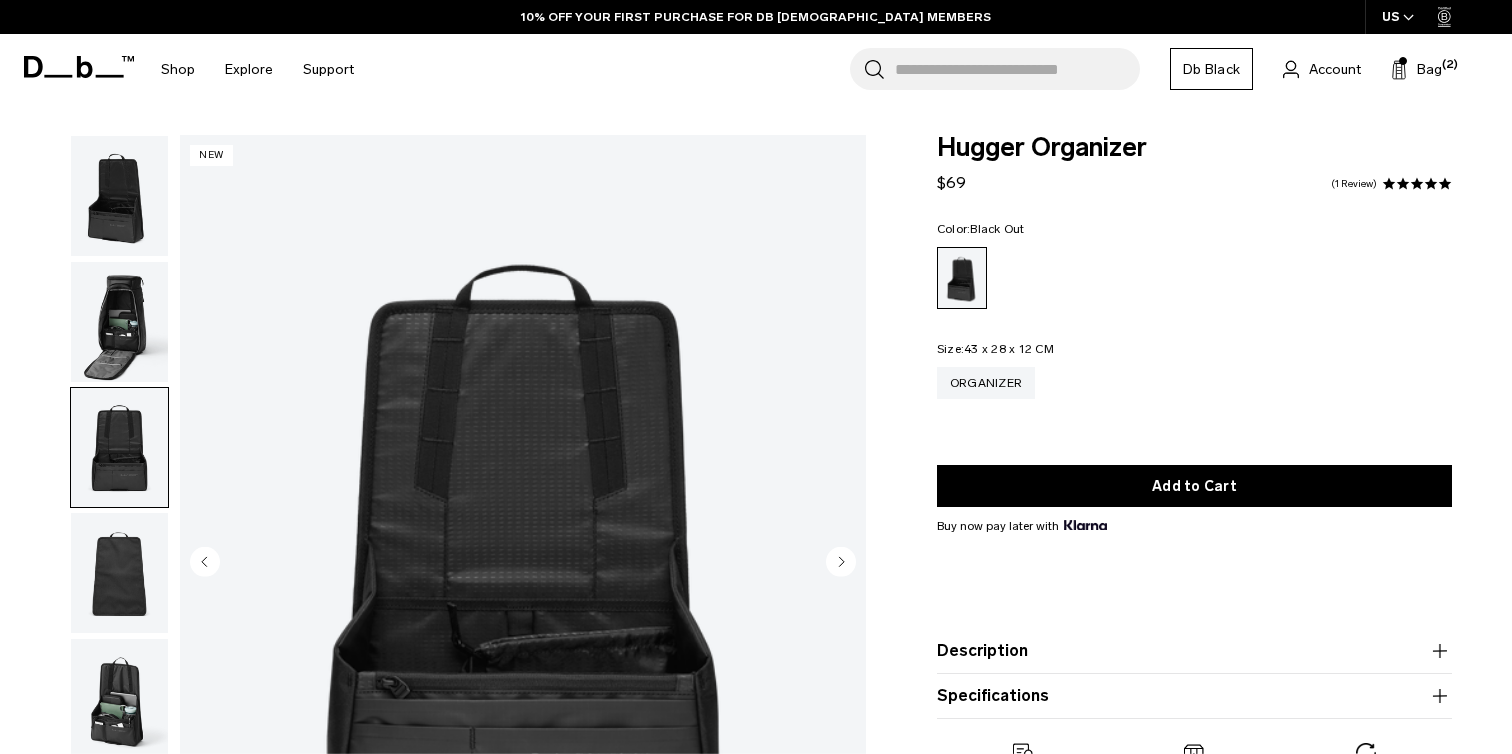 click at bounding box center [119, 573] 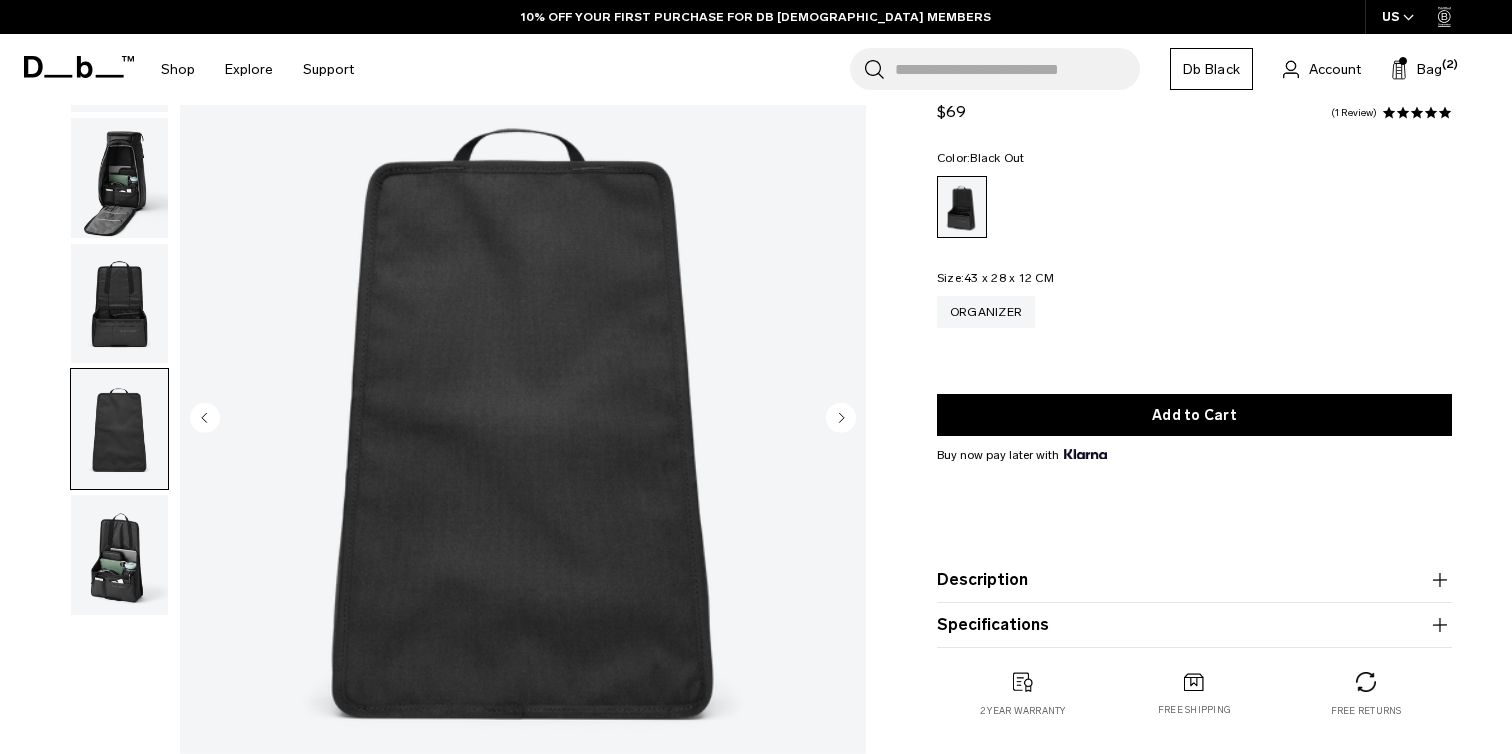 scroll, scrollTop: 183, scrollLeft: 0, axis: vertical 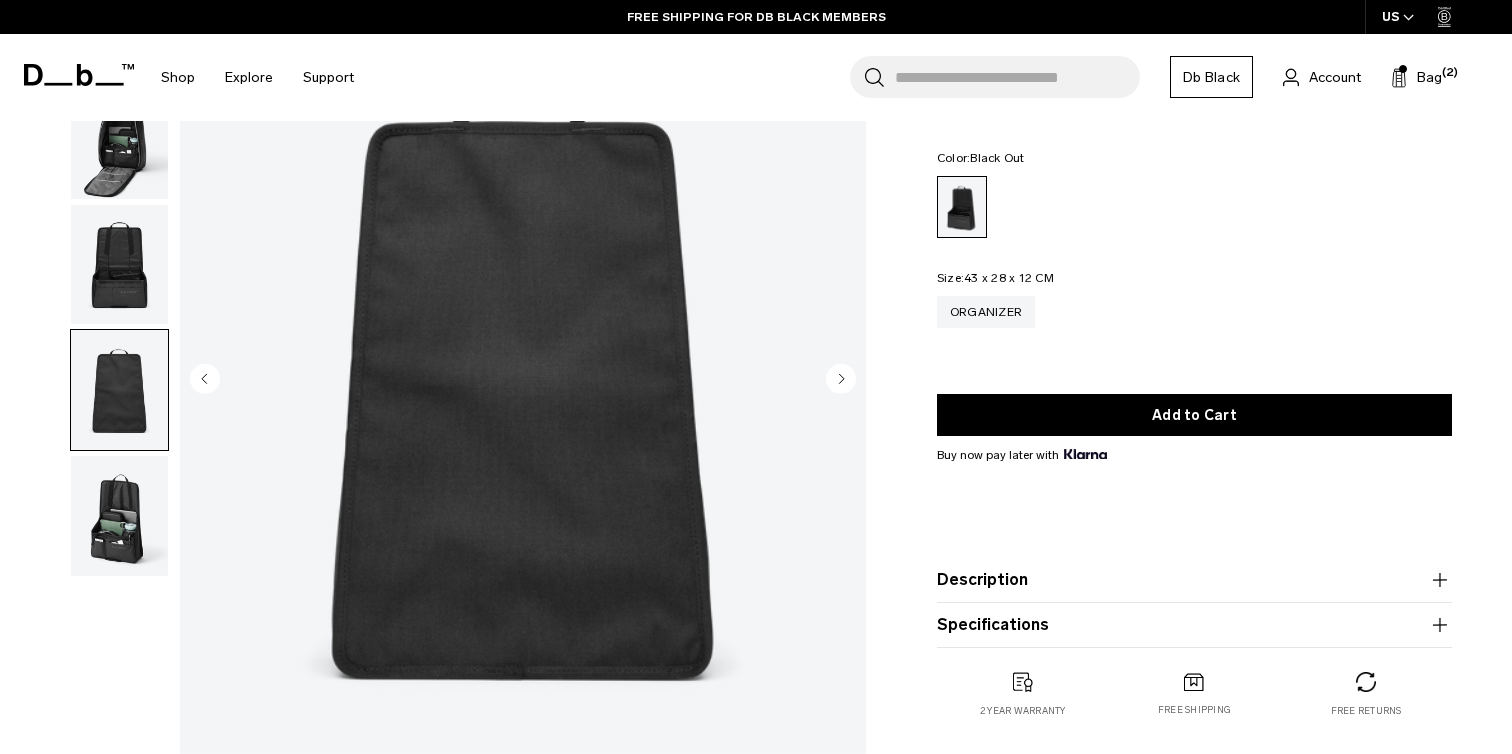click at bounding box center [119, 516] 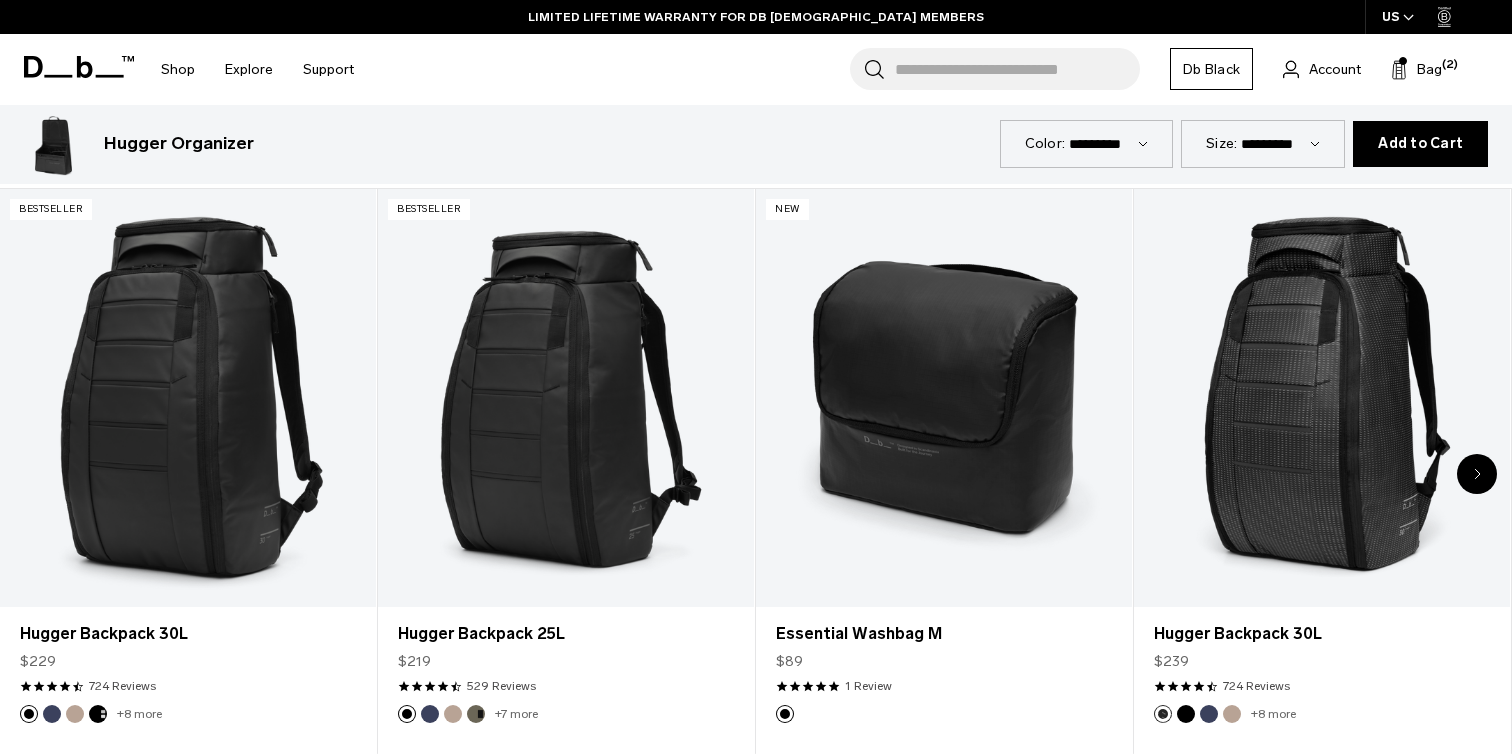 scroll, scrollTop: 4176, scrollLeft: 0, axis: vertical 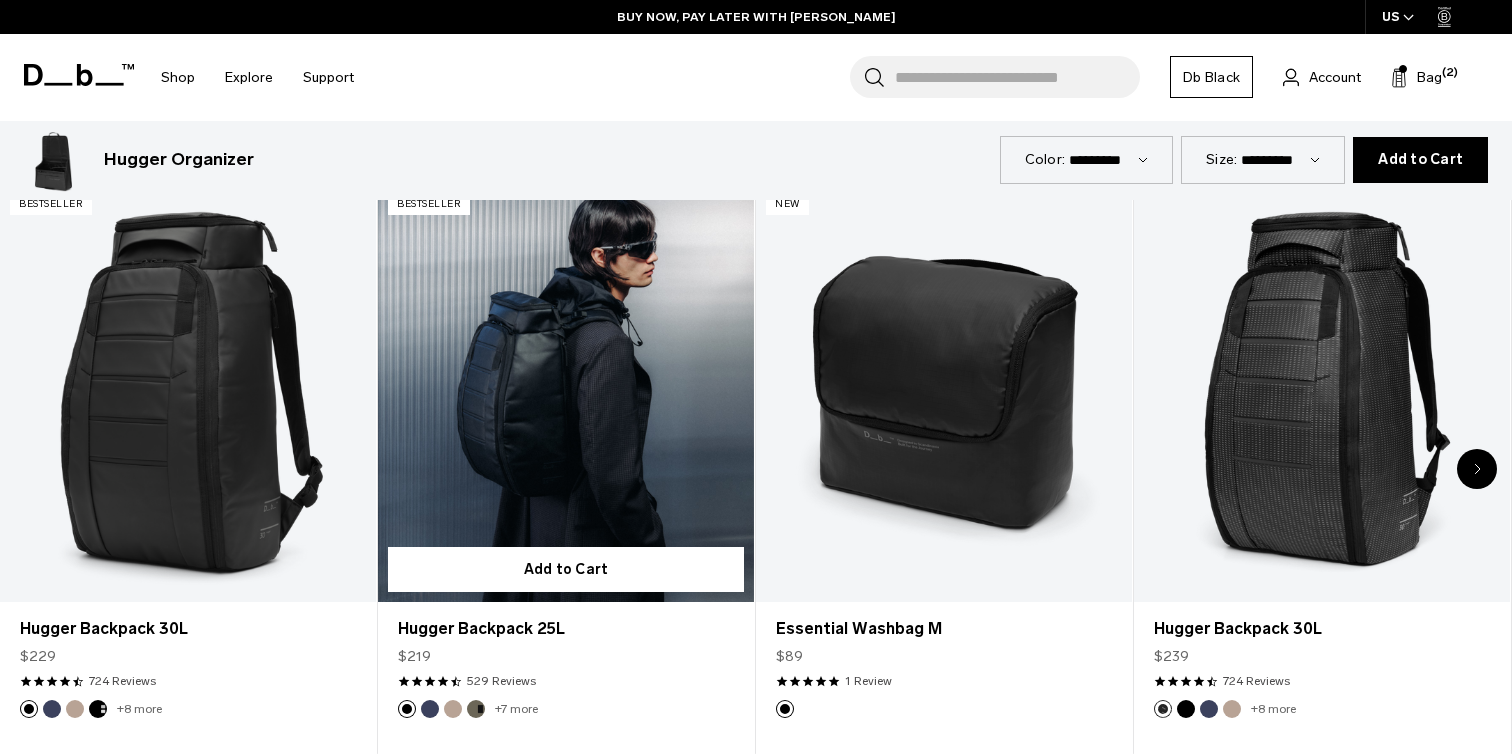 click at bounding box center [430, 709] 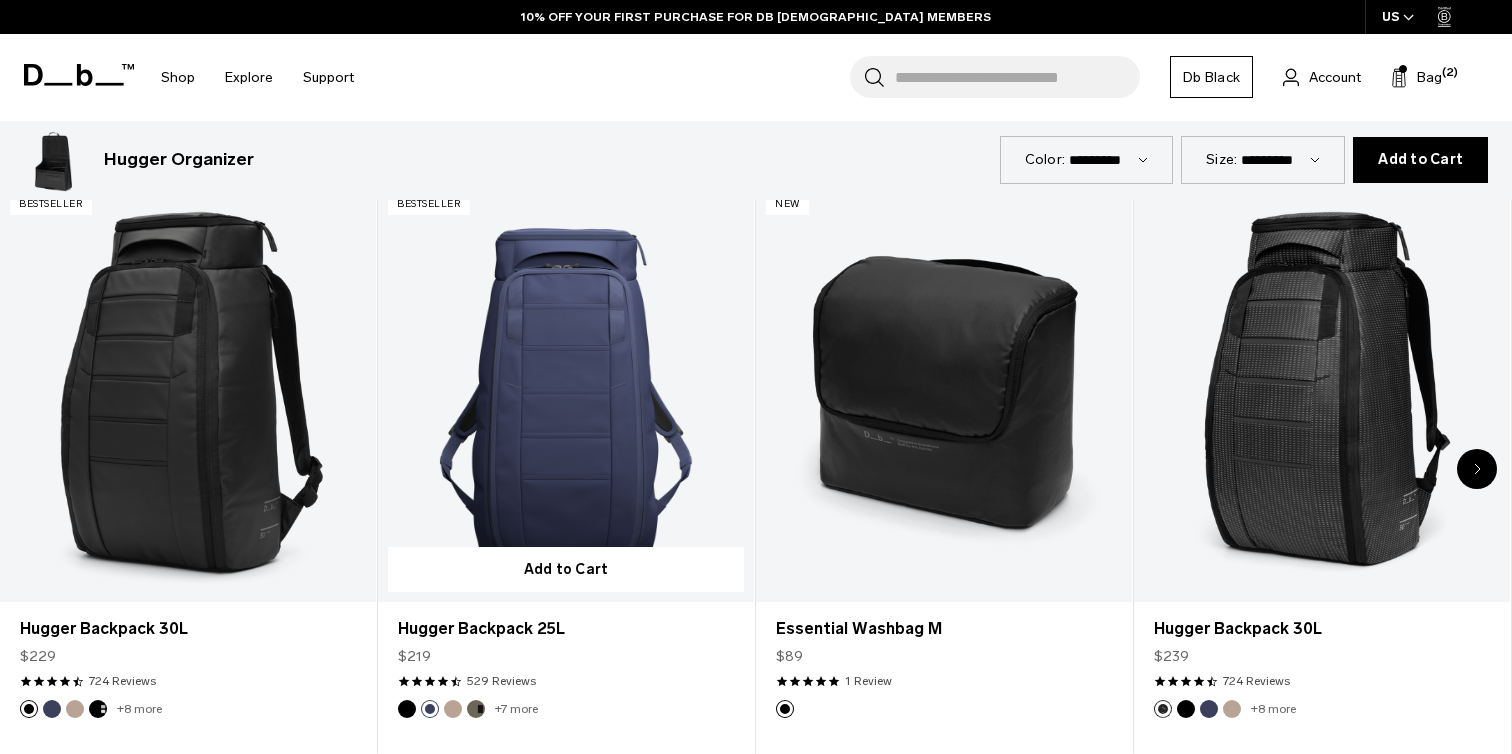 click at bounding box center [476, 709] 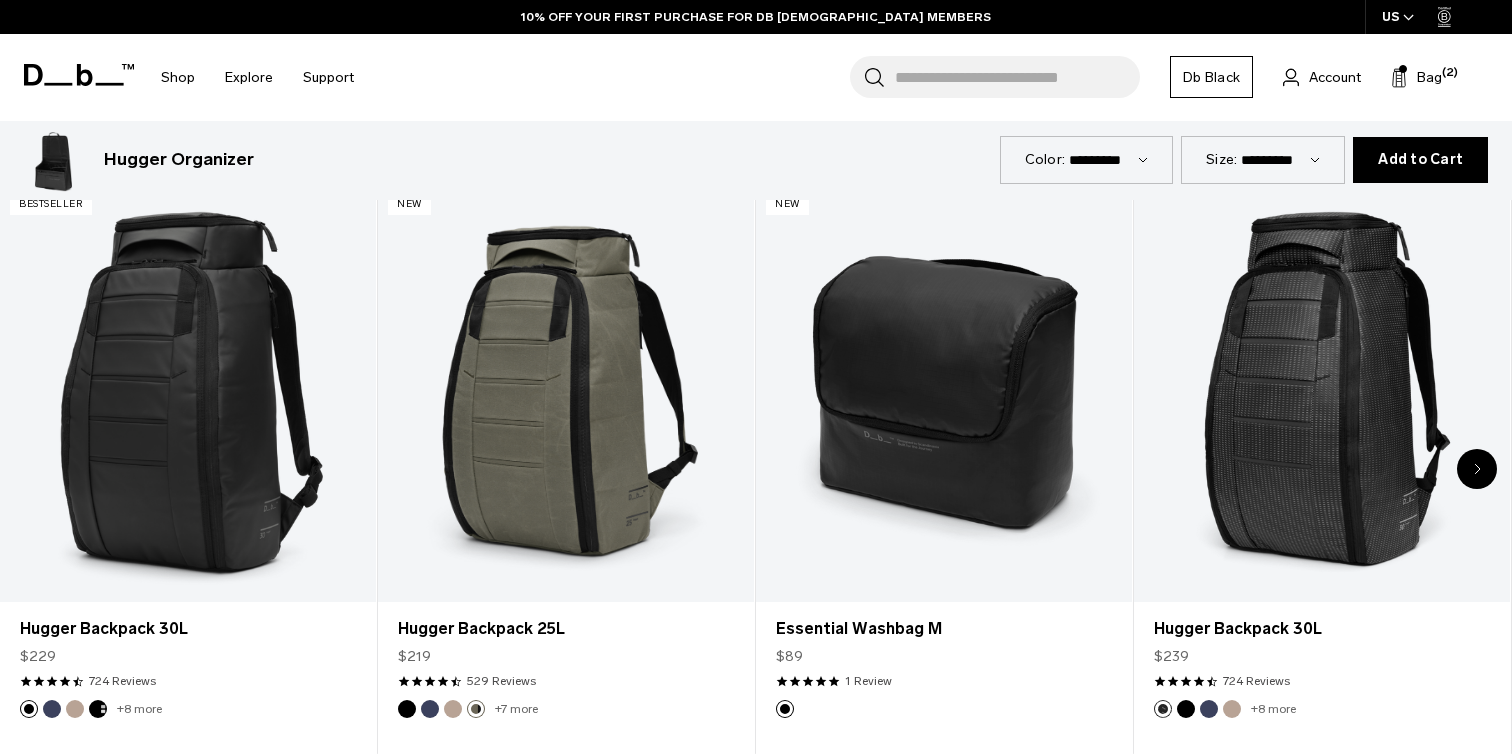 click at bounding box center [1477, 469] 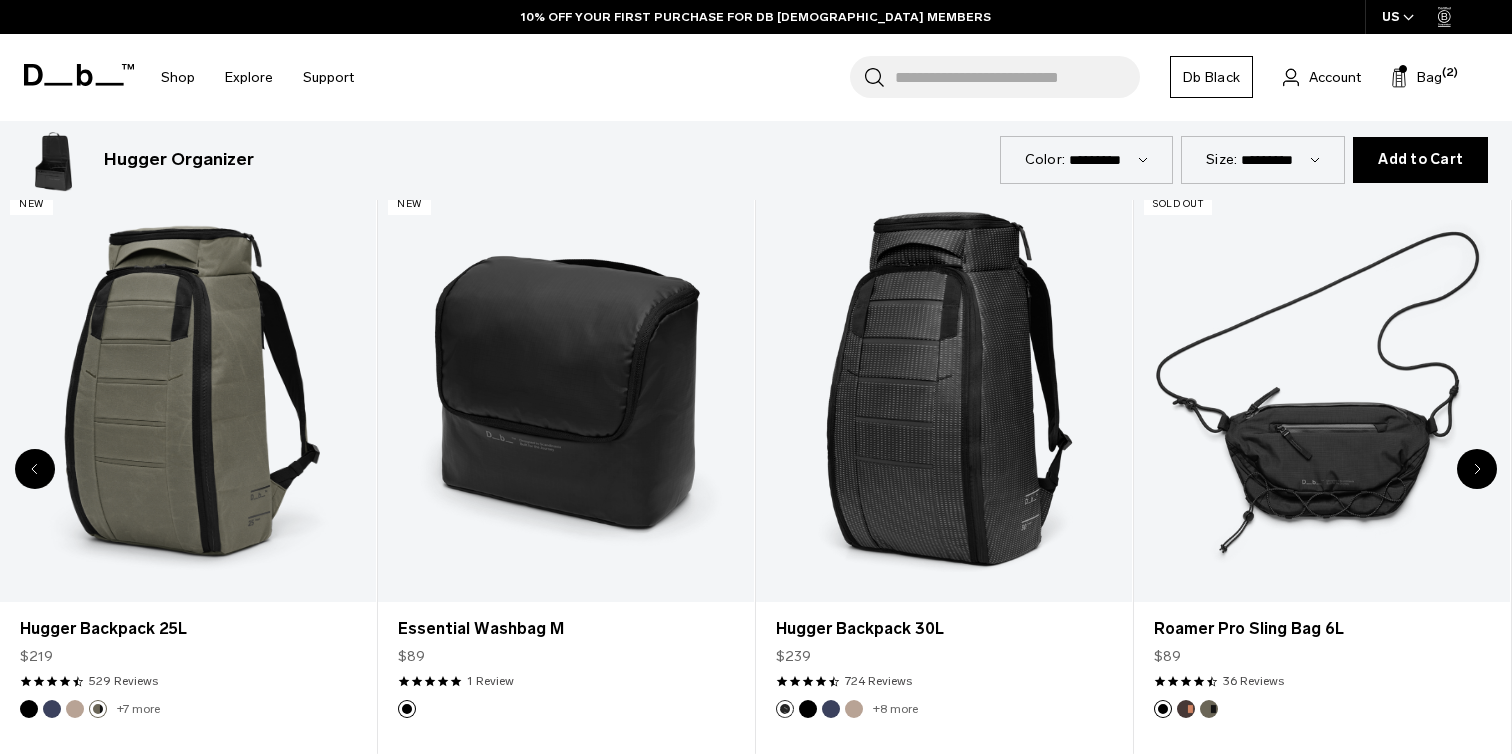 click at bounding box center (1477, 469) 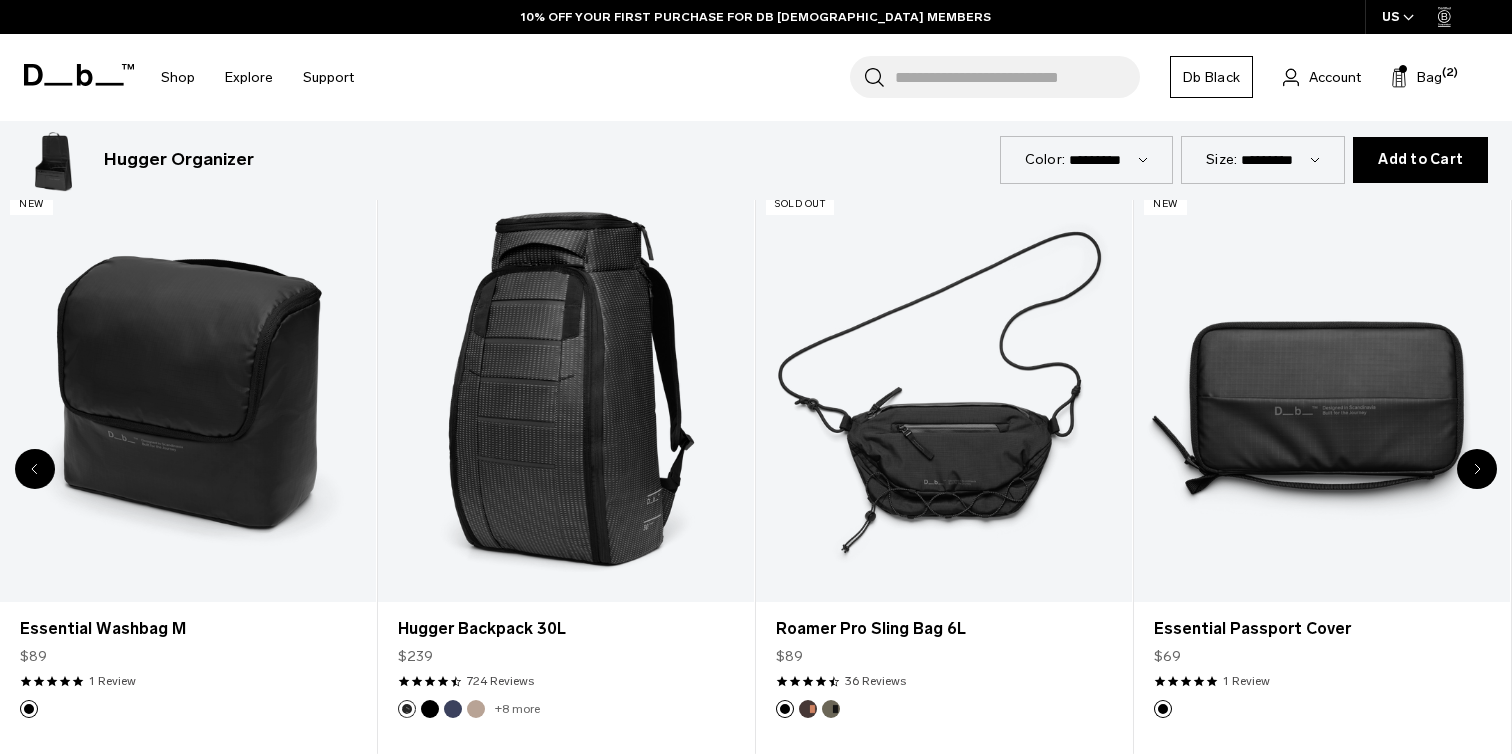 click at bounding box center (1477, 469) 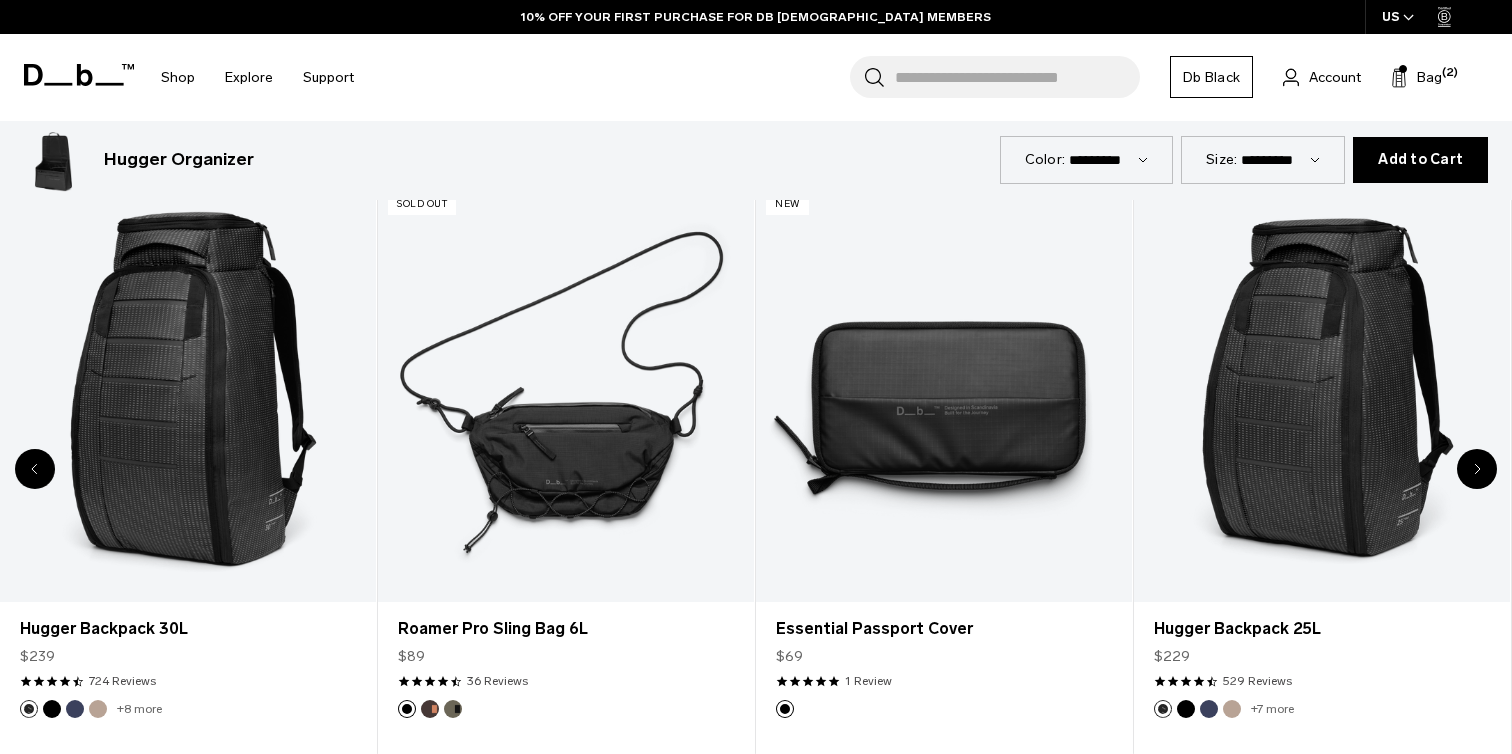 click at bounding box center [1477, 469] 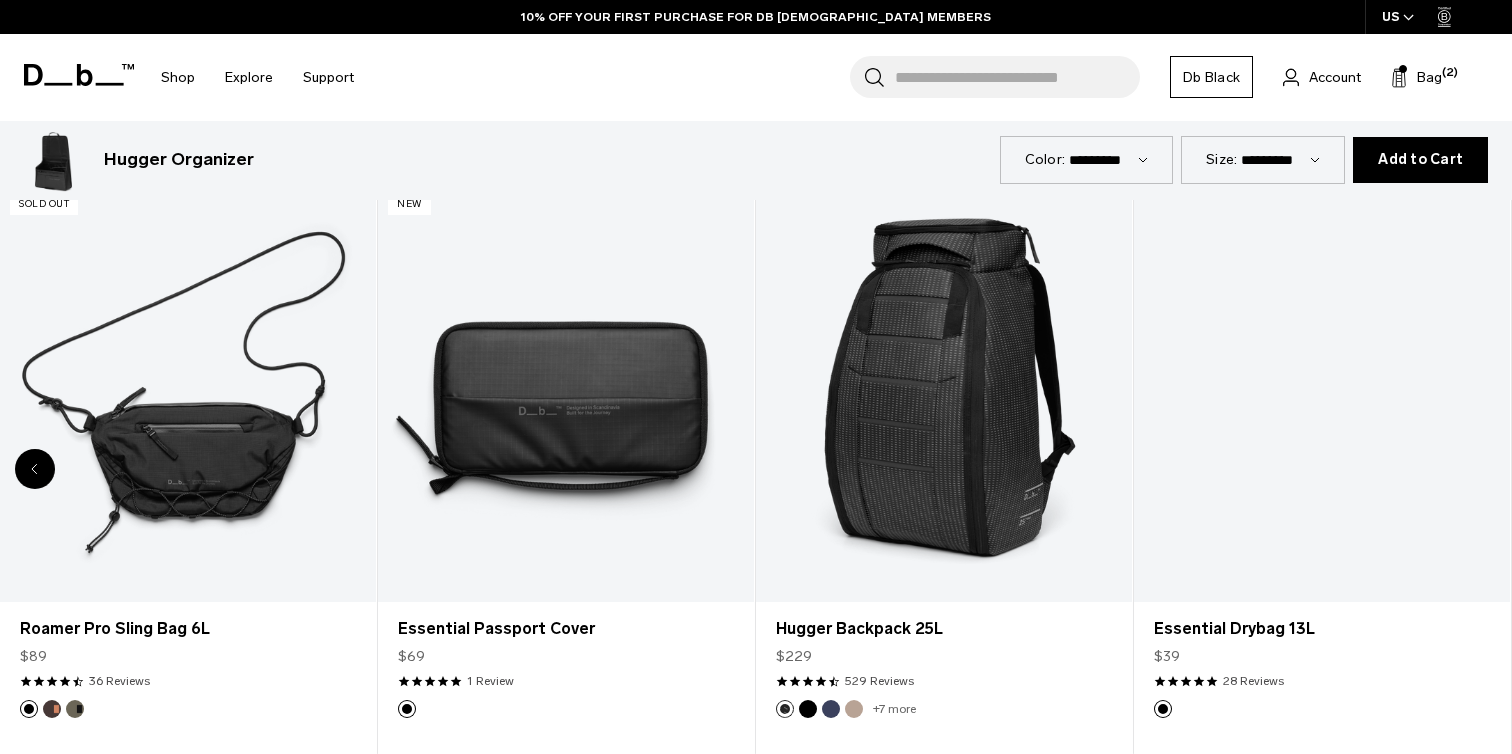click at bounding box center (1322, 393) 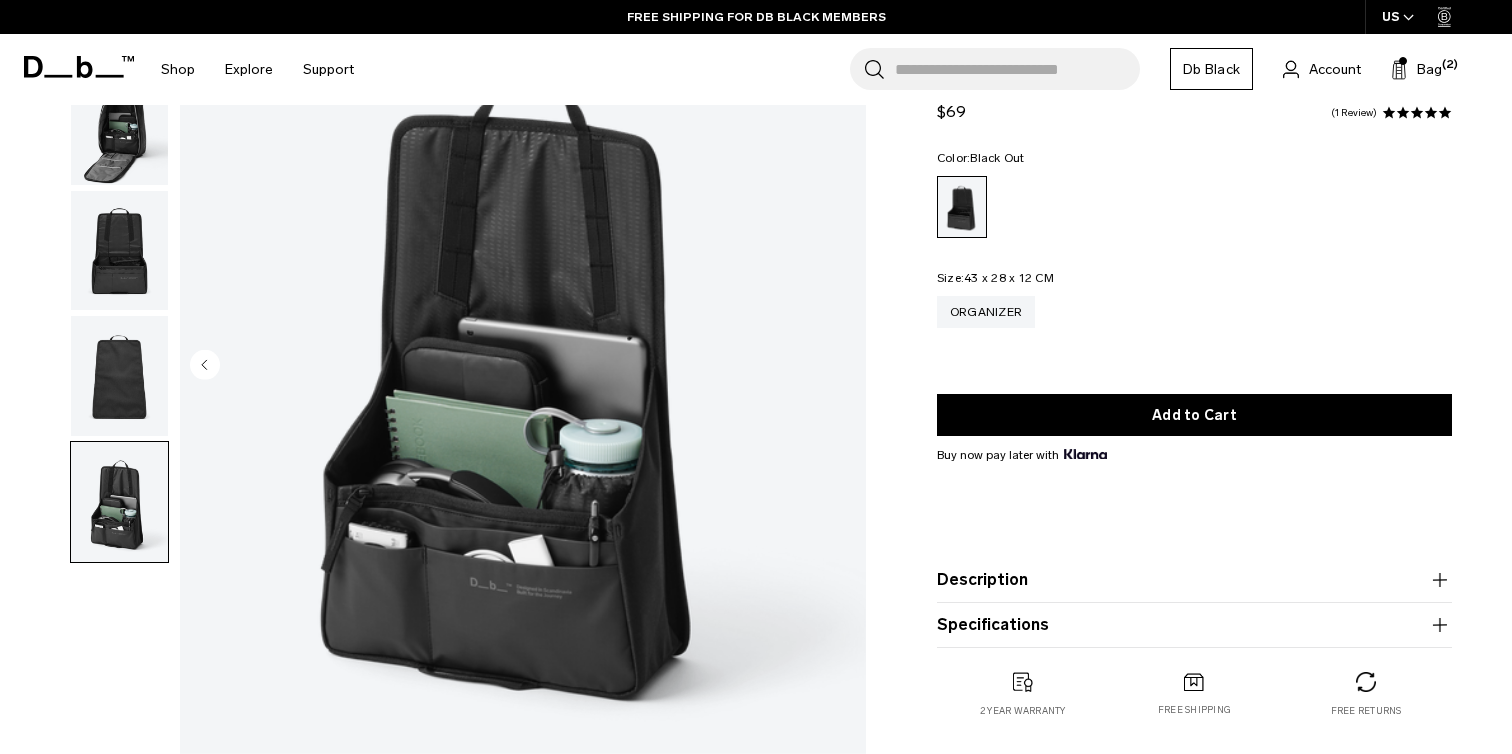 scroll, scrollTop: 0, scrollLeft: 0, axis: both 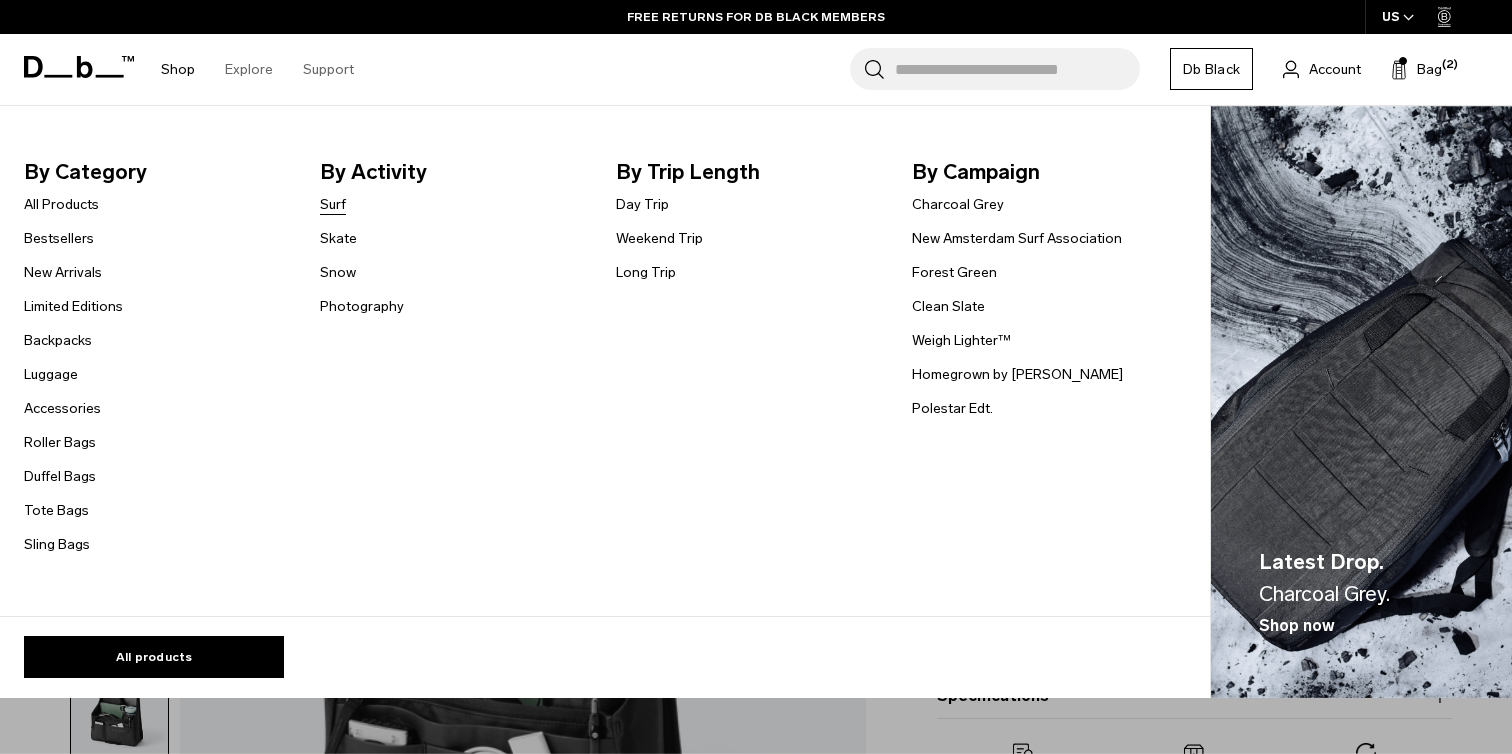 click on "Surf" at bounding box center [333, 204] 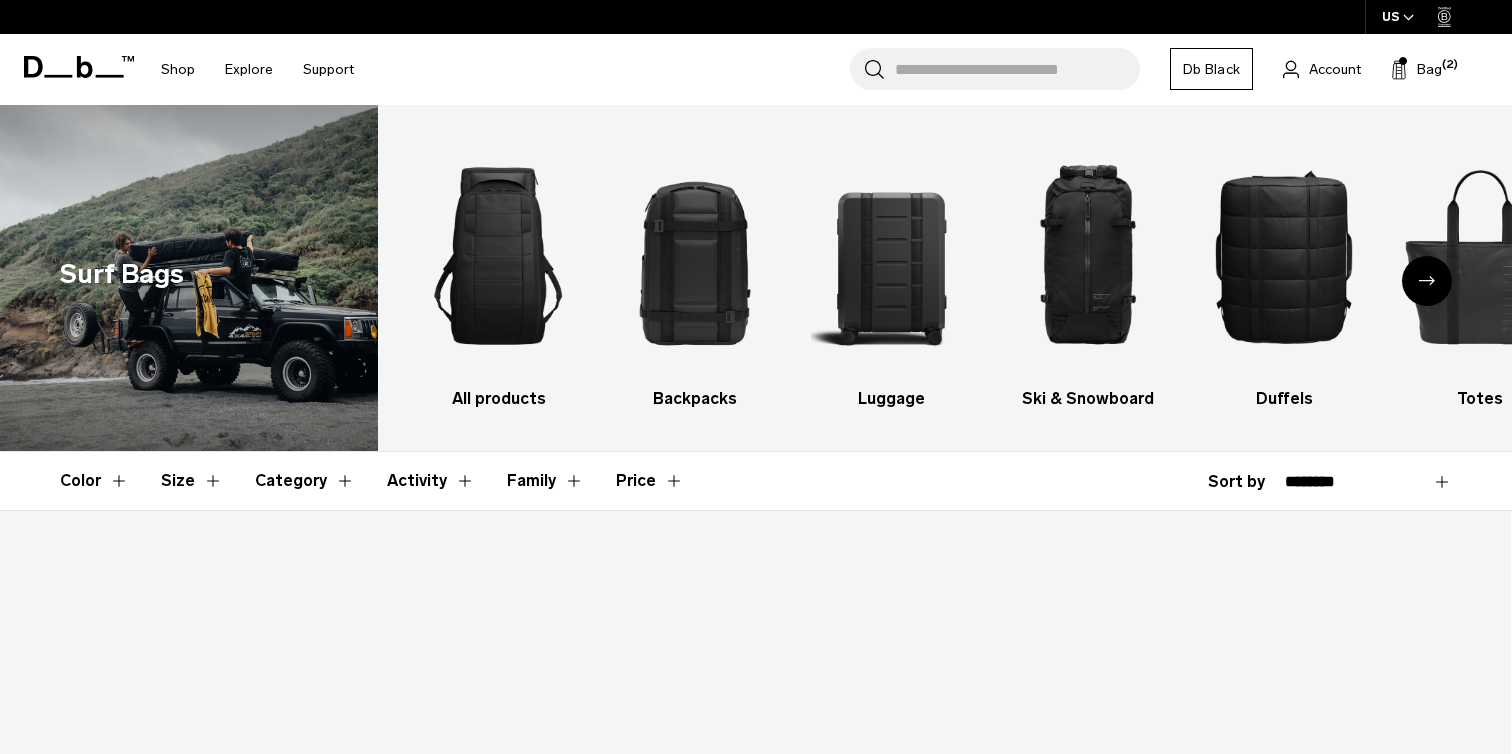 scroll, scrollTop: 0, scrollLeft: 0, axis: both 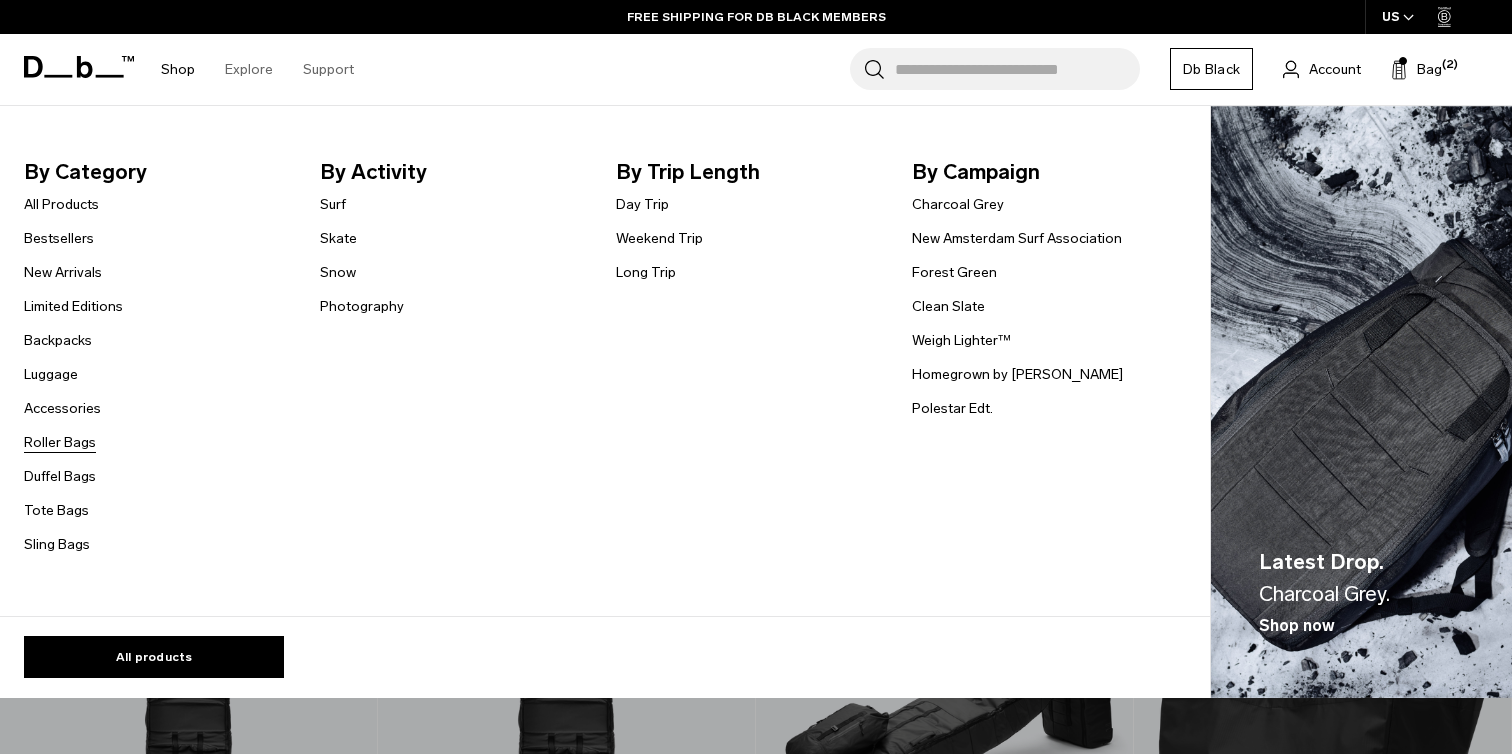 click on "Roller Bags" at bounding box center (60, 442) 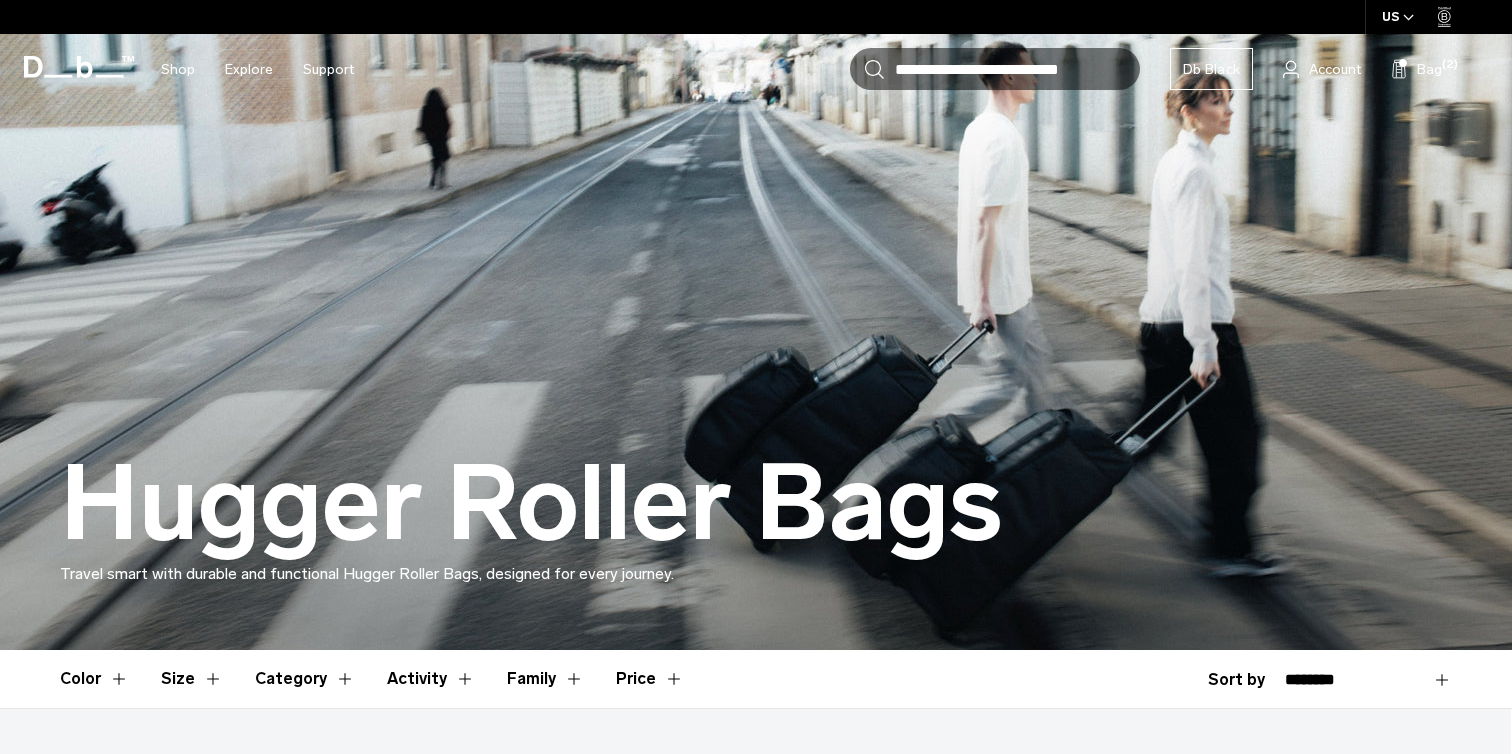 scroll, scrollTop: 0, scrollLeft: 0, axis: both 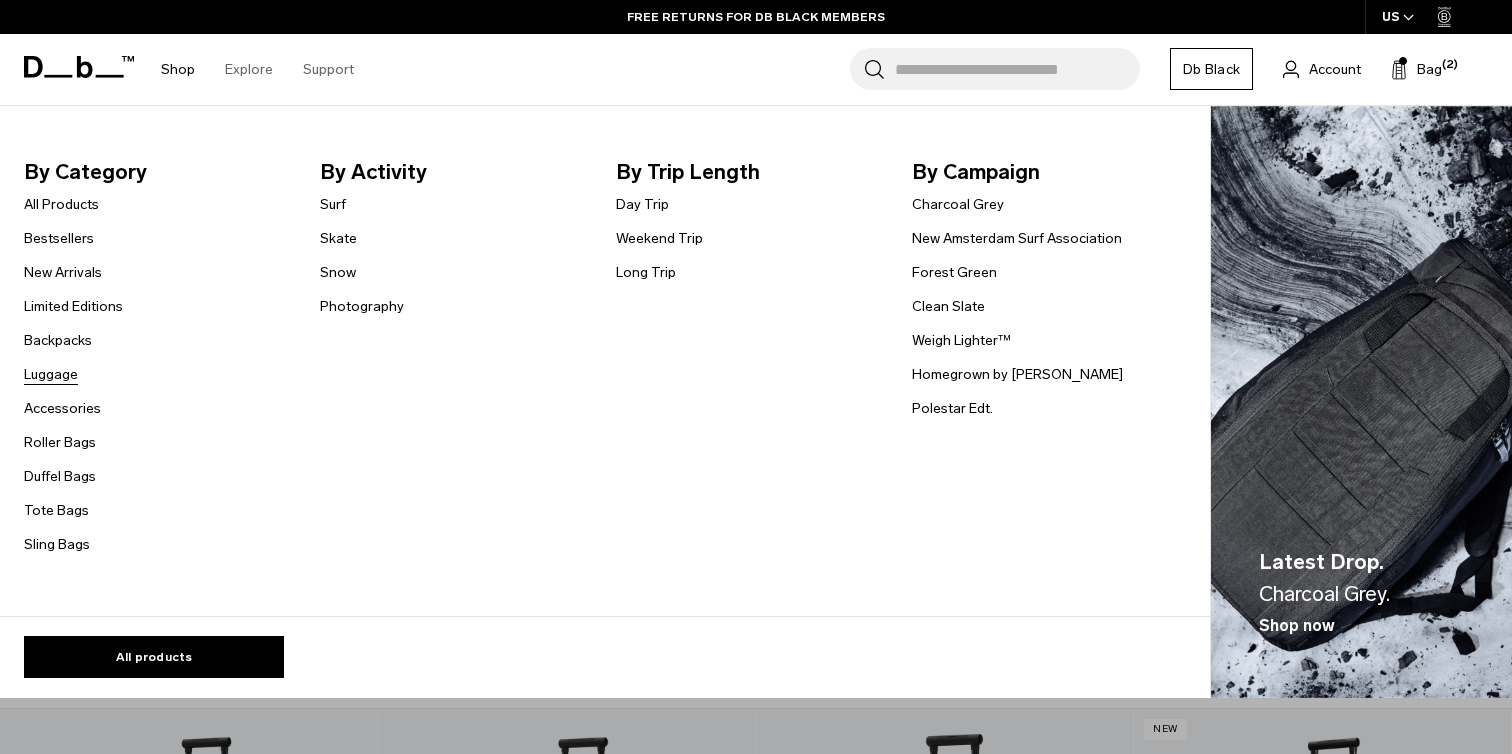 click on "Luggage" at bounding box center [51, 374] 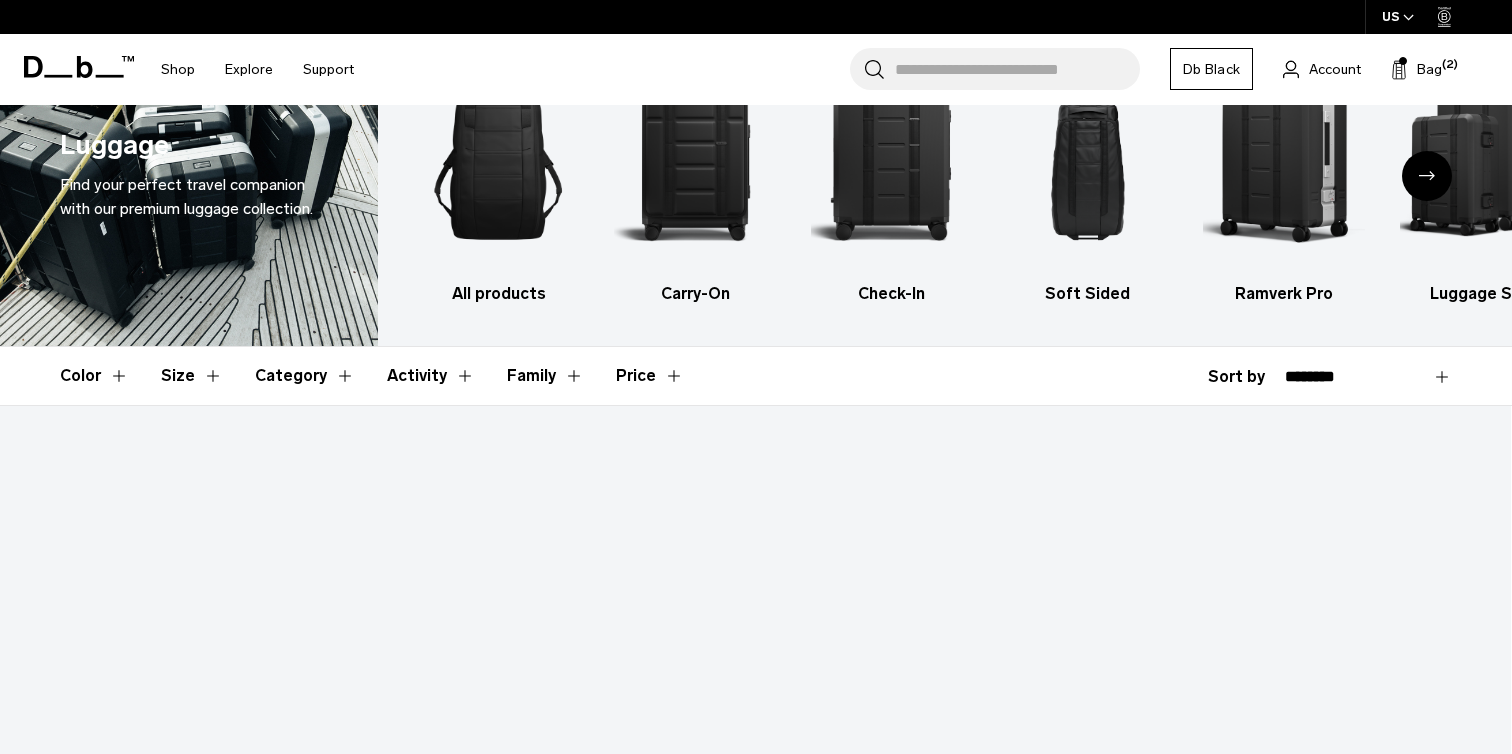 scroll, scrollTop: 0, scrollLeft: 0, axis: both 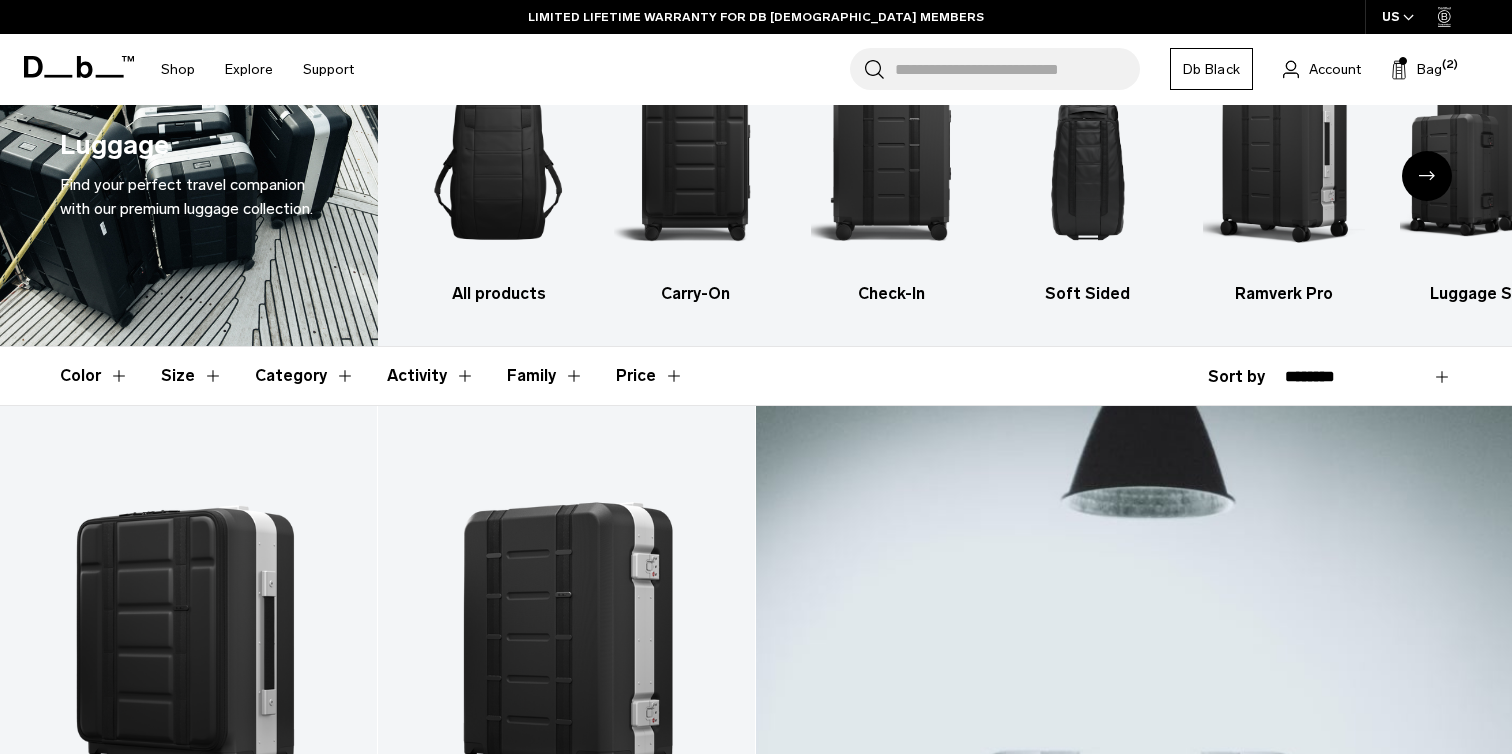 click 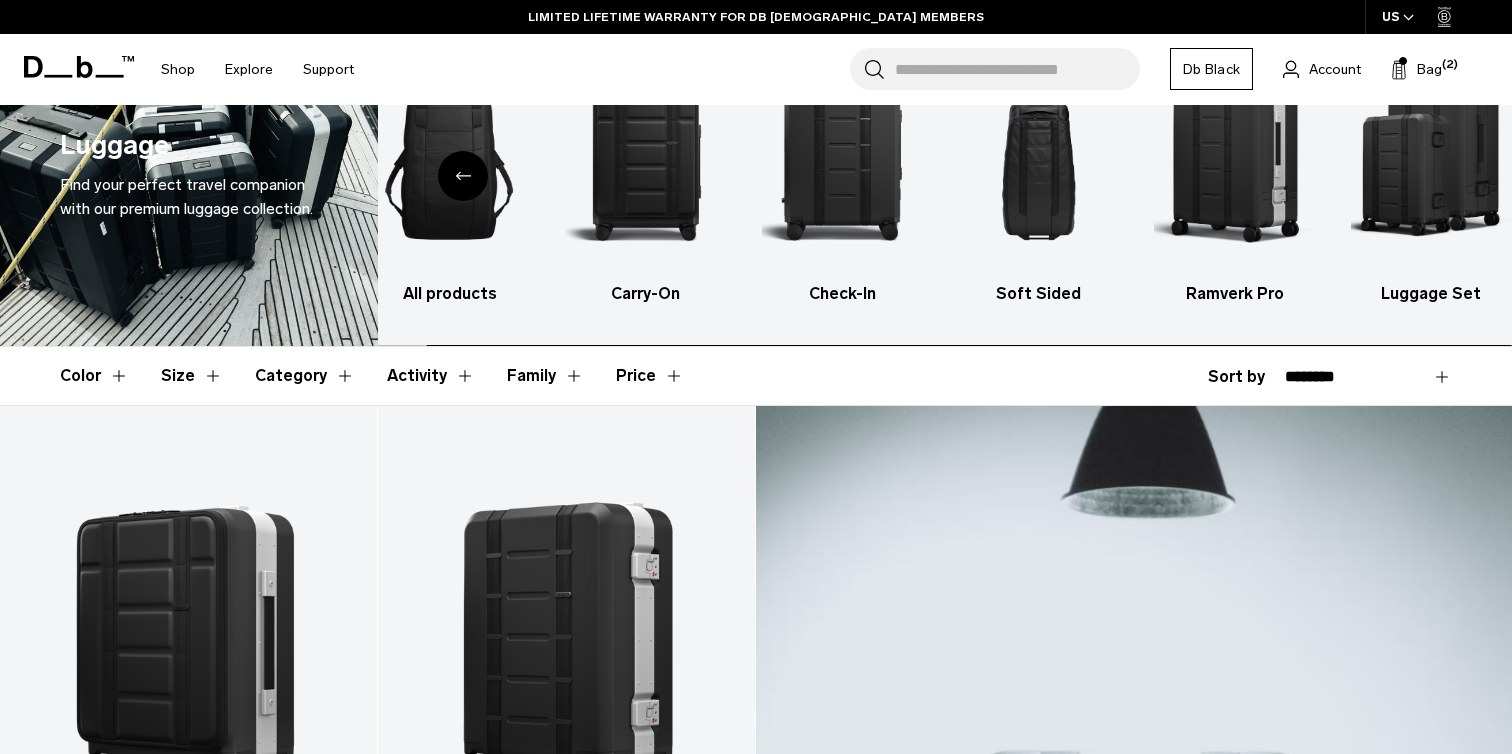 click at bounding box center (1431, 151) 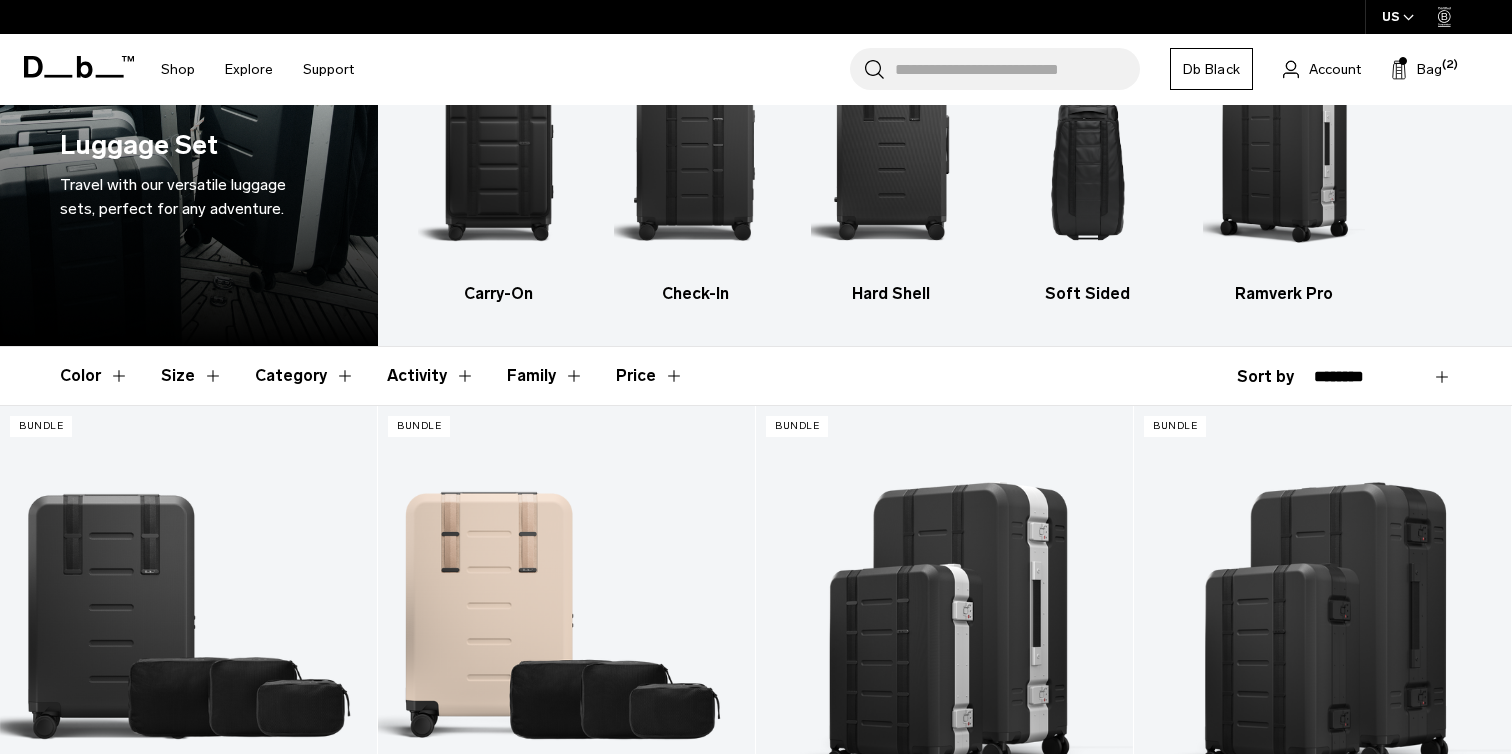 scroll, scrollTop: 0, scrollLeft: 0, axis: both 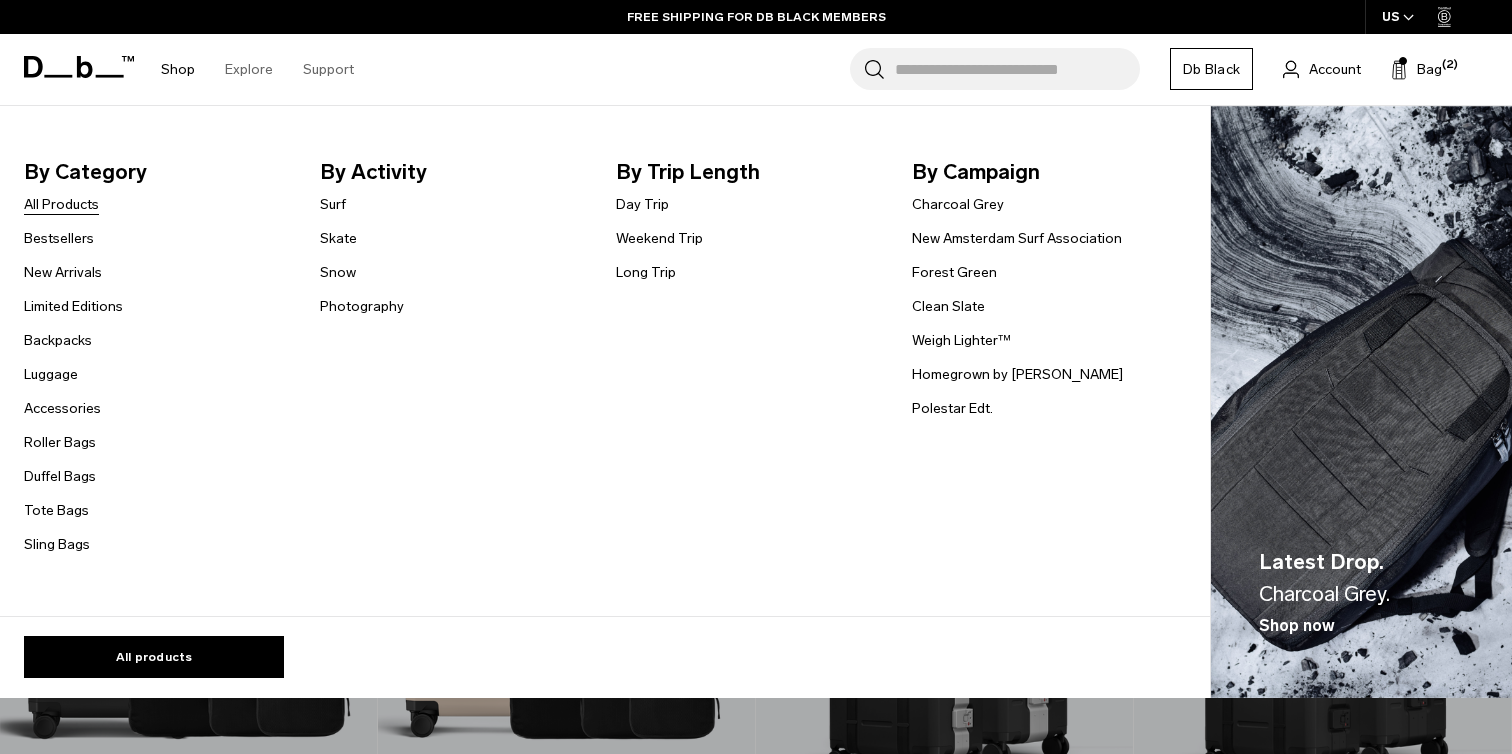 click on "All Products" at bounding box center [61, 204] 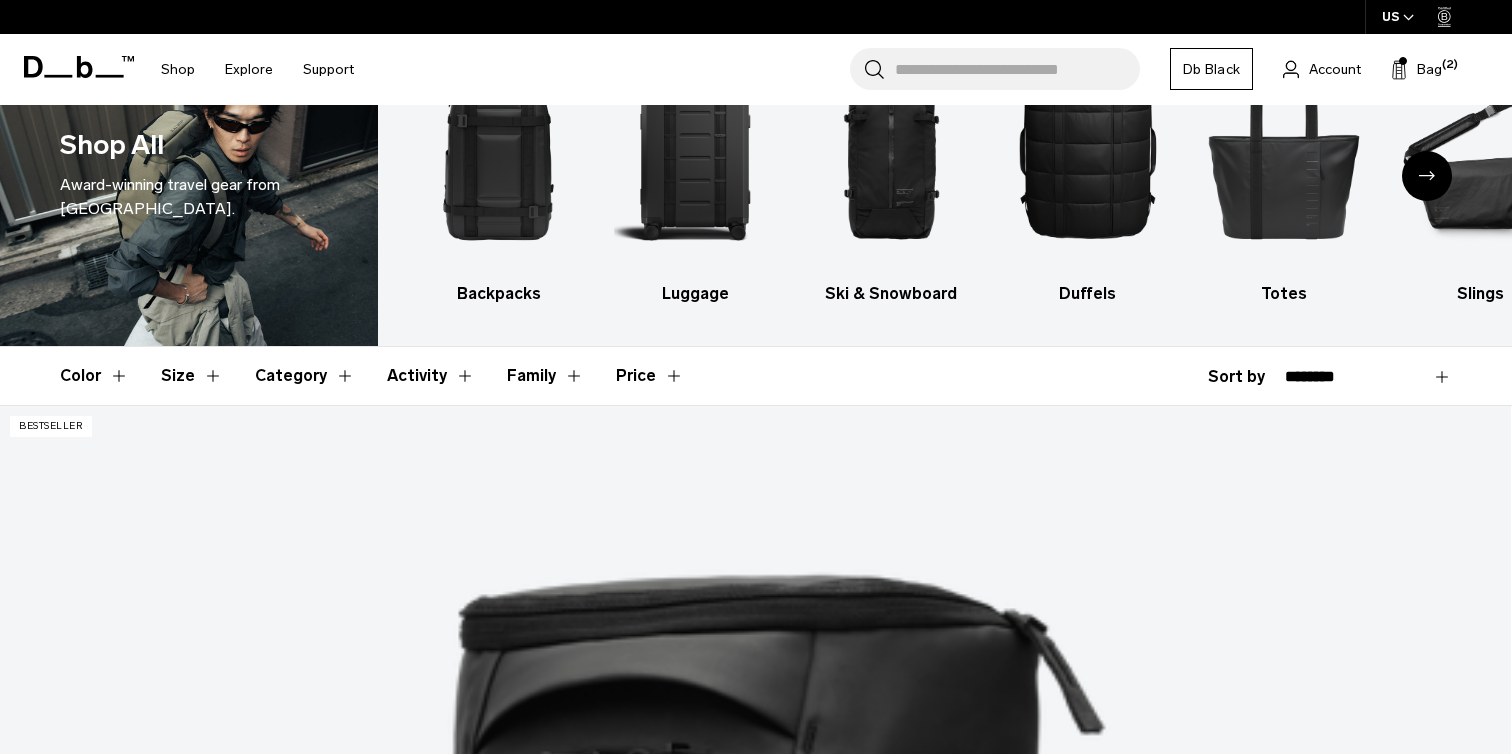 scroll, scrollTop: 0, scrollLeft: 0, axis: both 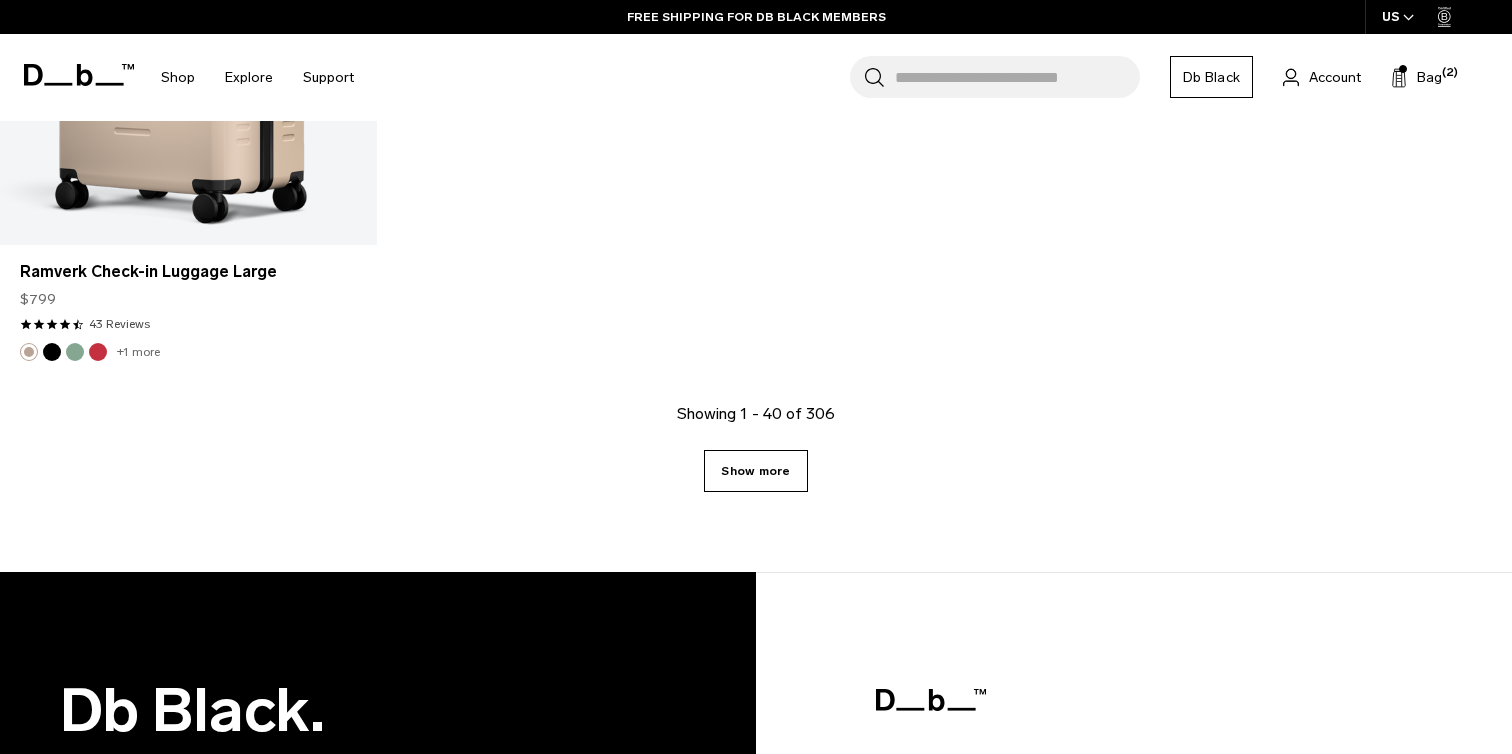click on "Show more" at bounding box center (755, 471) 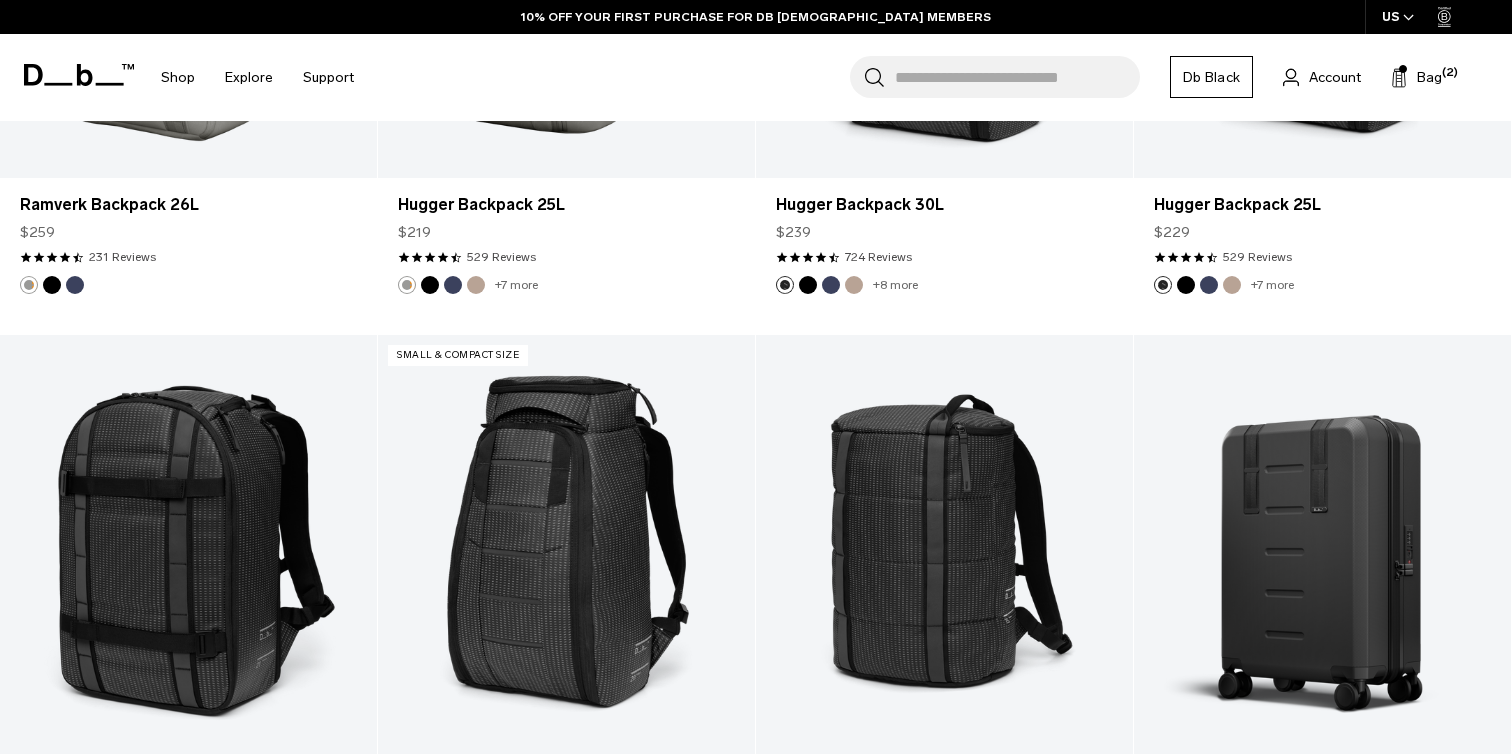 scroll, scrollTop: 11142, scrollLeft: 0, axis: vertical 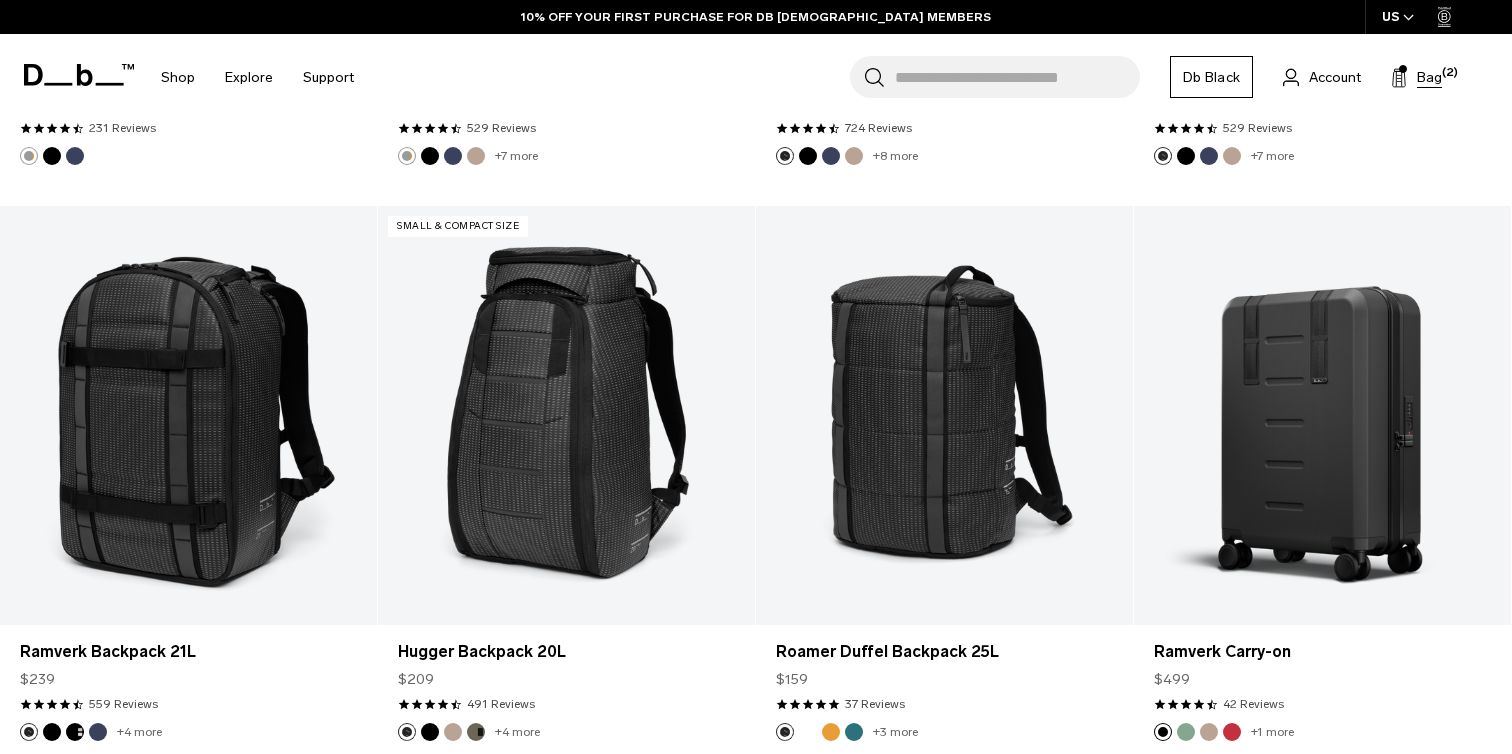 click on "Bag" at bounding box center (1429, 77) 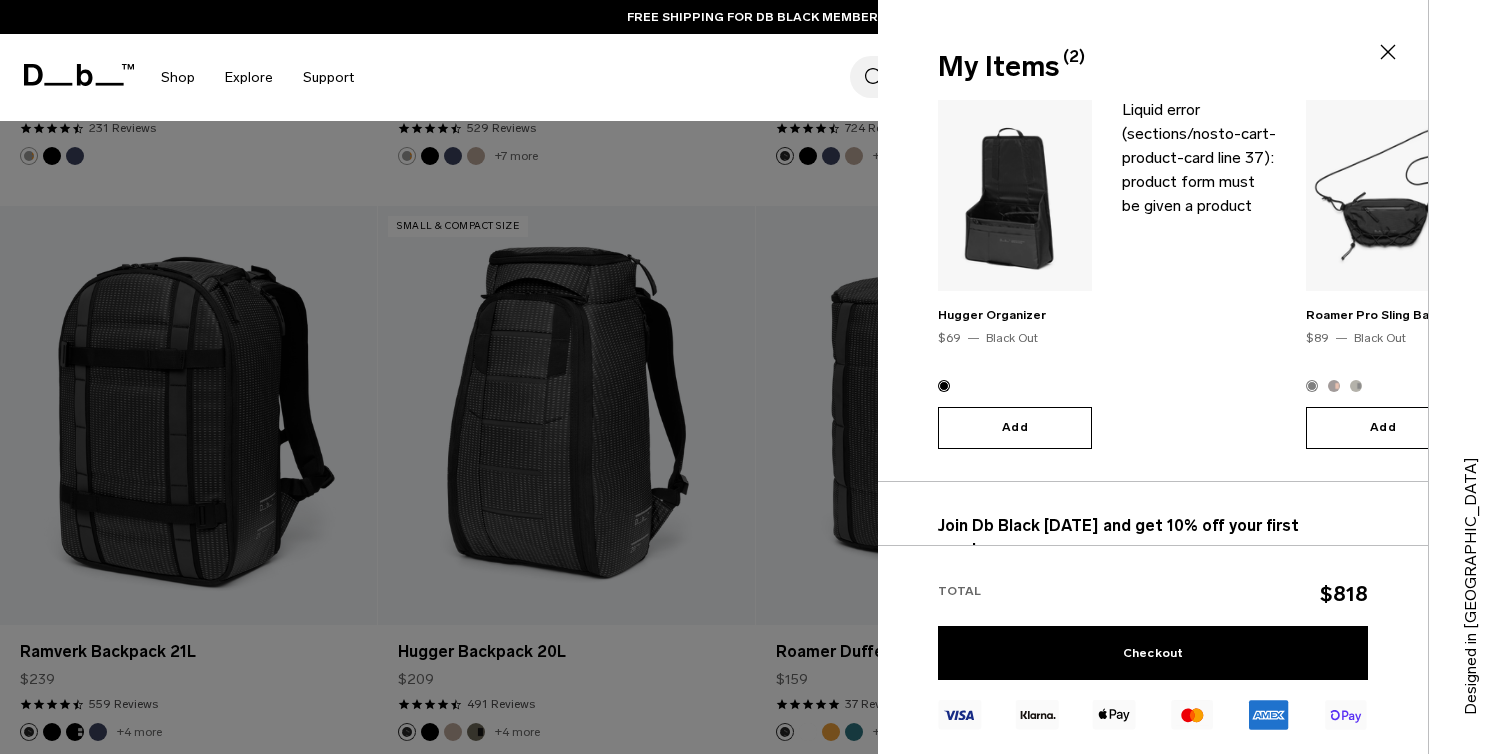 scroll, scrollTop: 0, scrollLeft: 0, axis: both 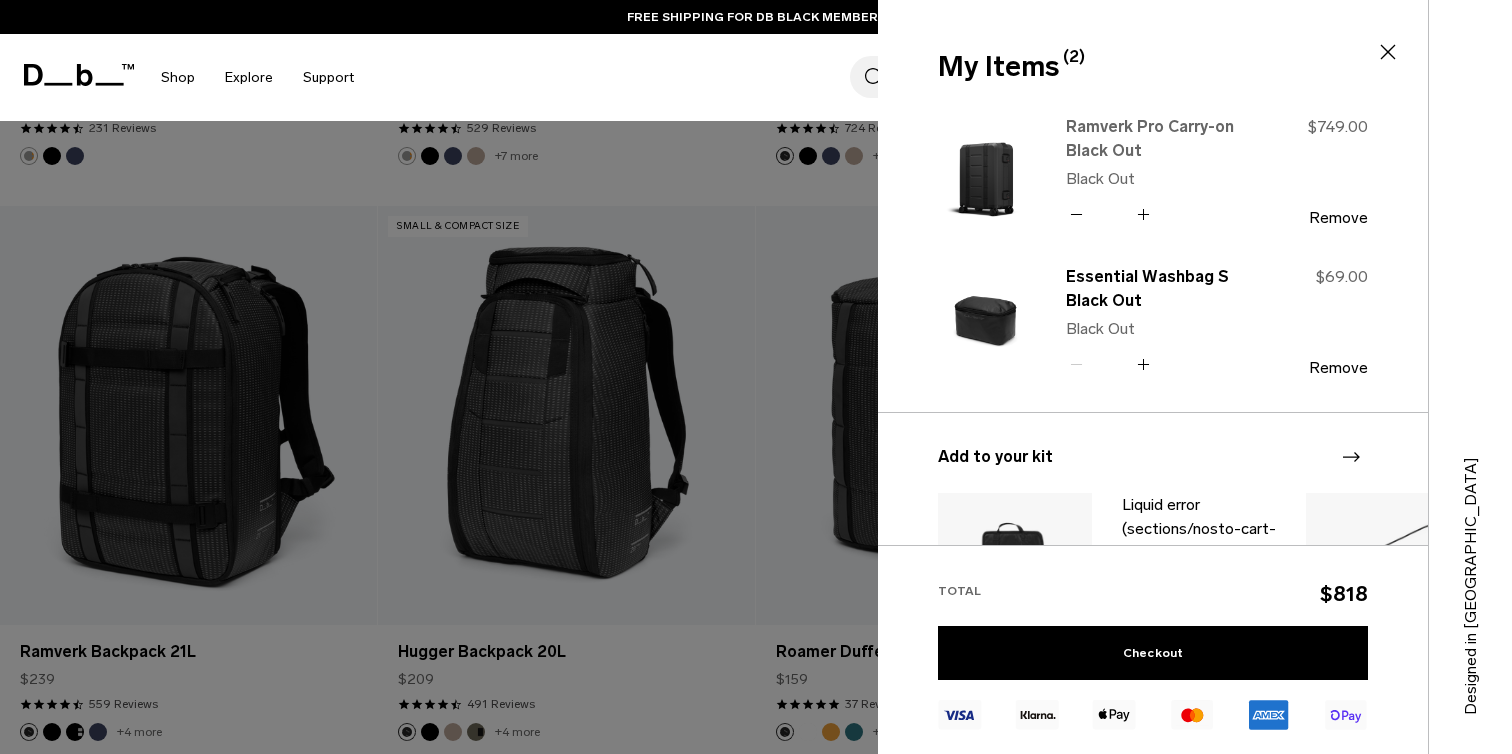 click on "Ramverk Pro Carry-on Black Out" at bounding box center [1154, 139] 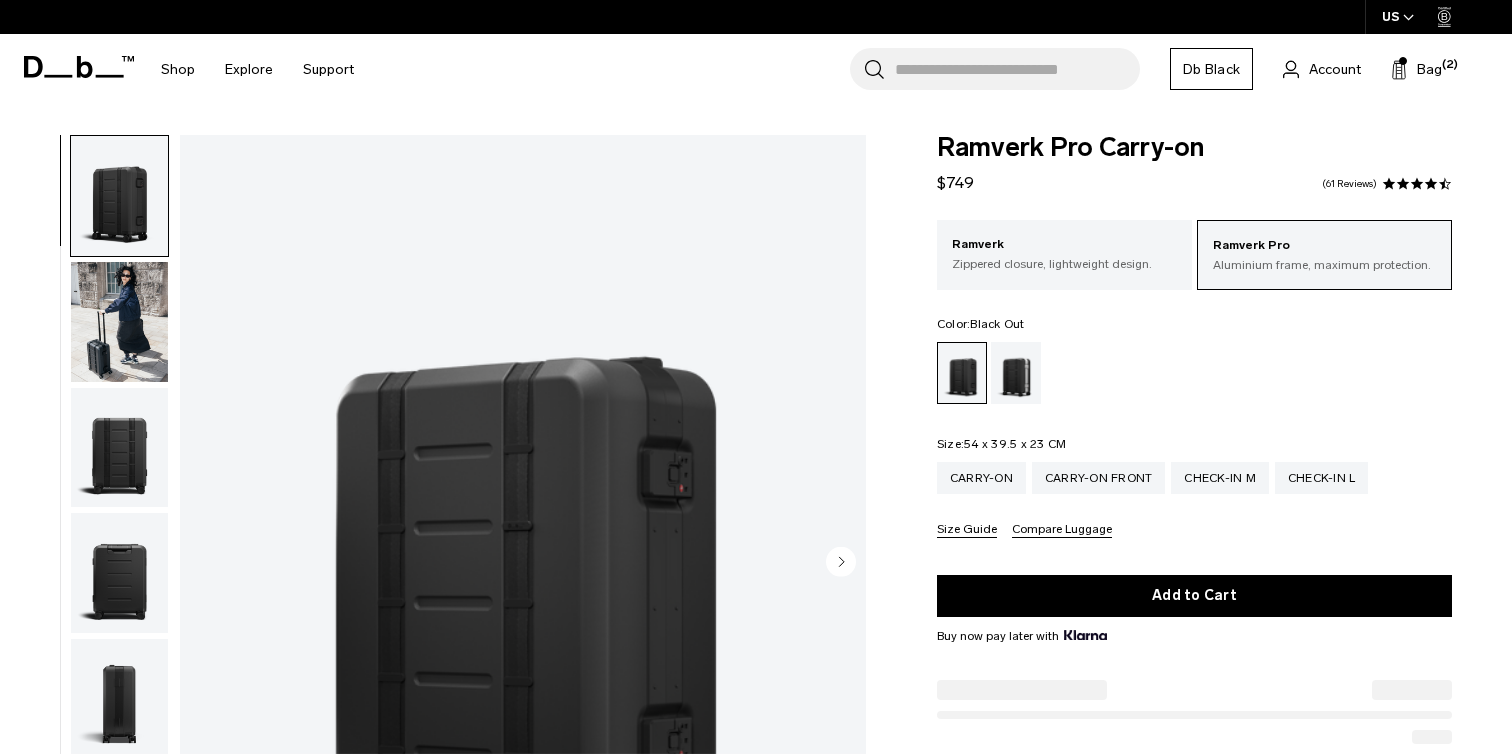 scroll, scrollTop: 0, scrollLeft: 0, axis: both 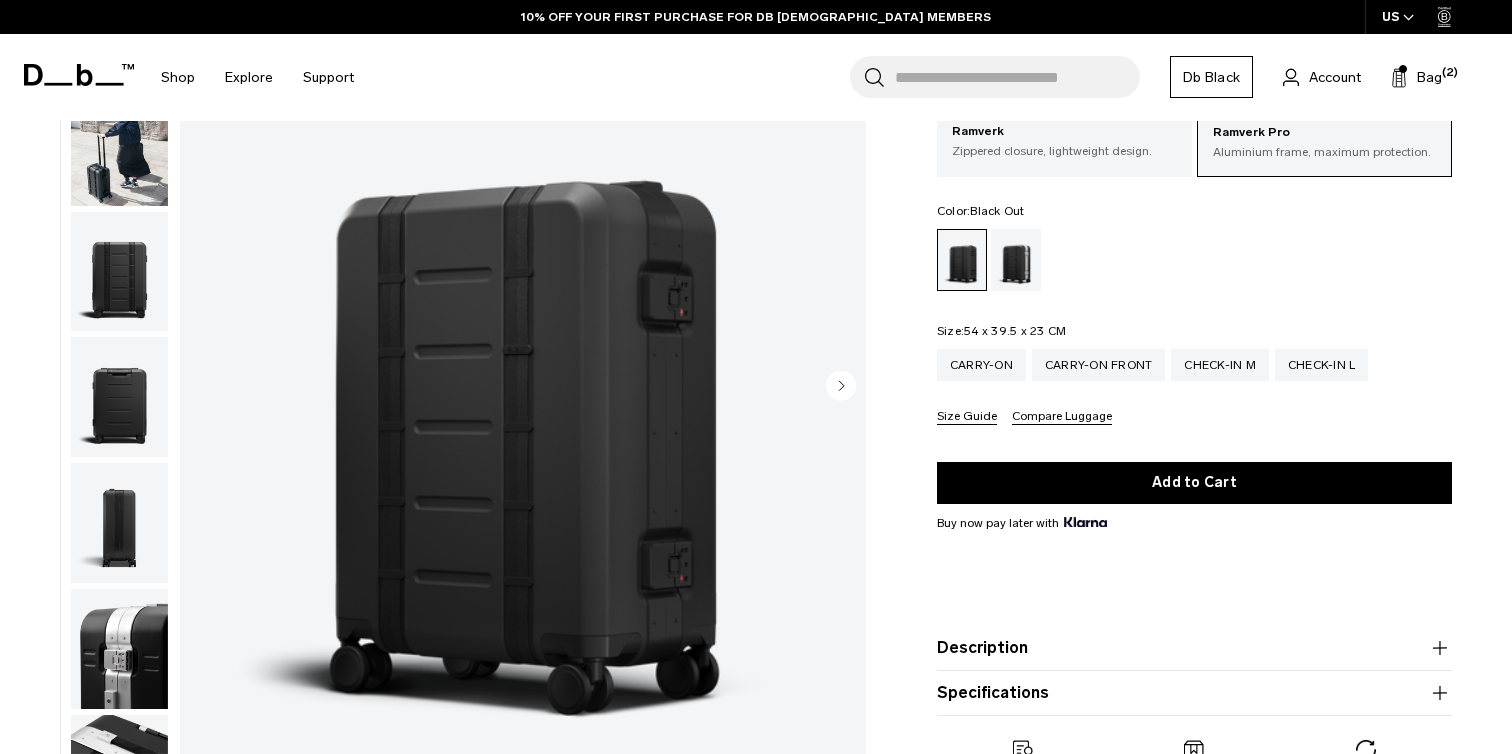 click 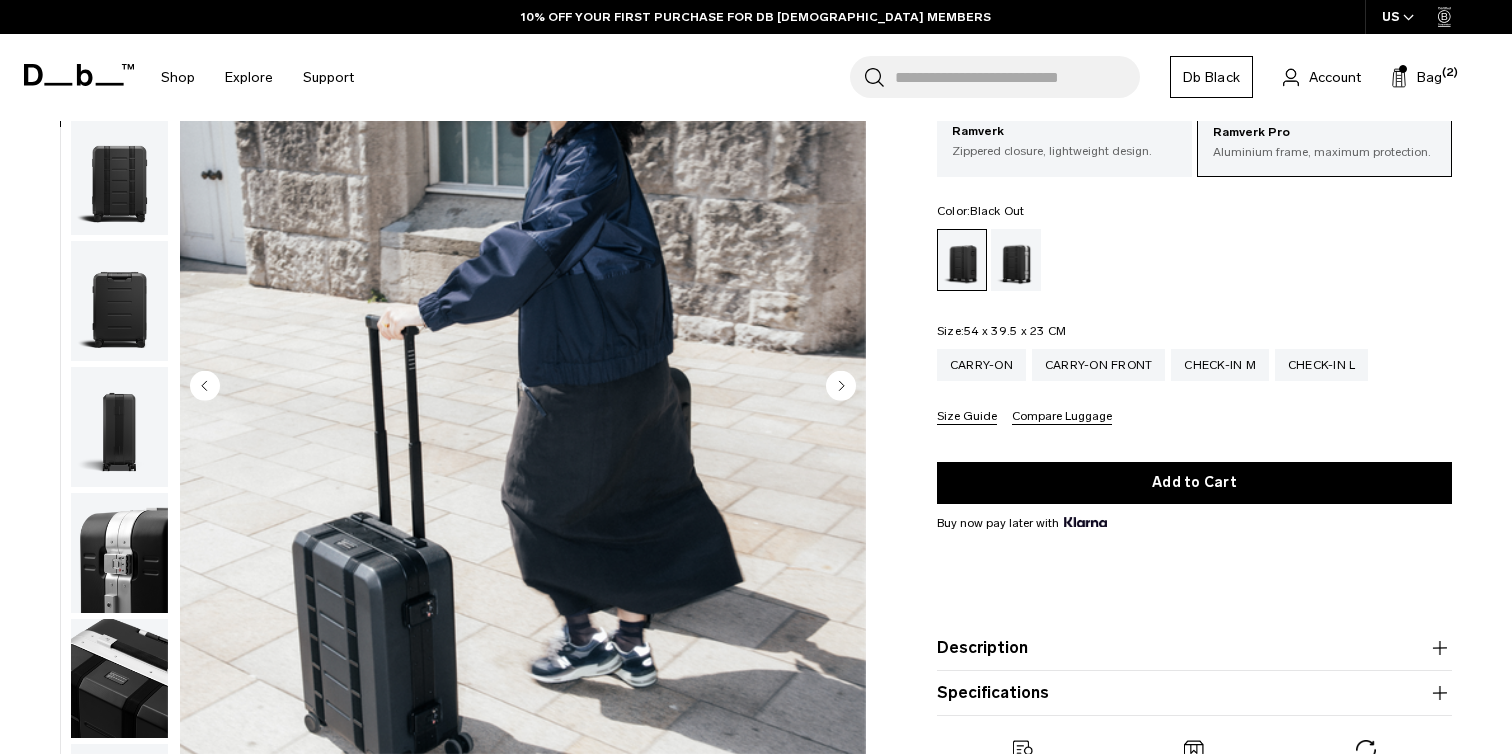 scroll, scrollTop: 126, scrollLeft: 0, axis: vertical 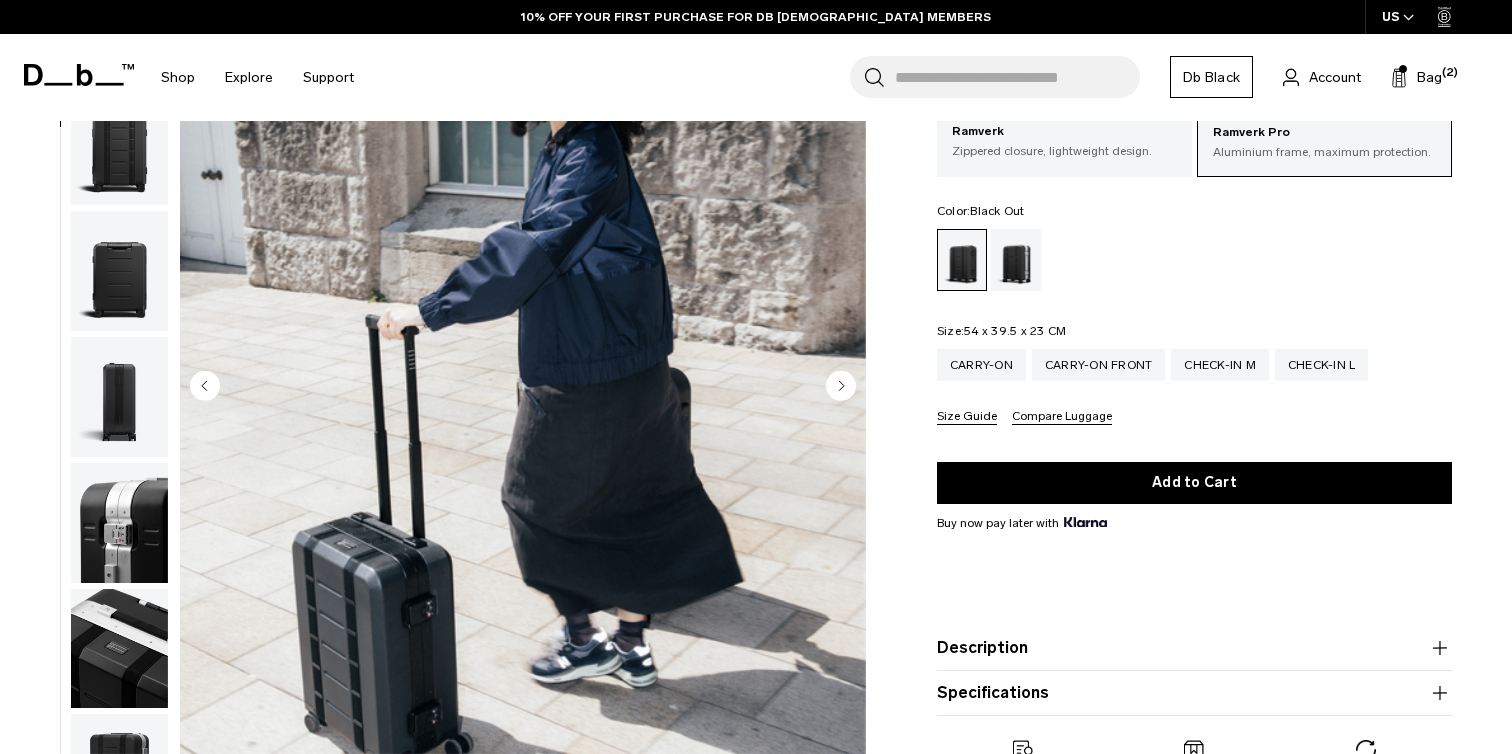 click 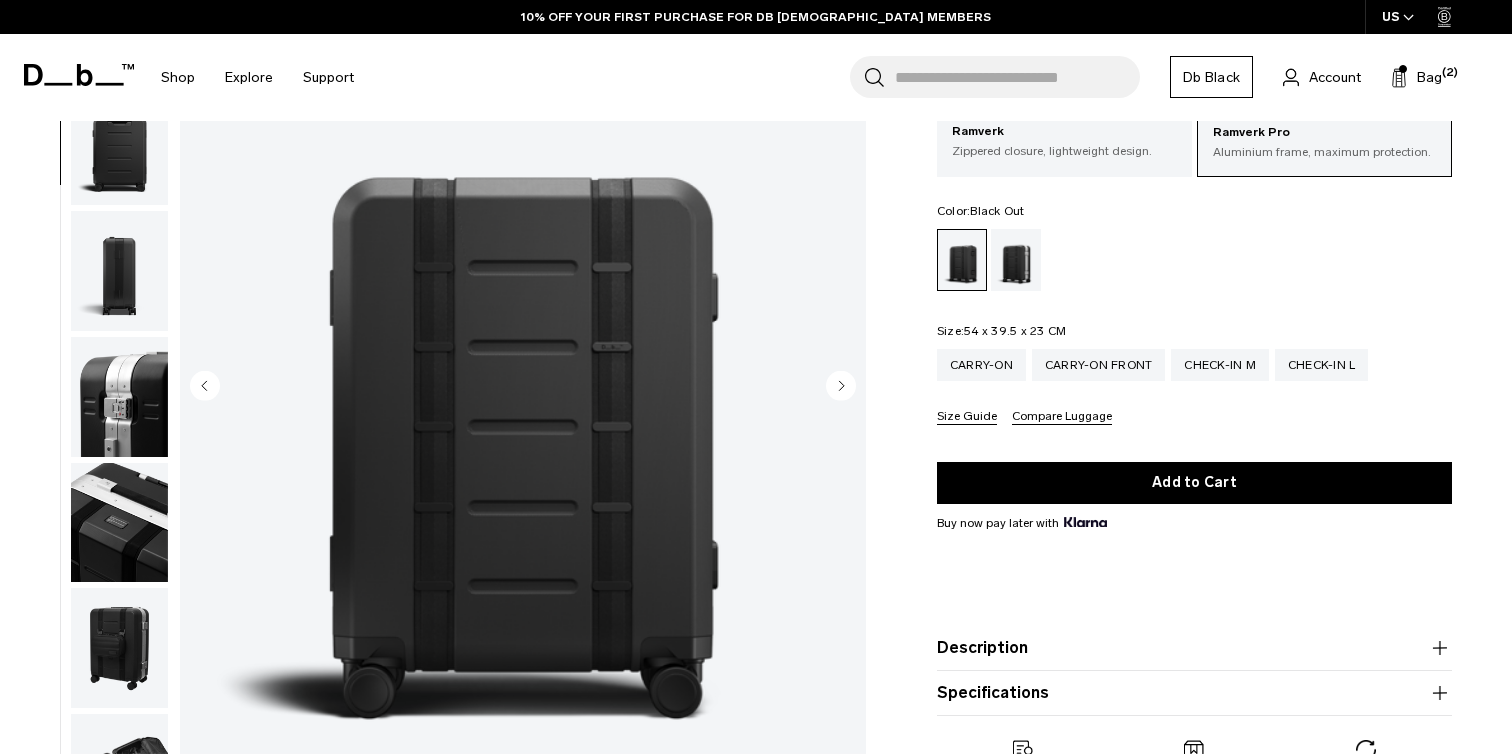 click 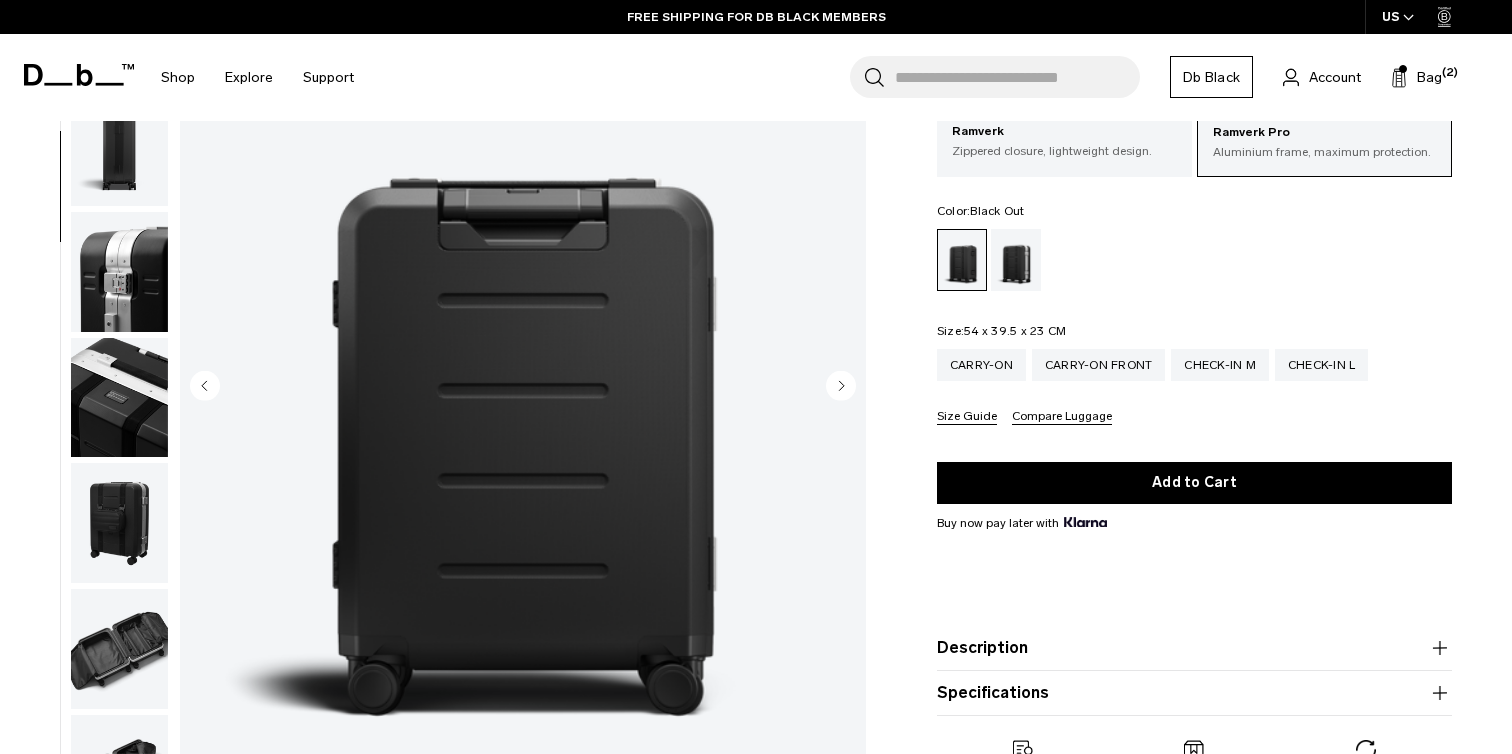 click 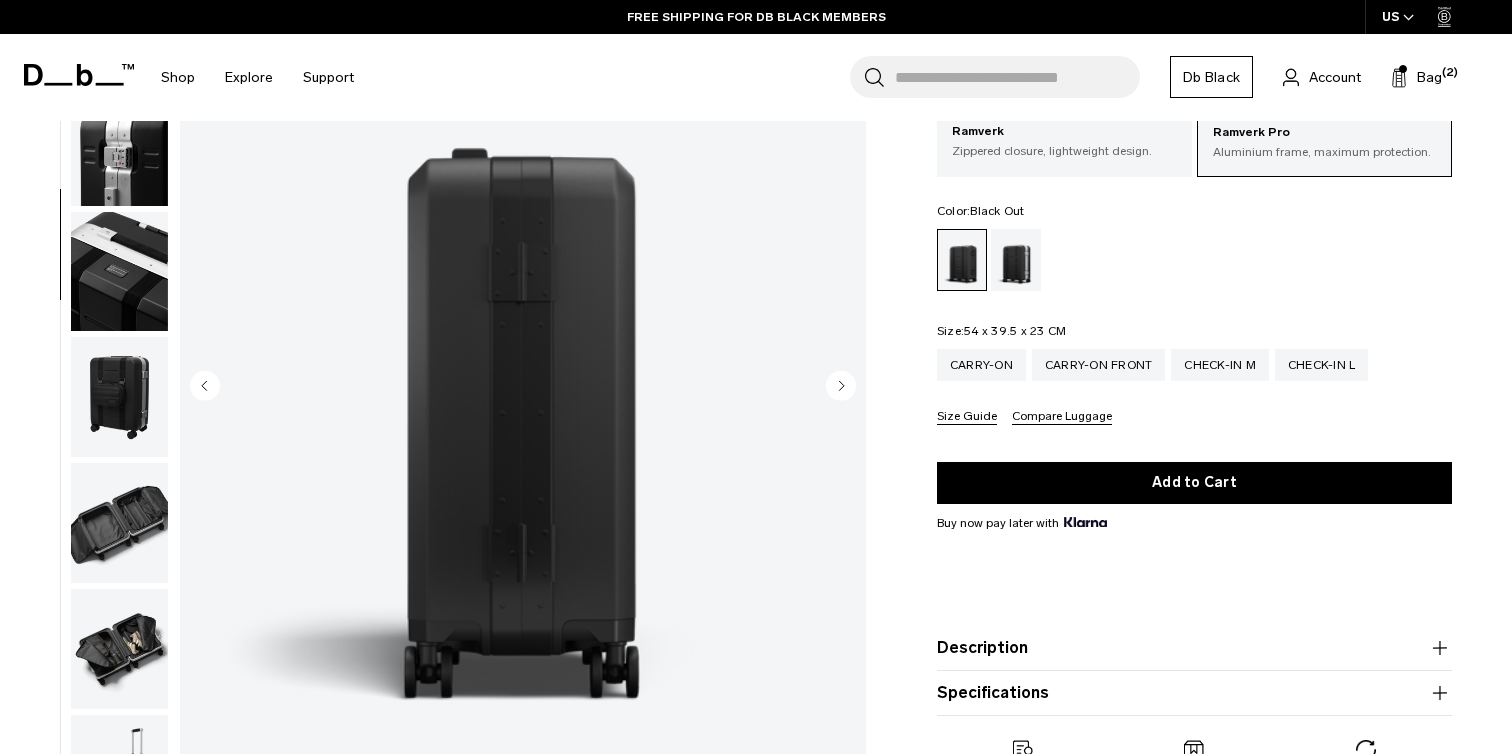 click 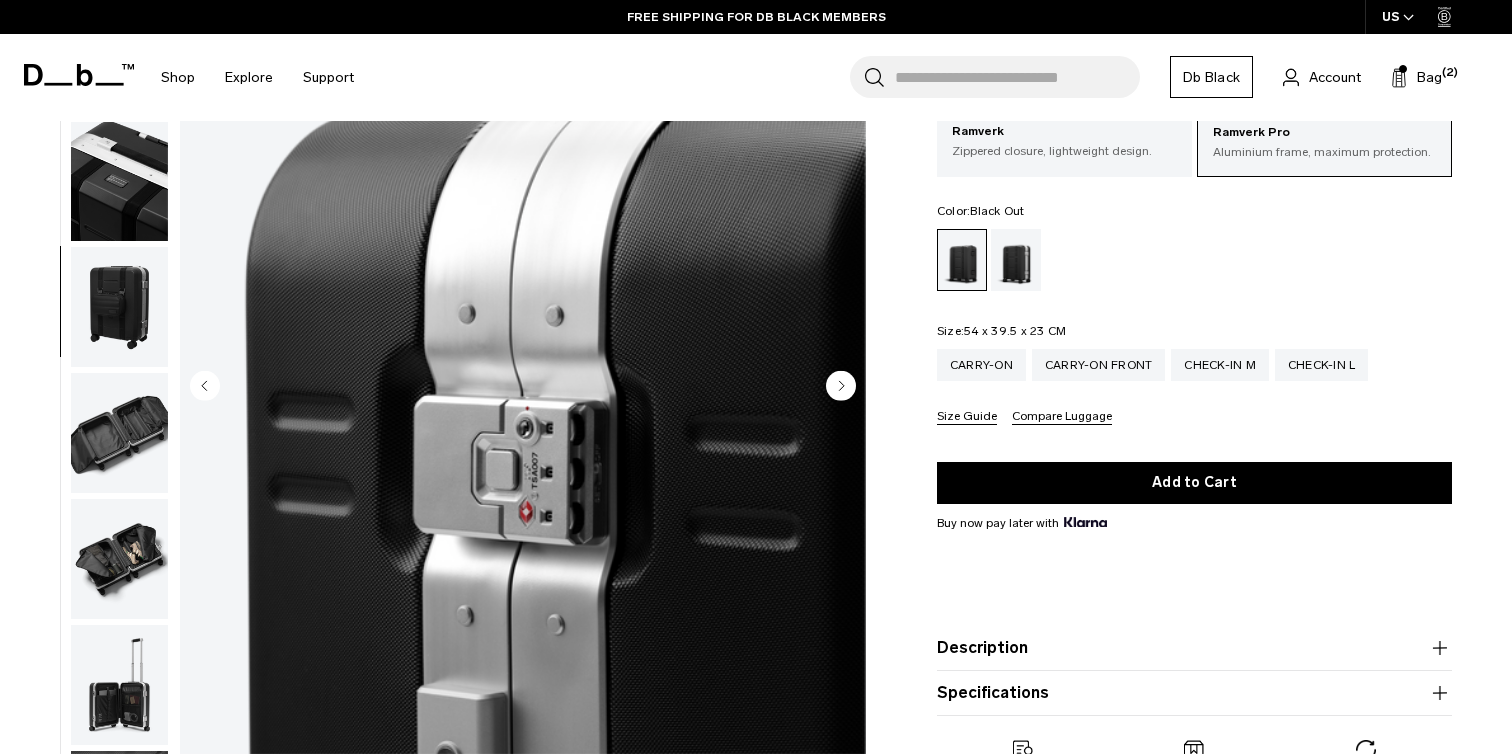 scroll, scrollTop: 629, scrollLeft: 0, axis: vertical 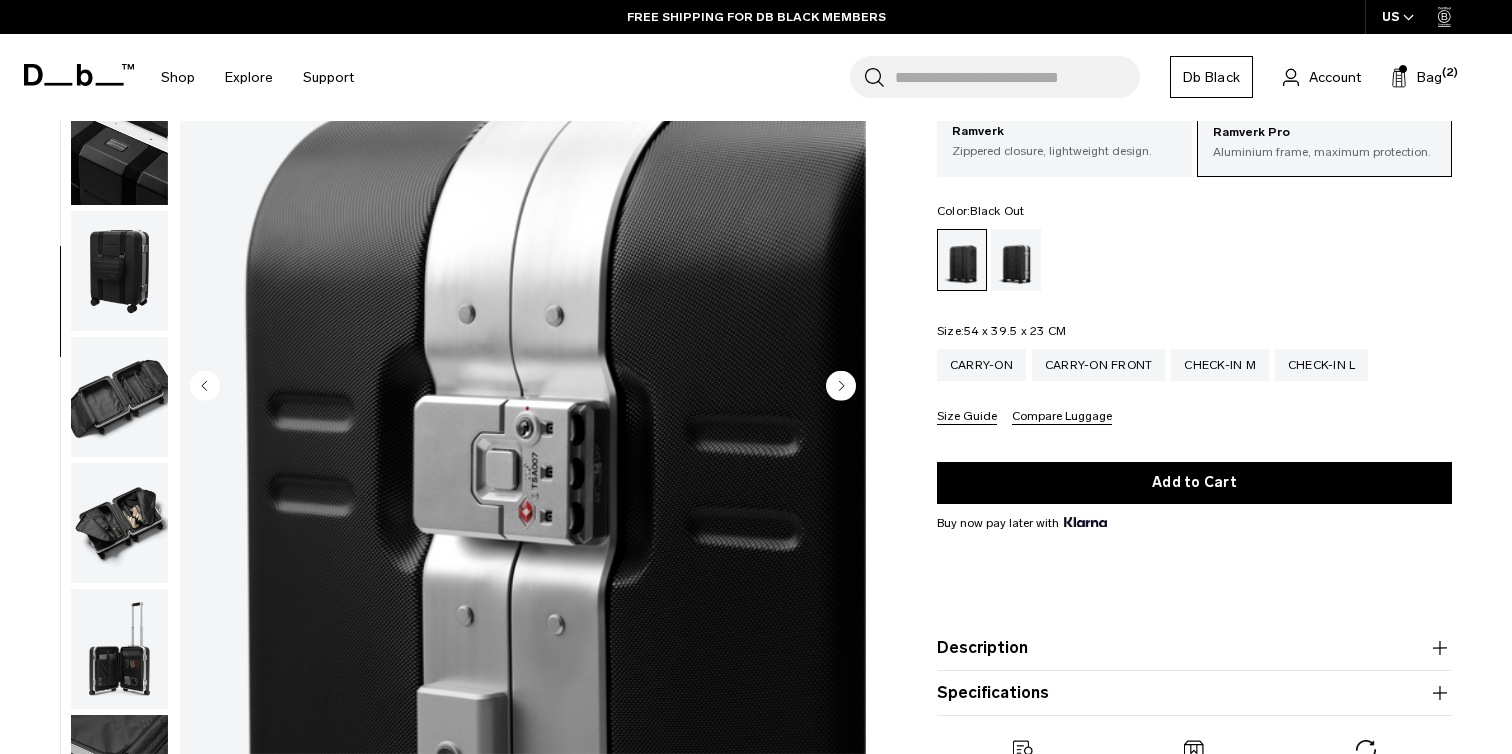 click 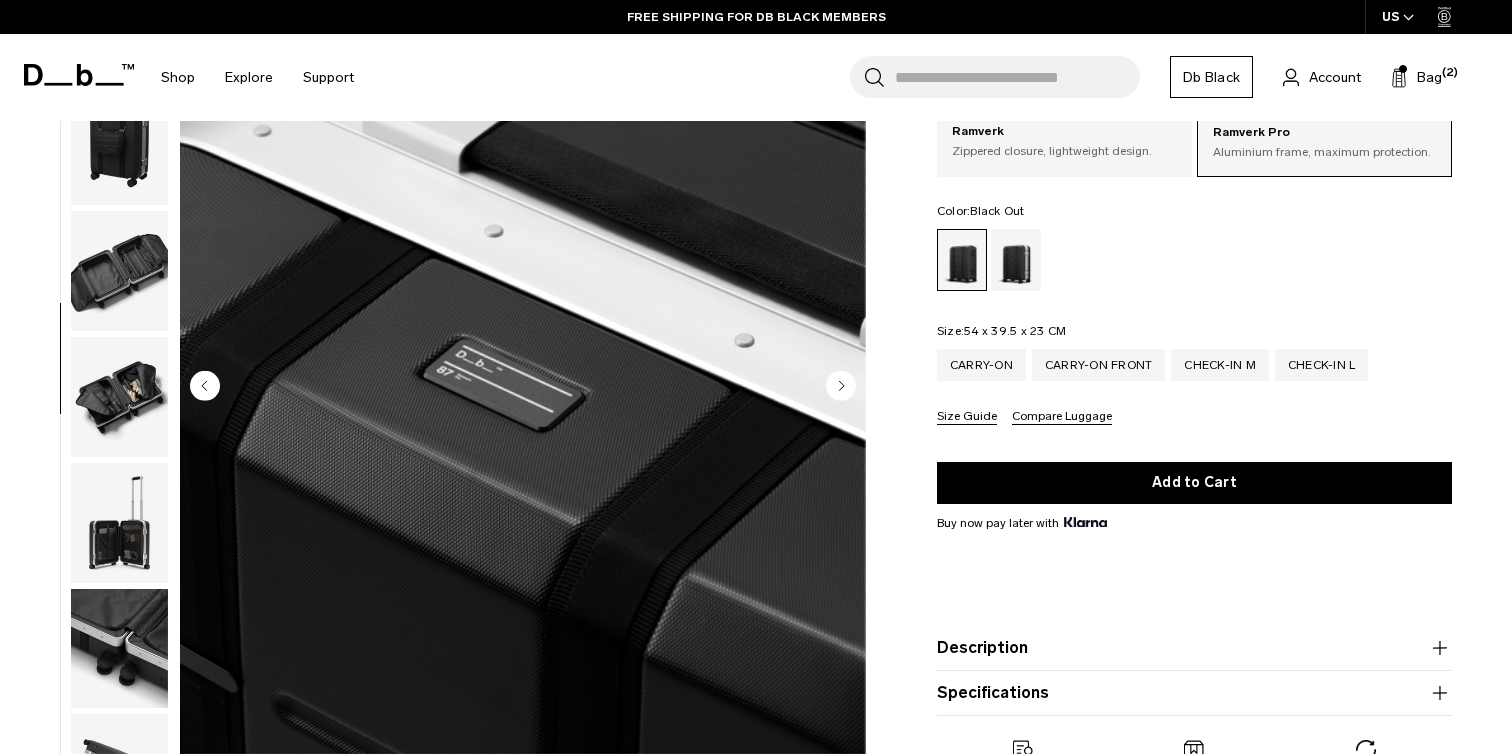 click 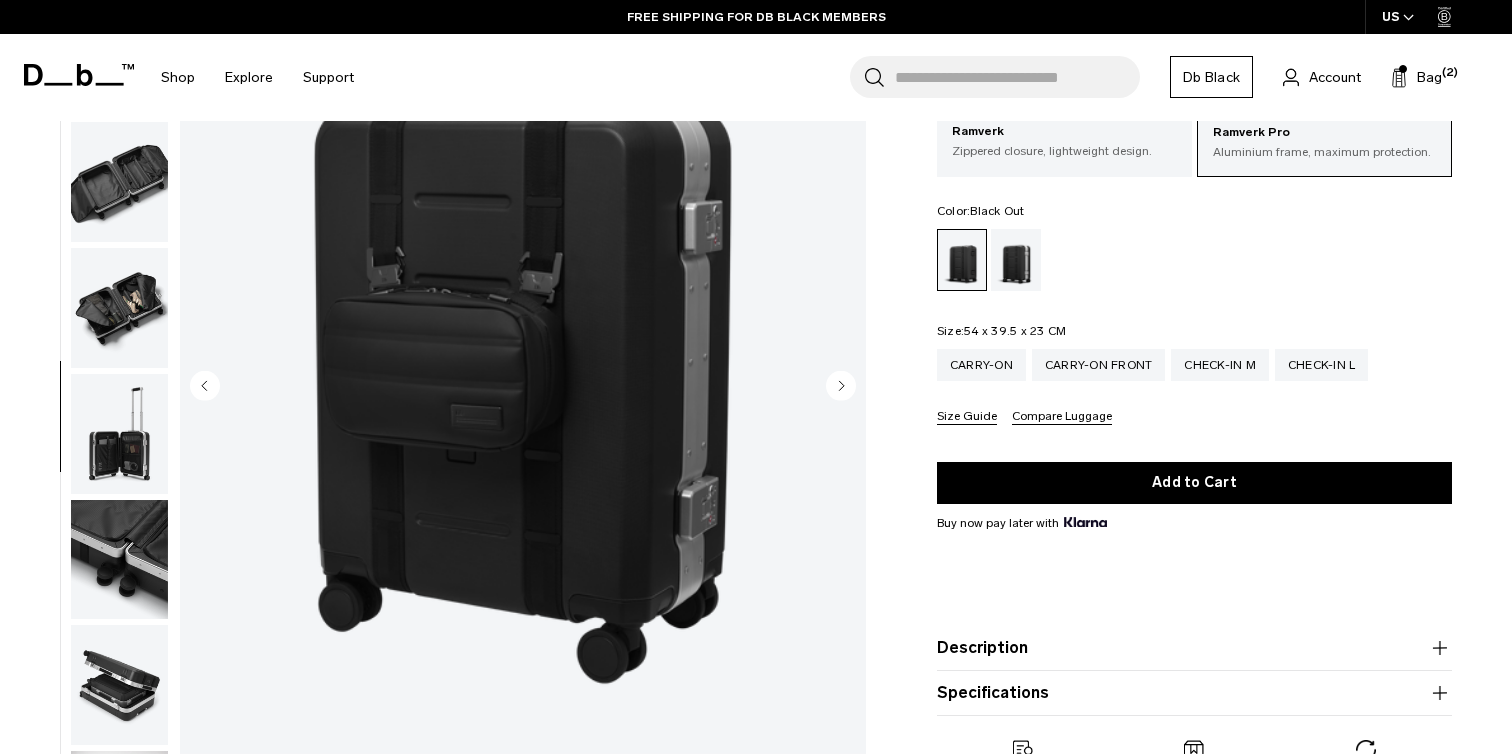 scroll, scrollTop: 881, scrollLeft: 0, axis: vertical 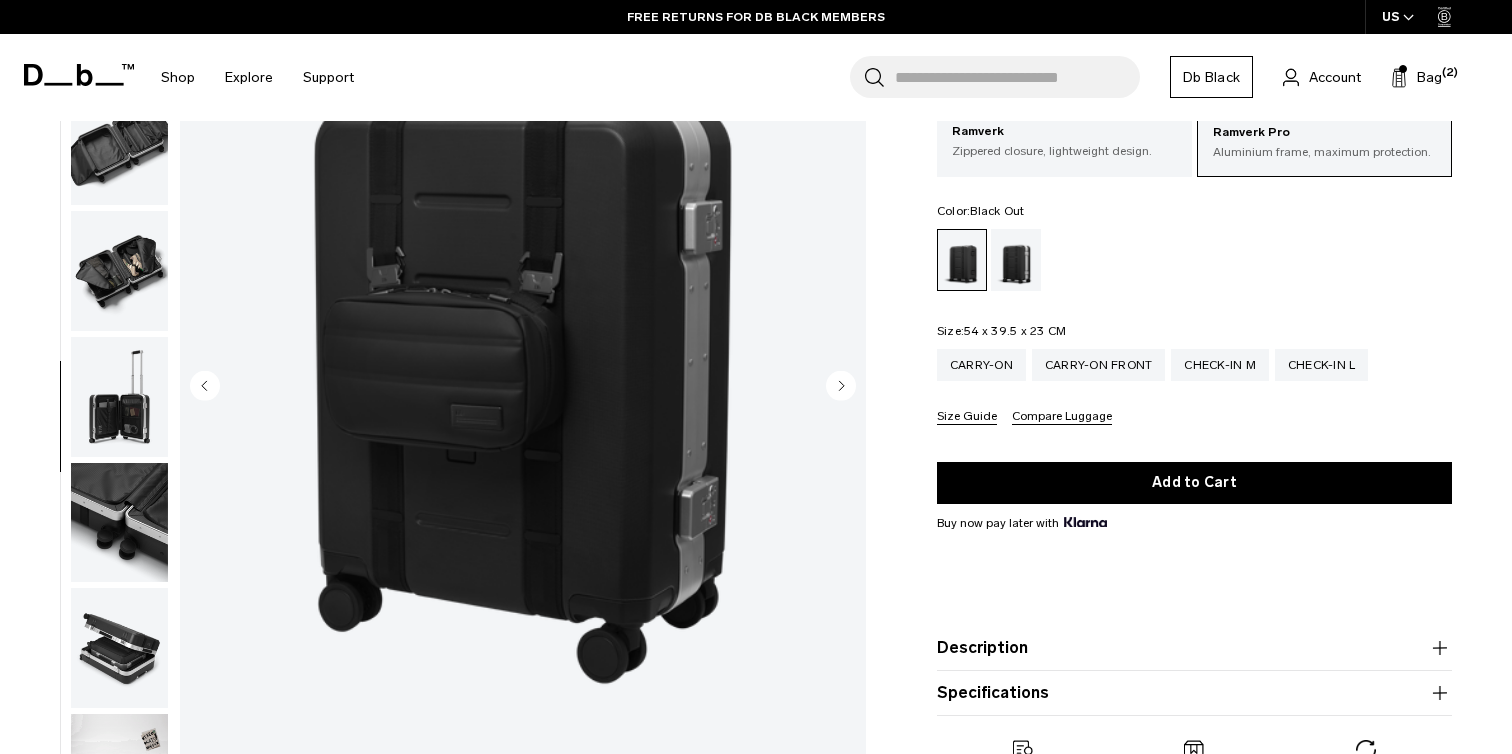click 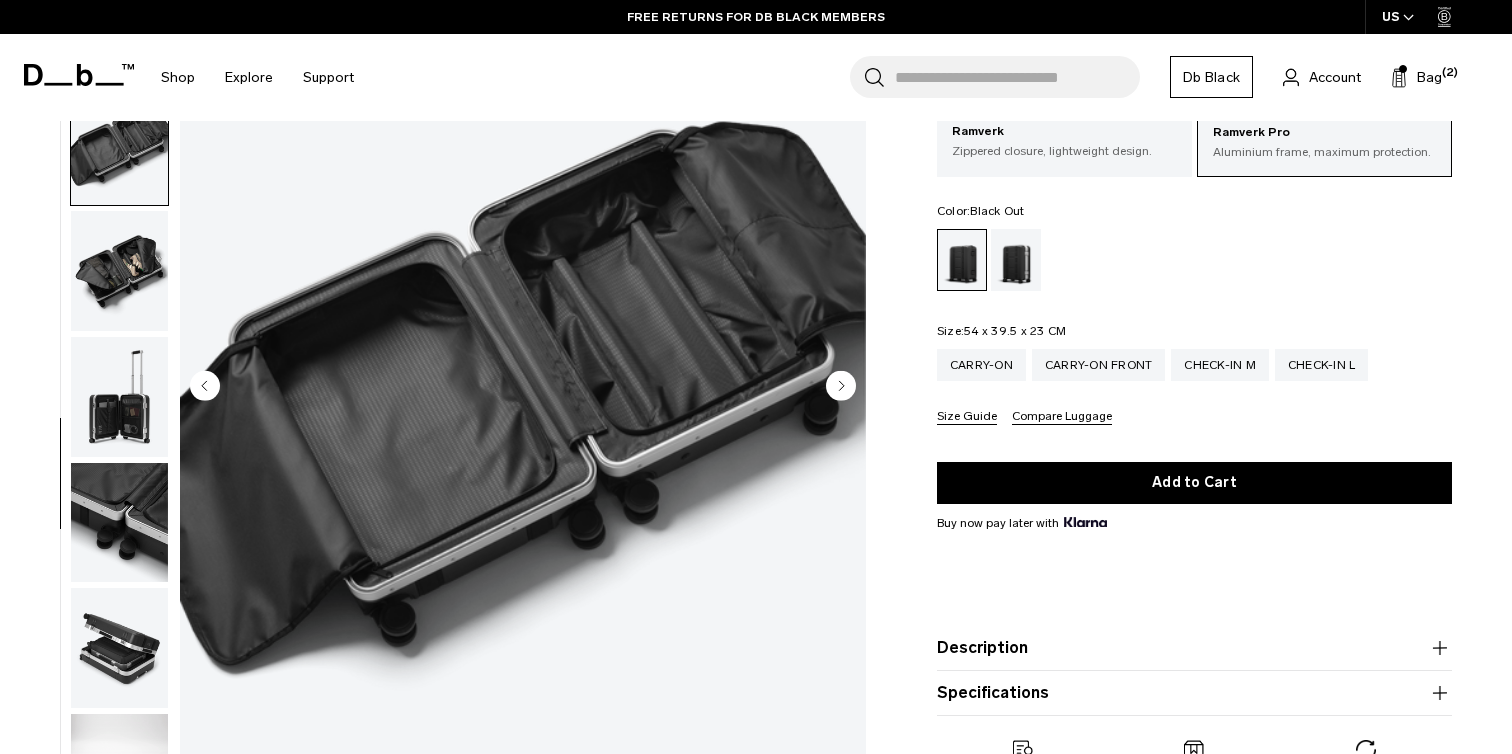 scroll, scrollTop: 900, scrollLeft: 0, axis: vertical 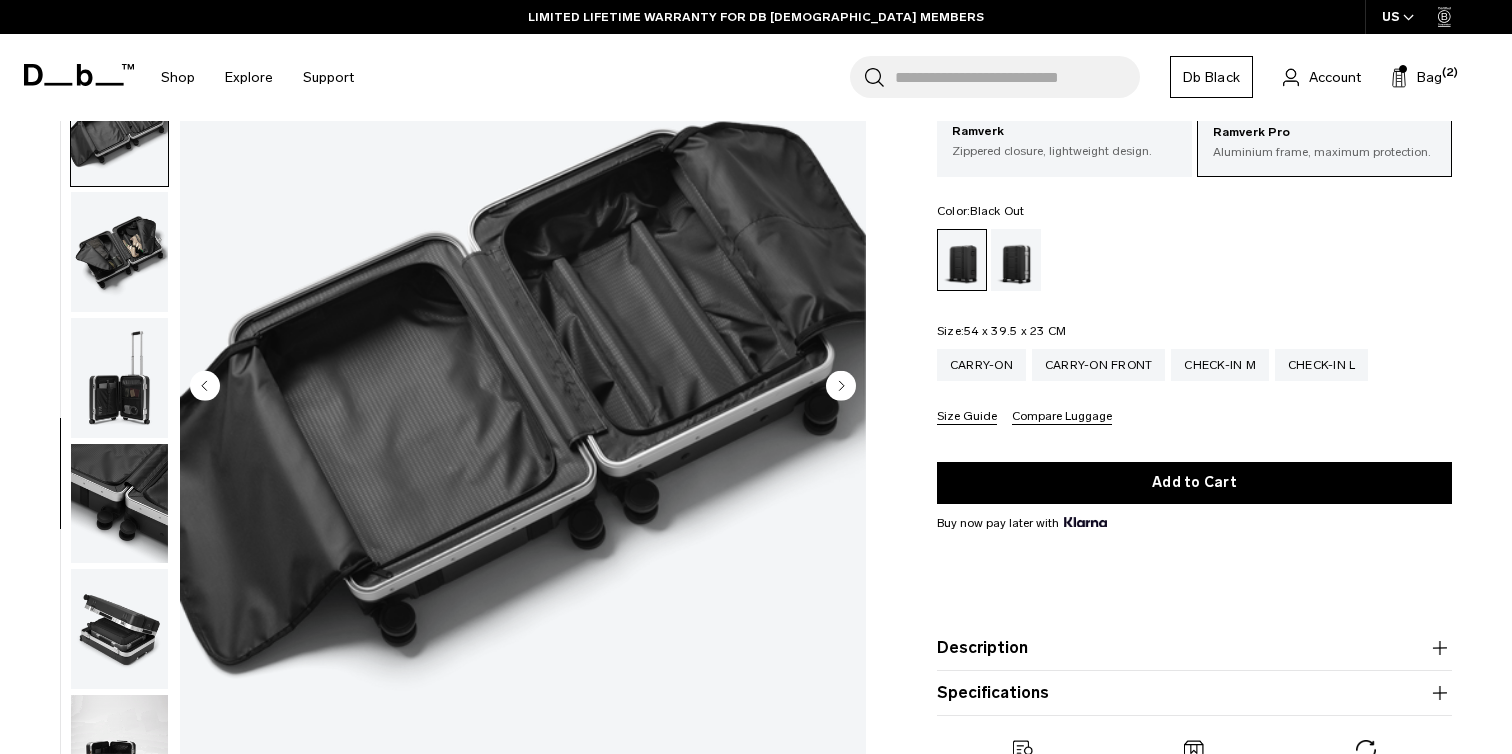 click 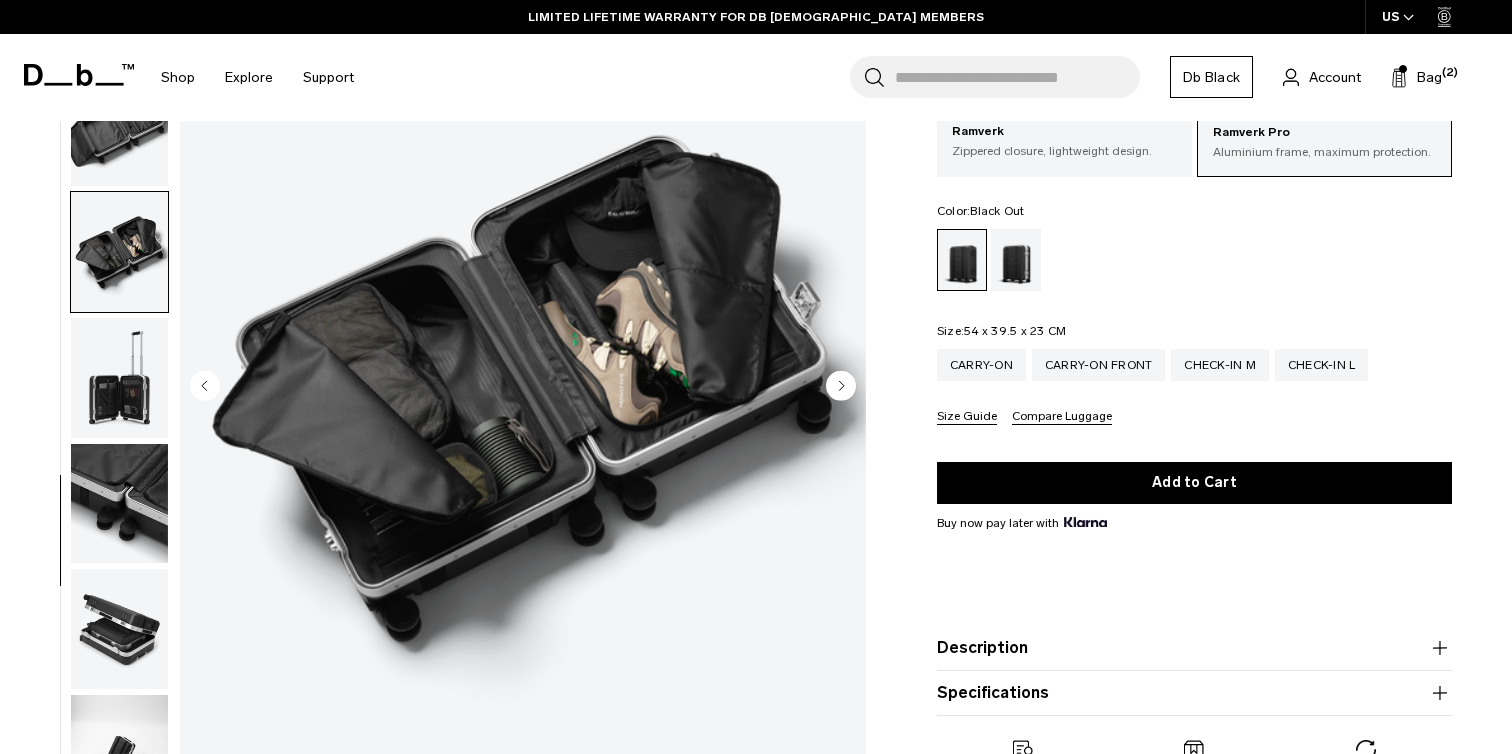 click 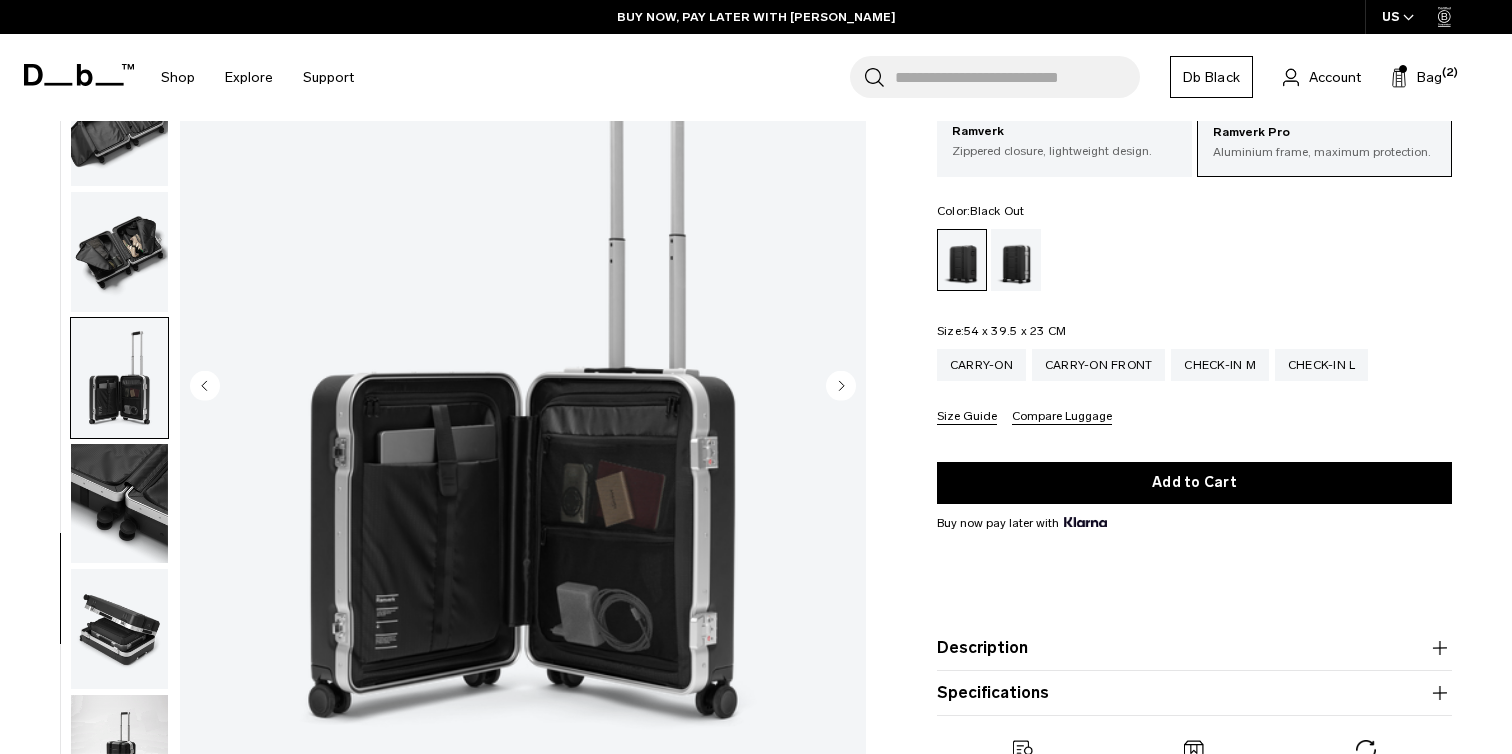 click 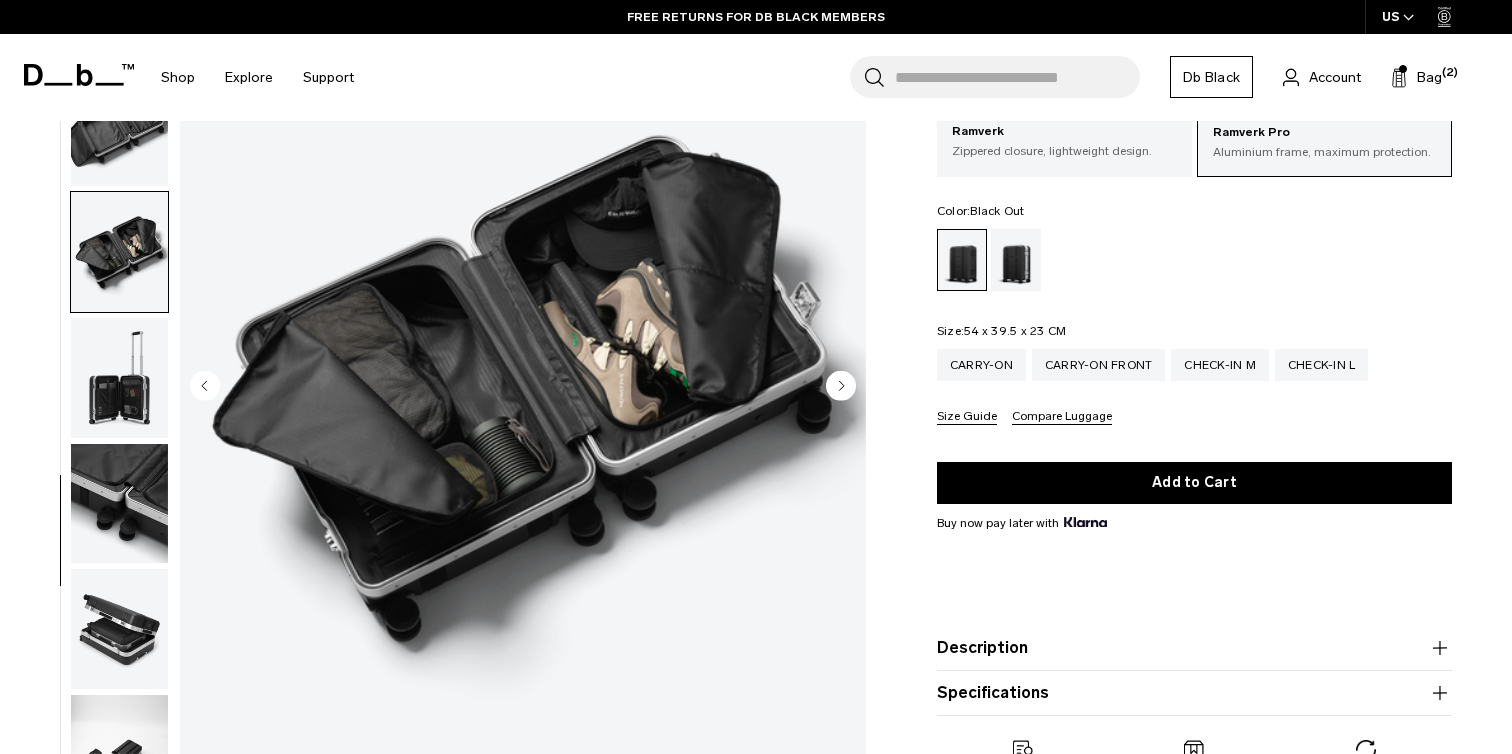 click 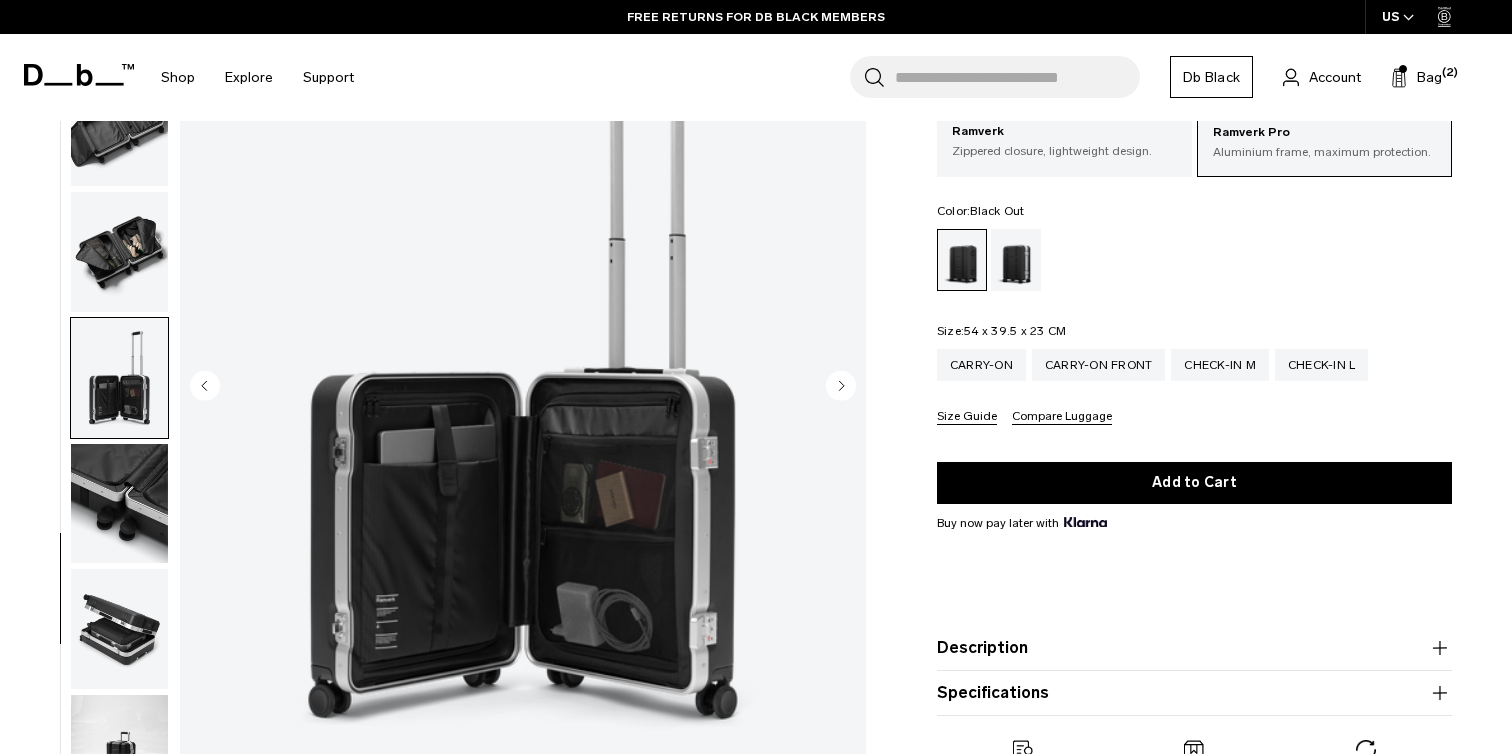 click 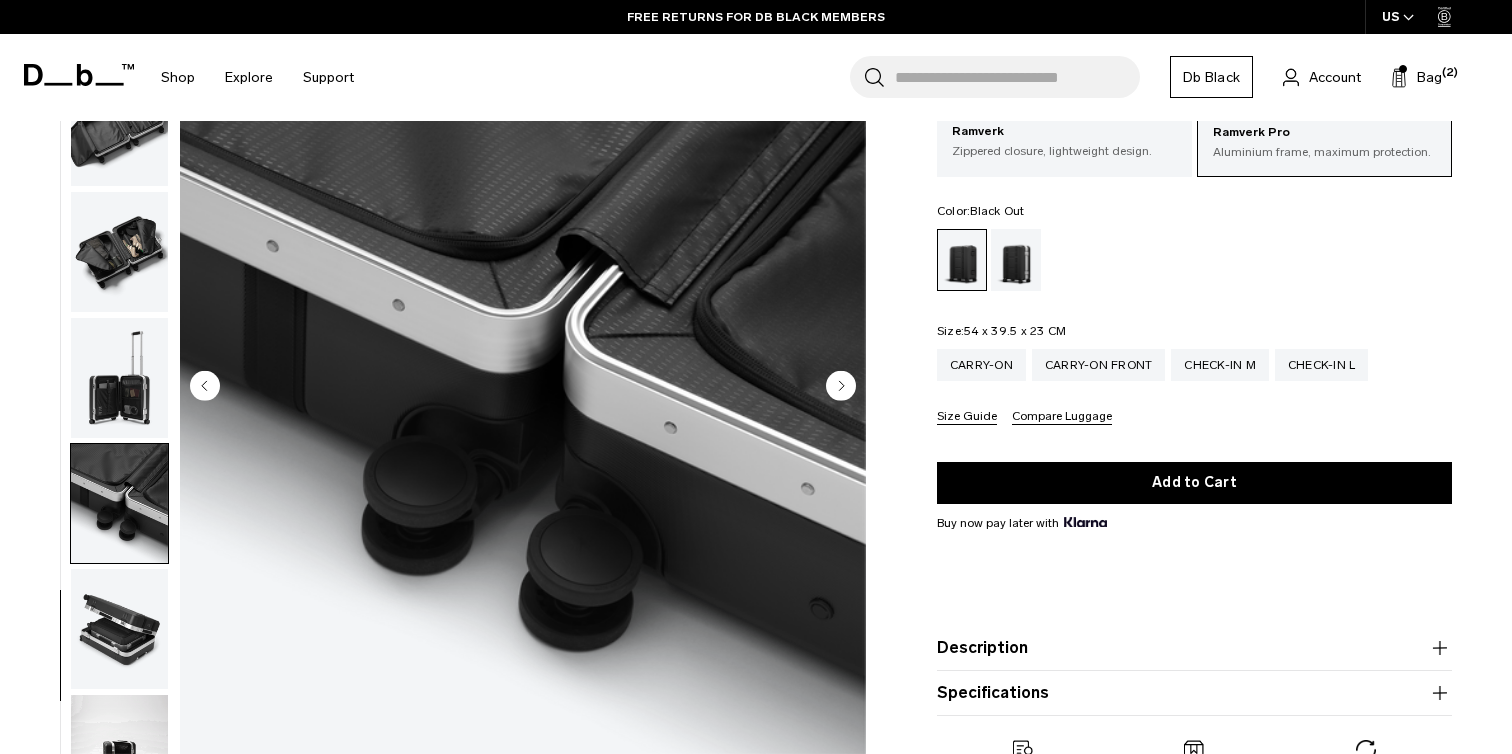 click 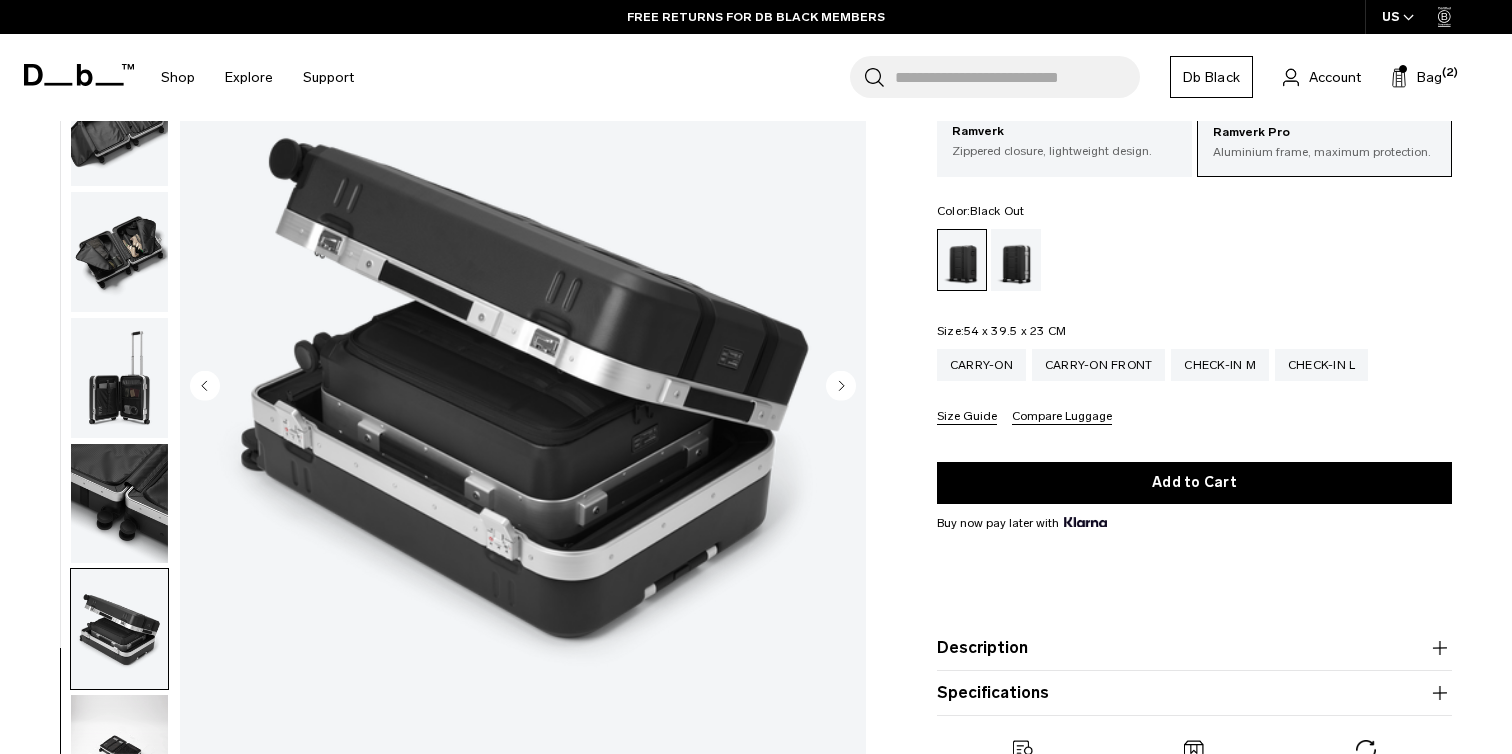 click 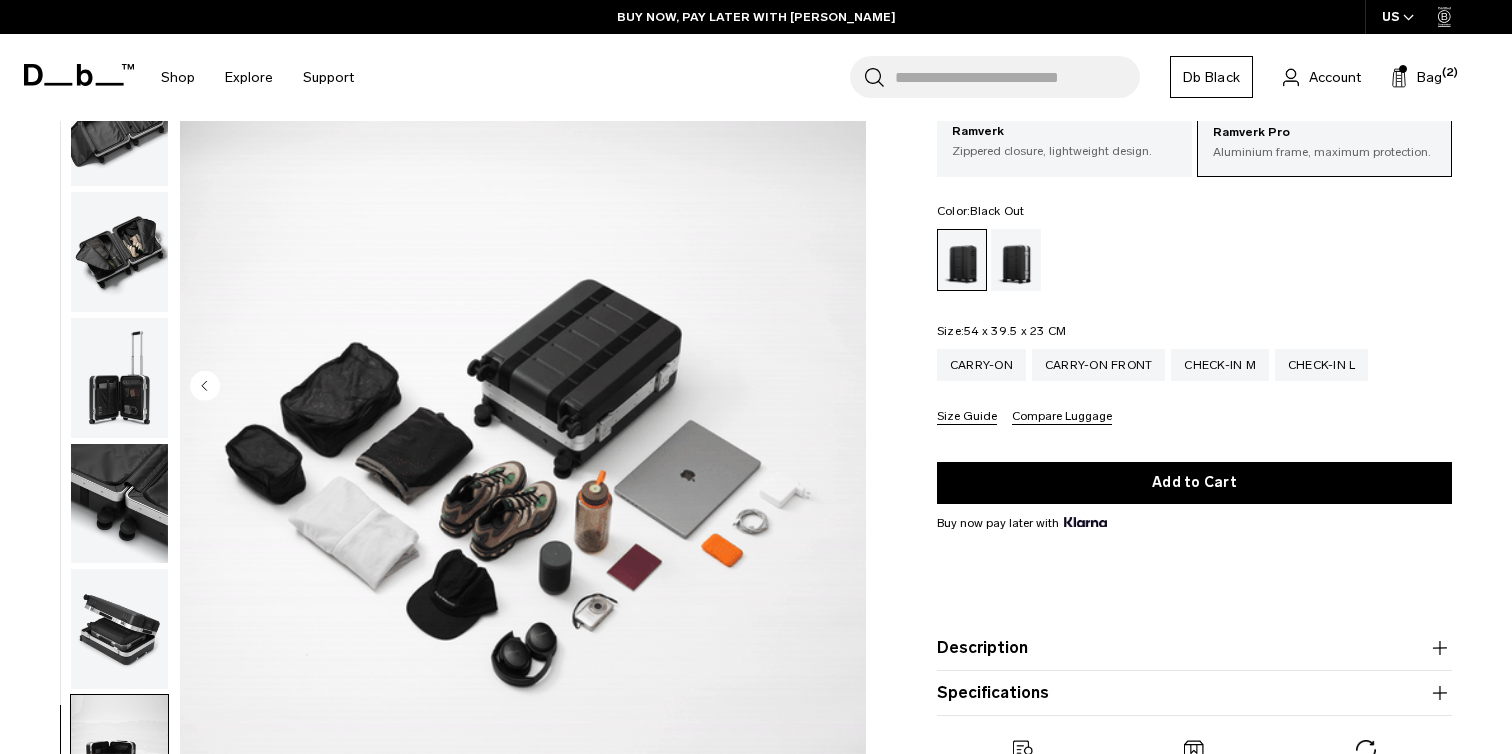 click at bounding box center (523, 387) 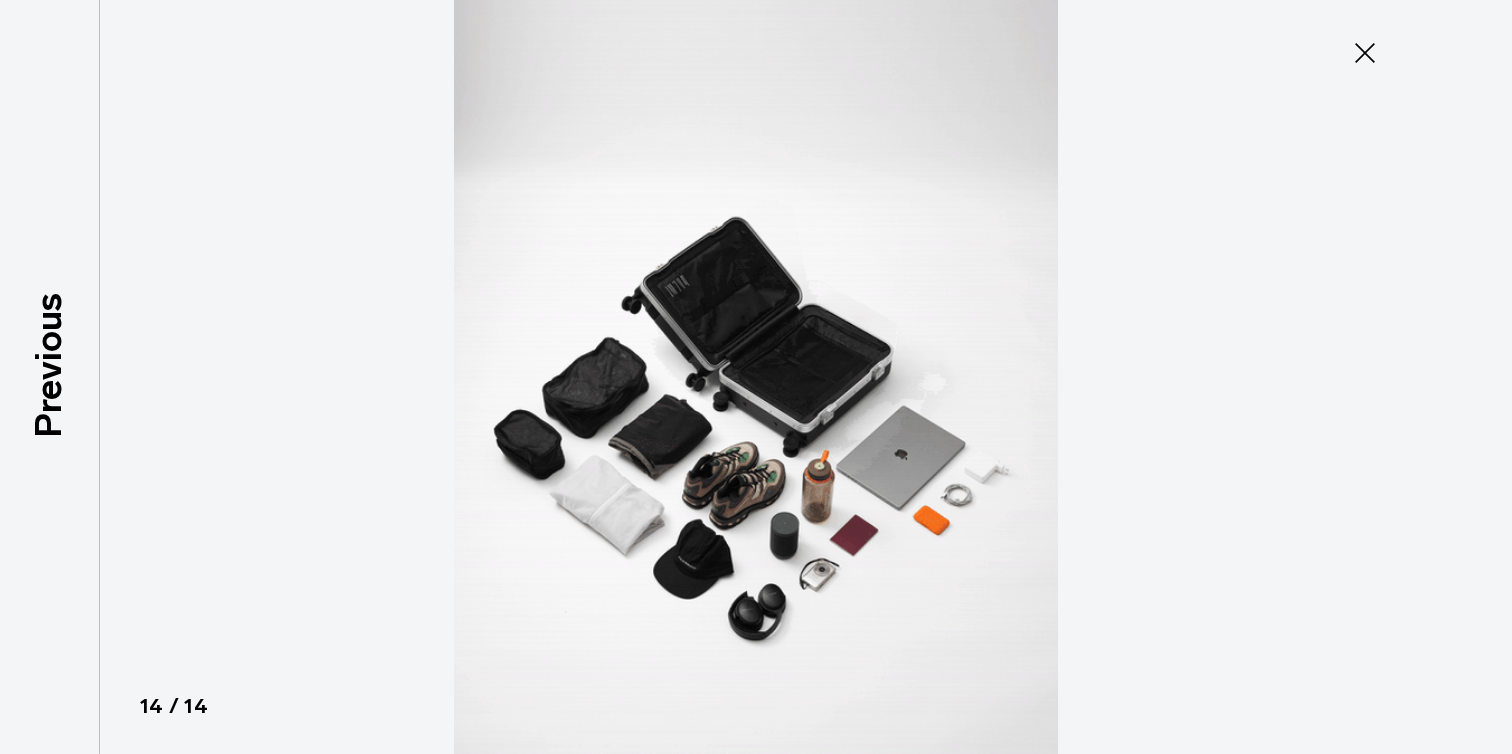 click 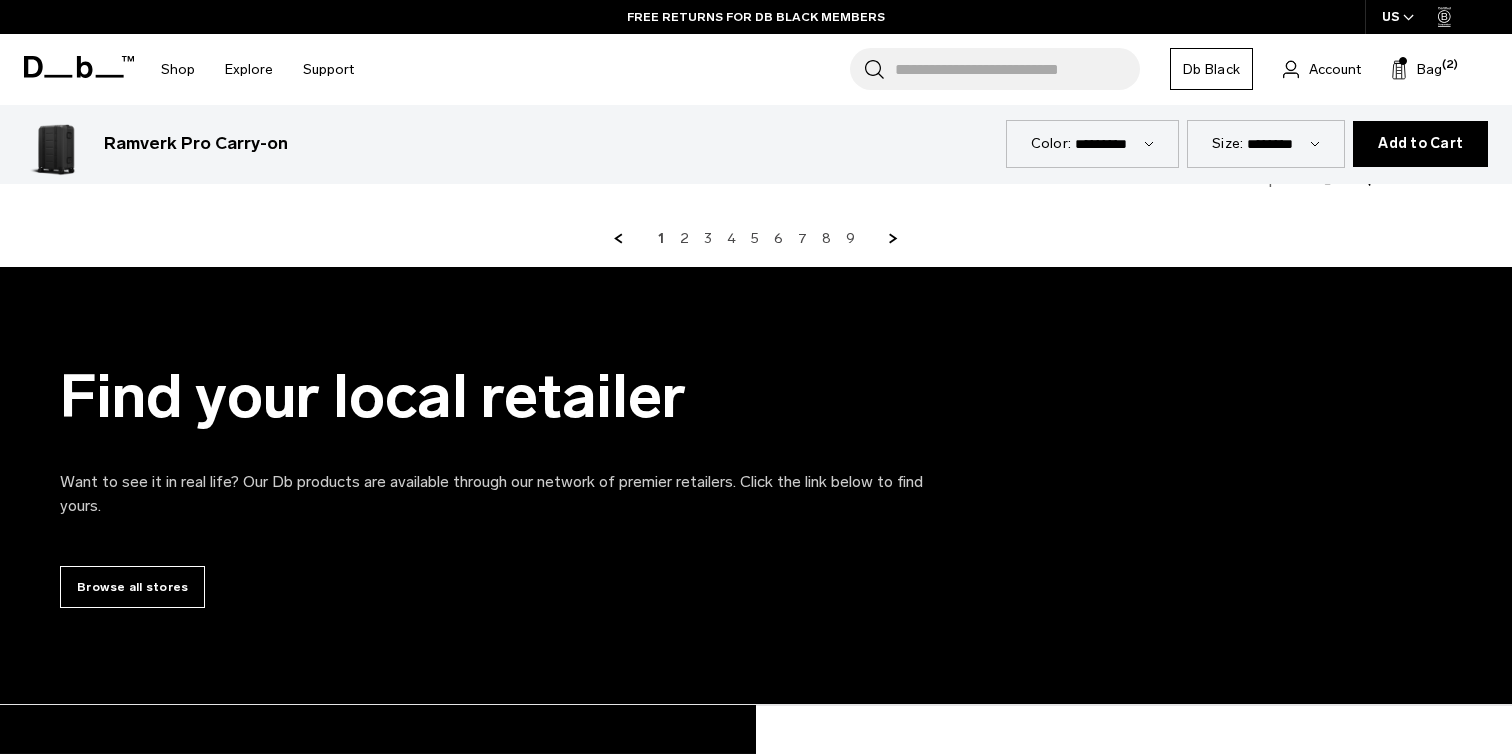 scroll, scrollTop: 6882, scrollLeft: 0, axis: vertical 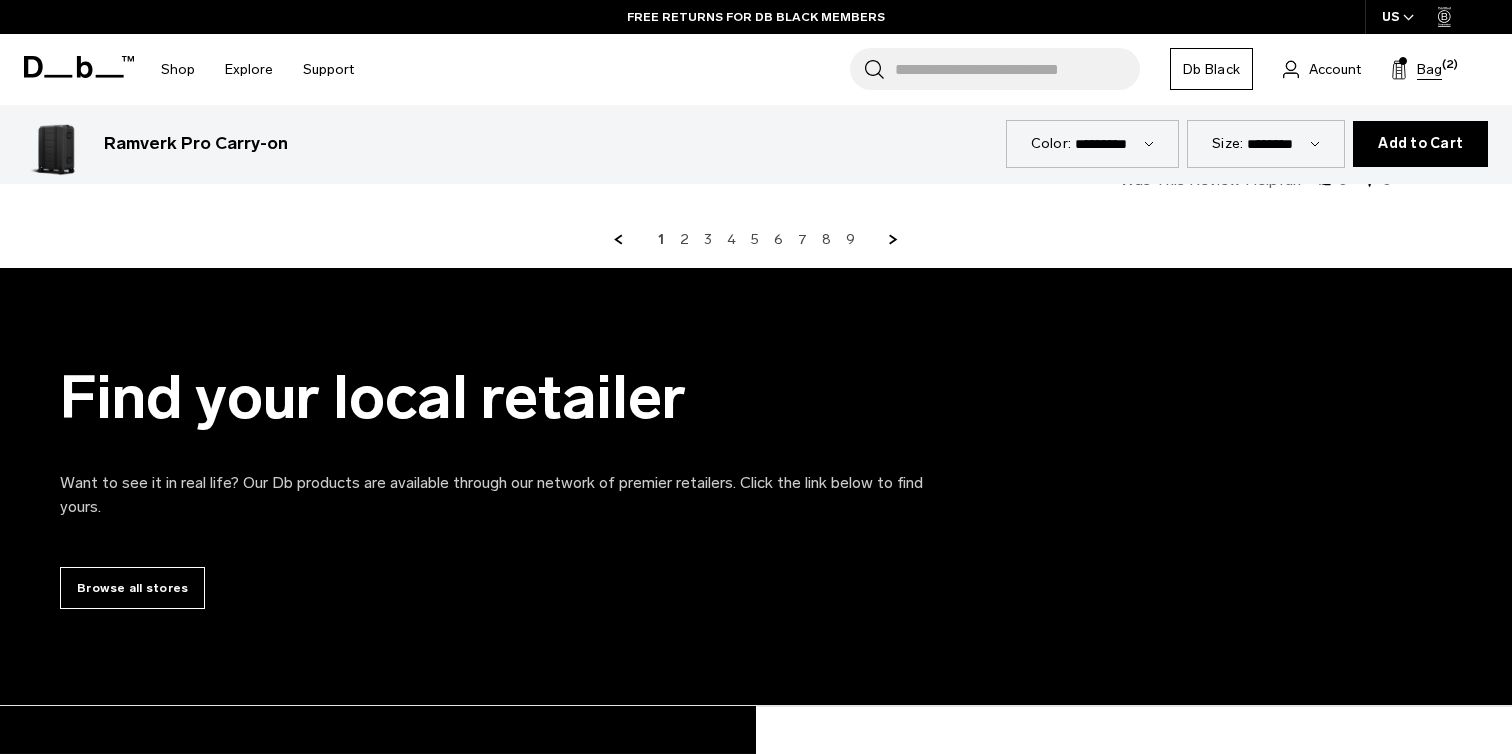 click on "Bag" at bounding box center [1429, 69] 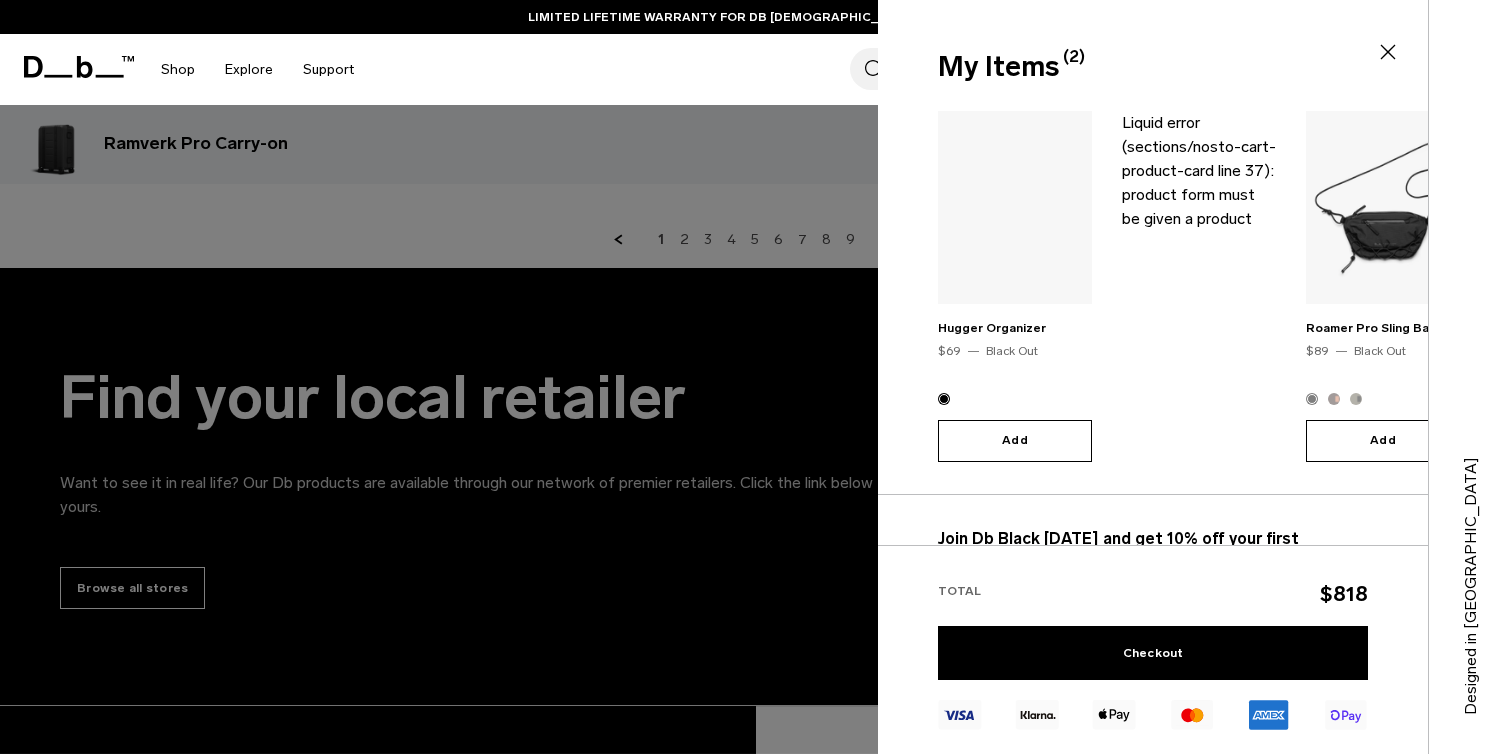 scroll, scrollTop: 431, scrollLeft: 0, axis: vertical 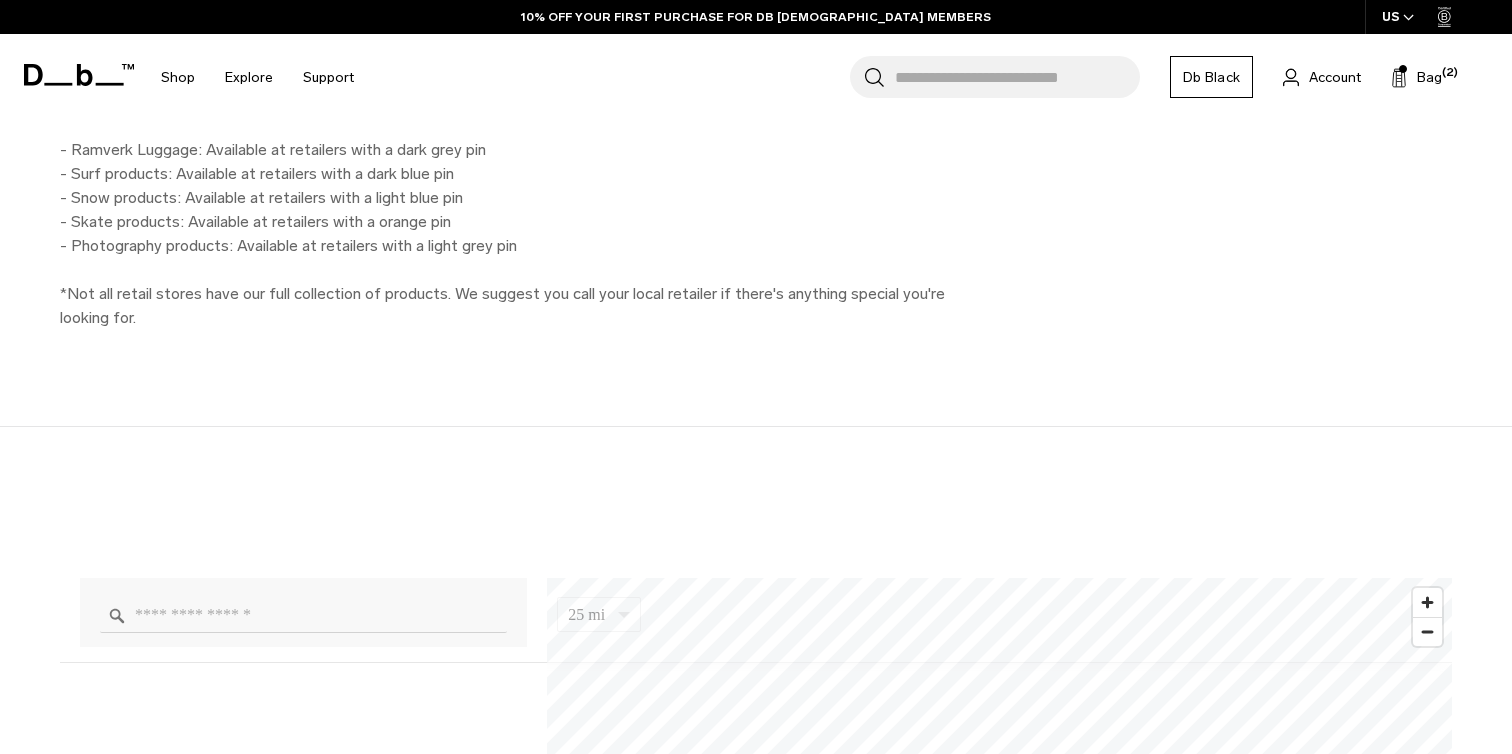 type on "**********" 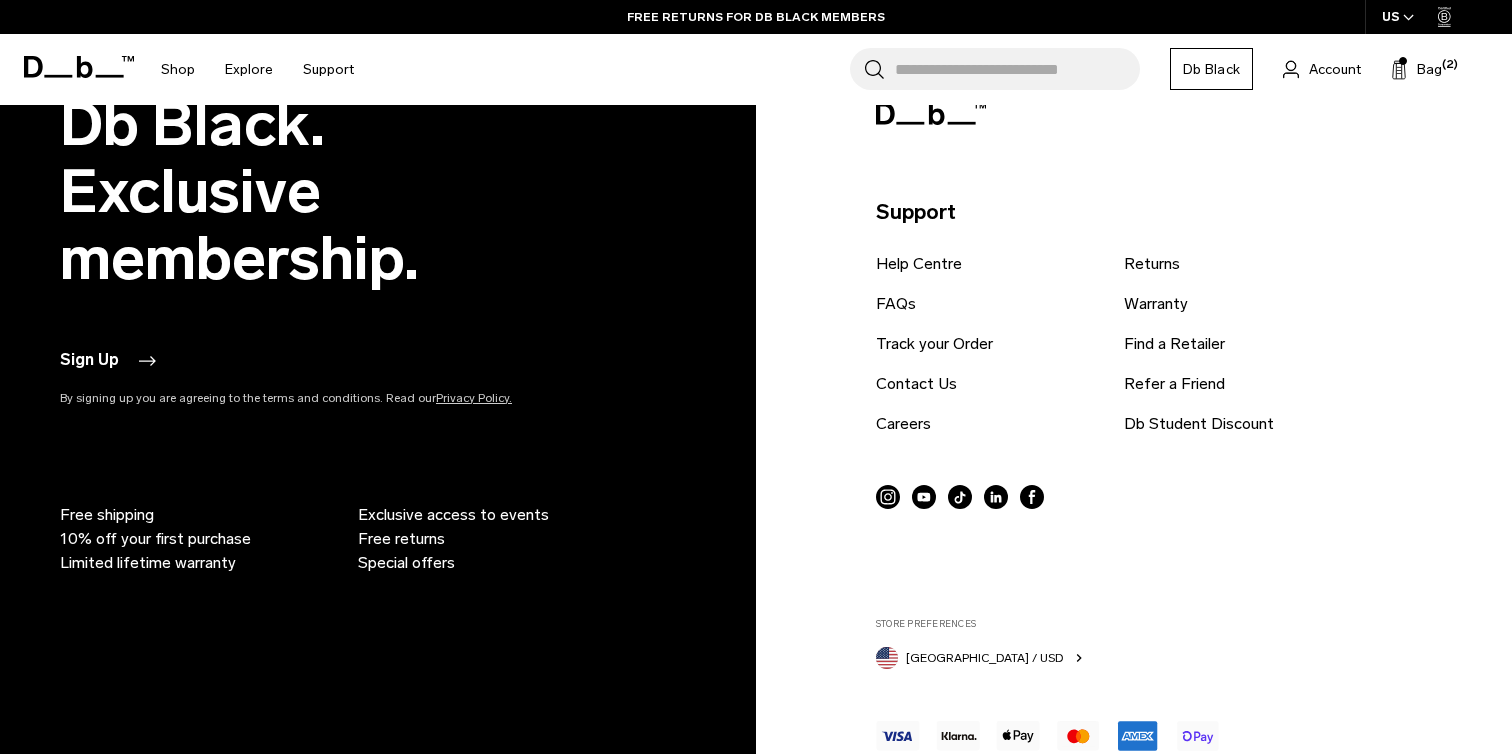 scroll, scrollTop: 2356, scrollLeft: 0, axis: vertical 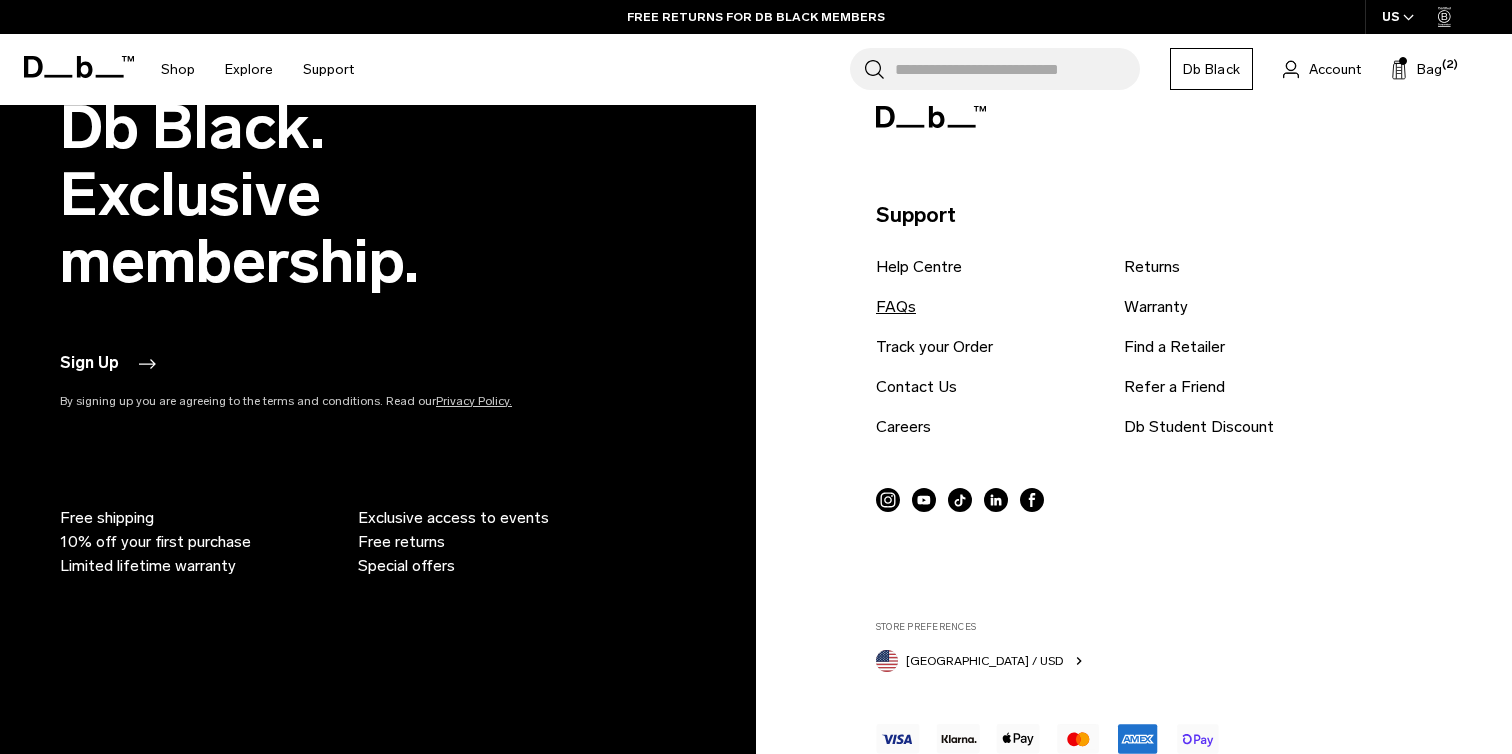 click on "FAQs" at bounding box center [896, 307] 